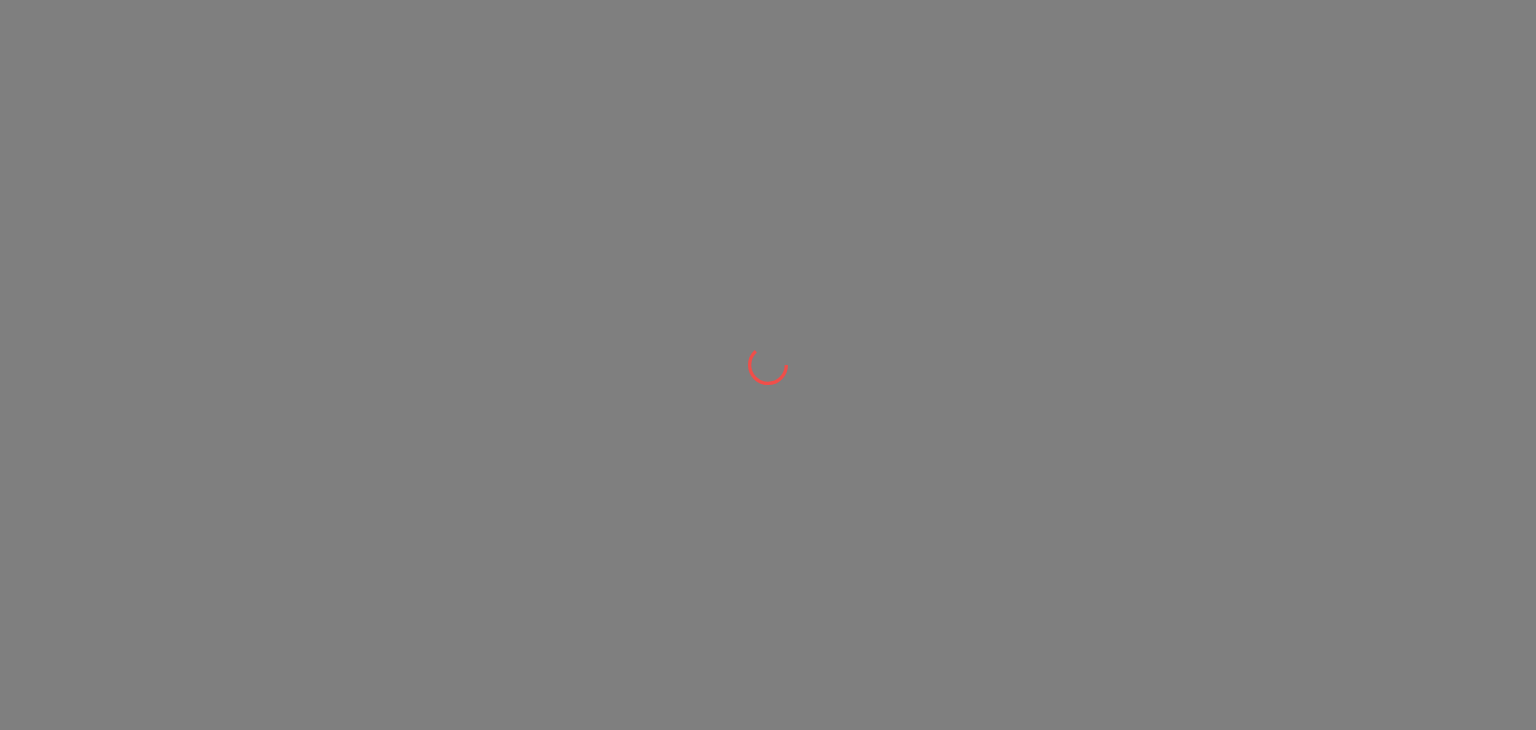 scroll, scrollTop: 0, scrollLeft: 0, axis: both 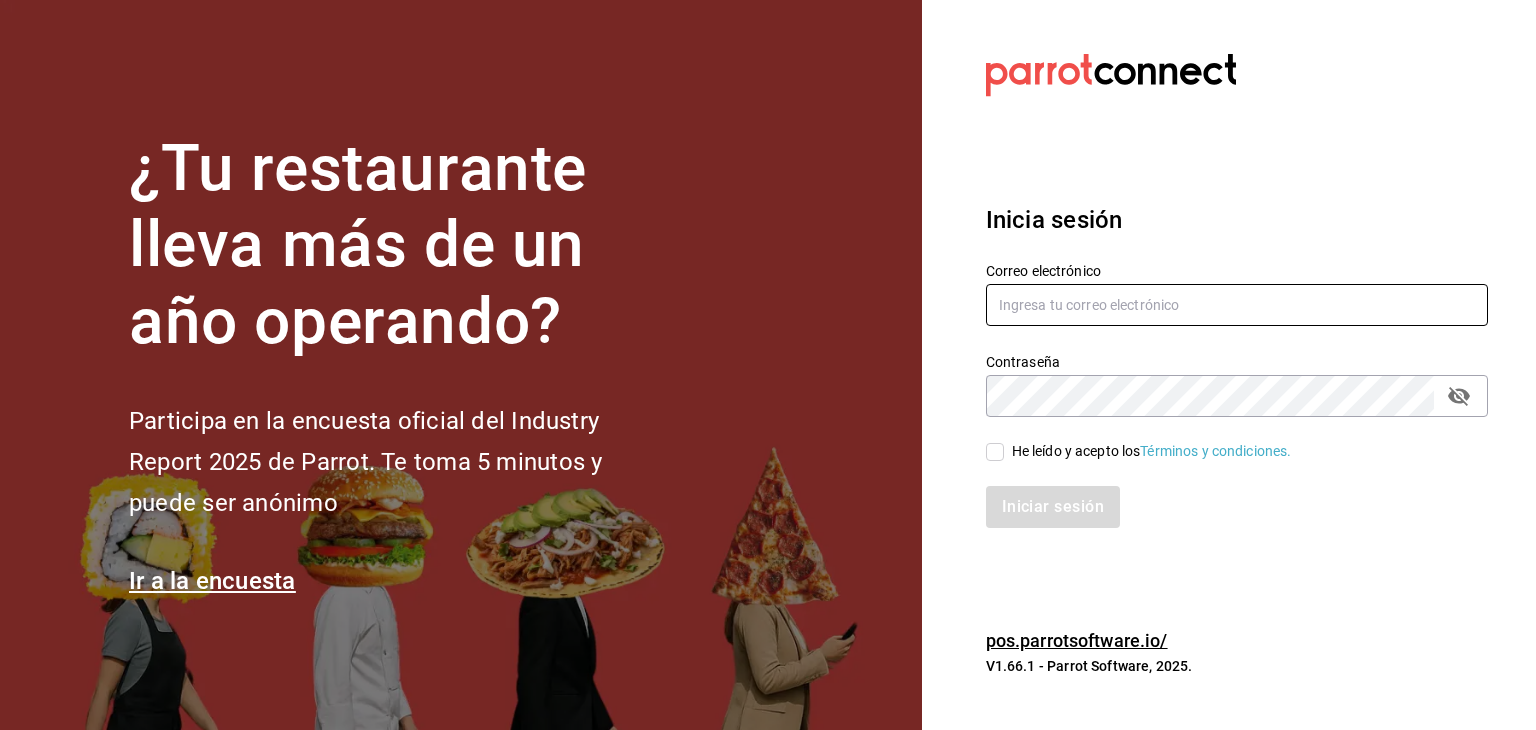 type on "[EMAIL]" 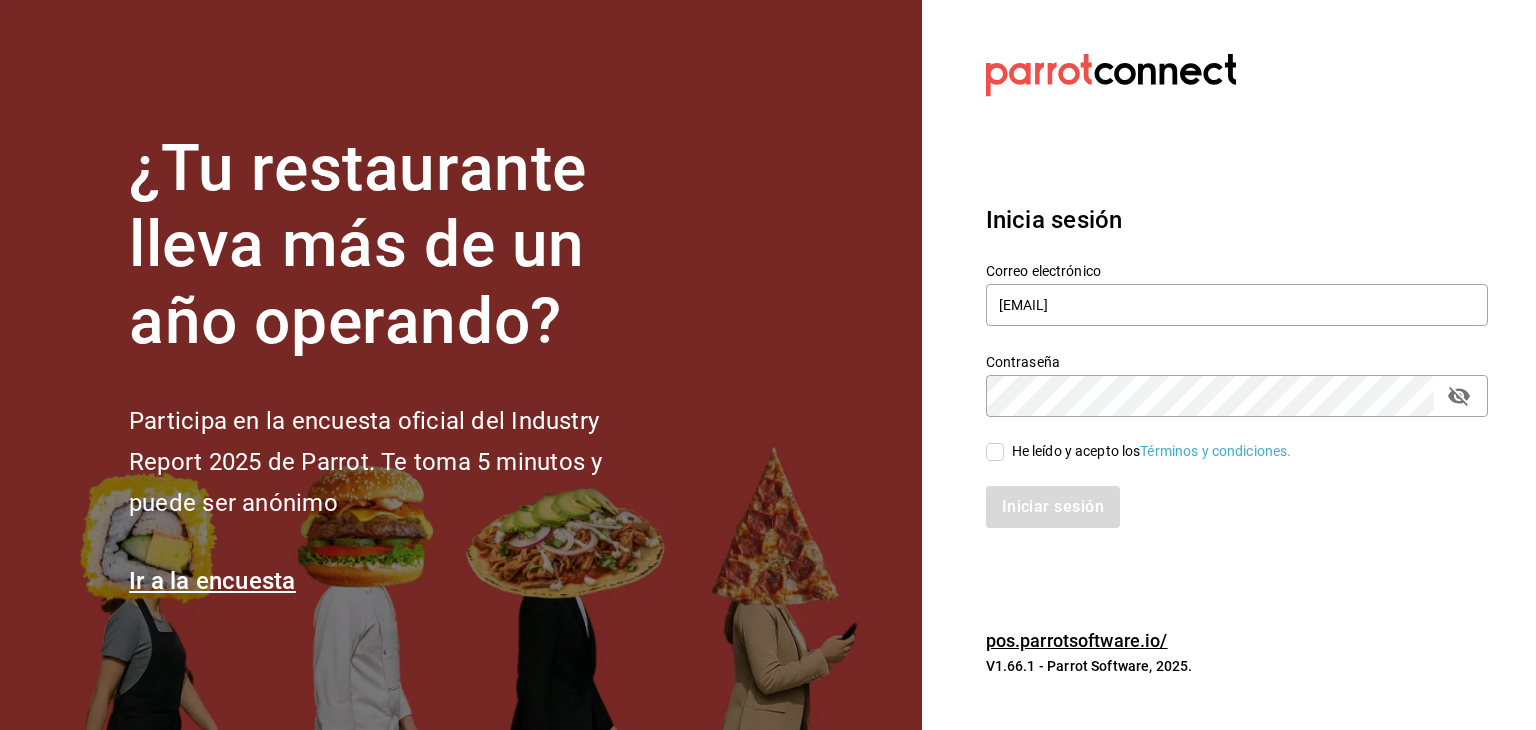 click on "He leído y acepto los  Términos y condiciones." at bounding box center [1152, 451] 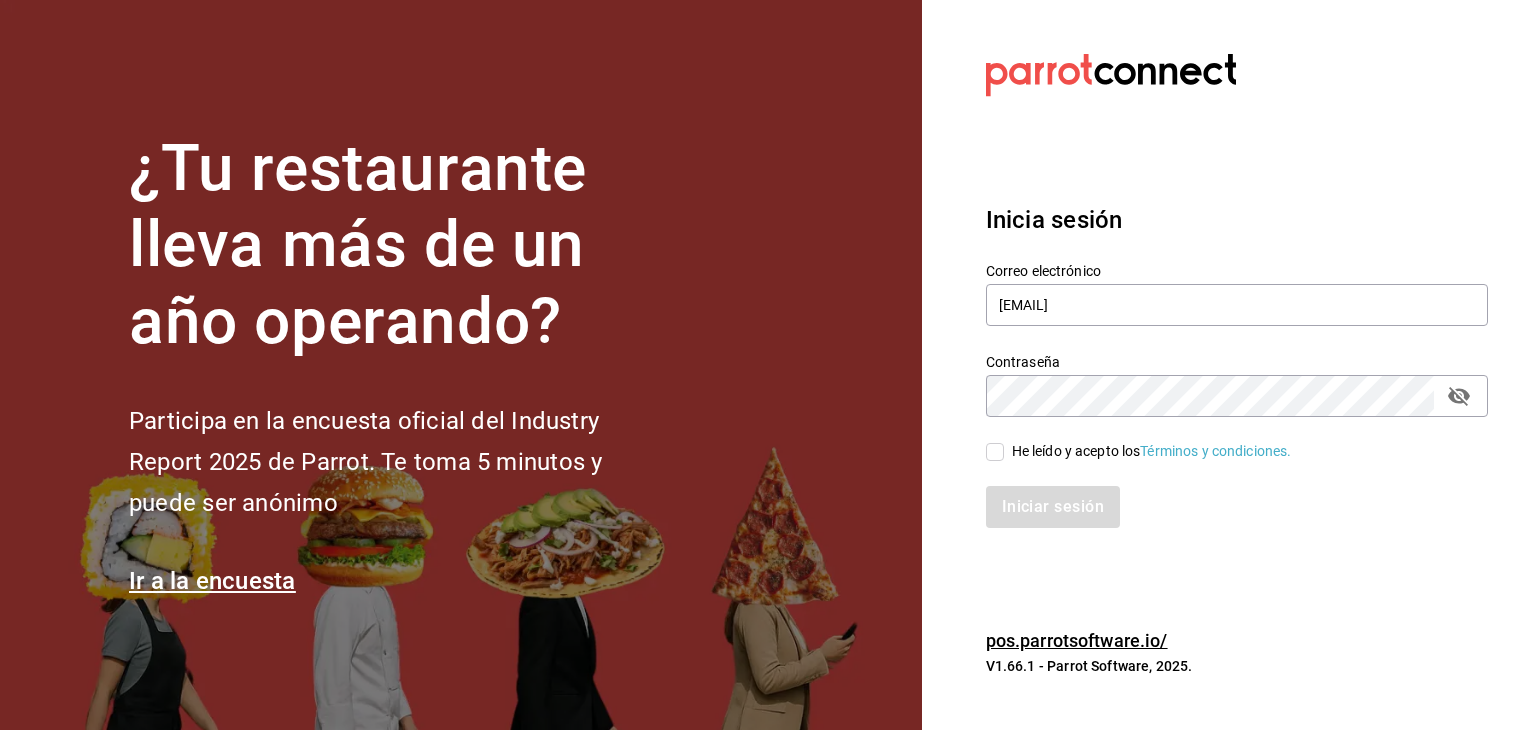 checkbox on "true" 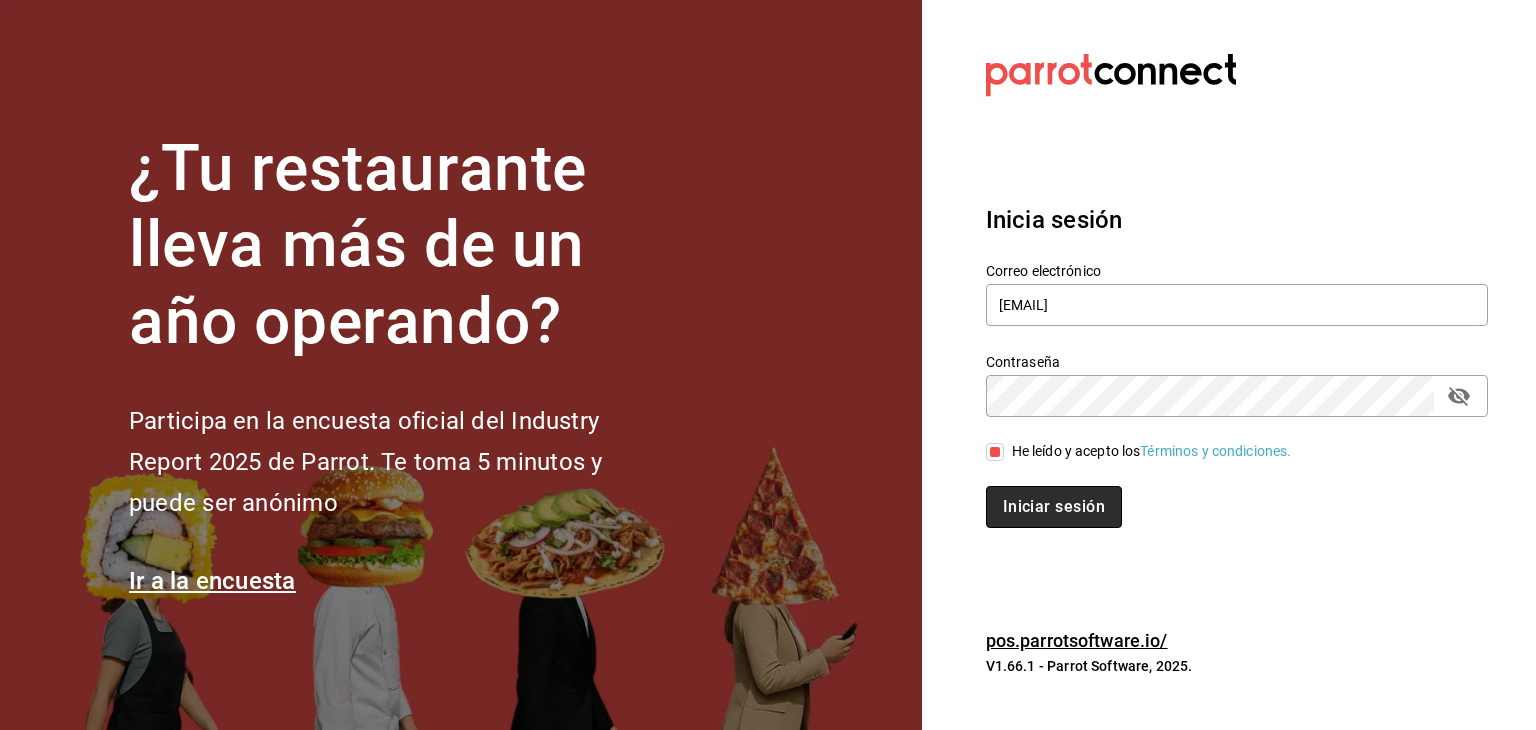 click on "Iniciar sesión" at bounding box center (1054, 507) 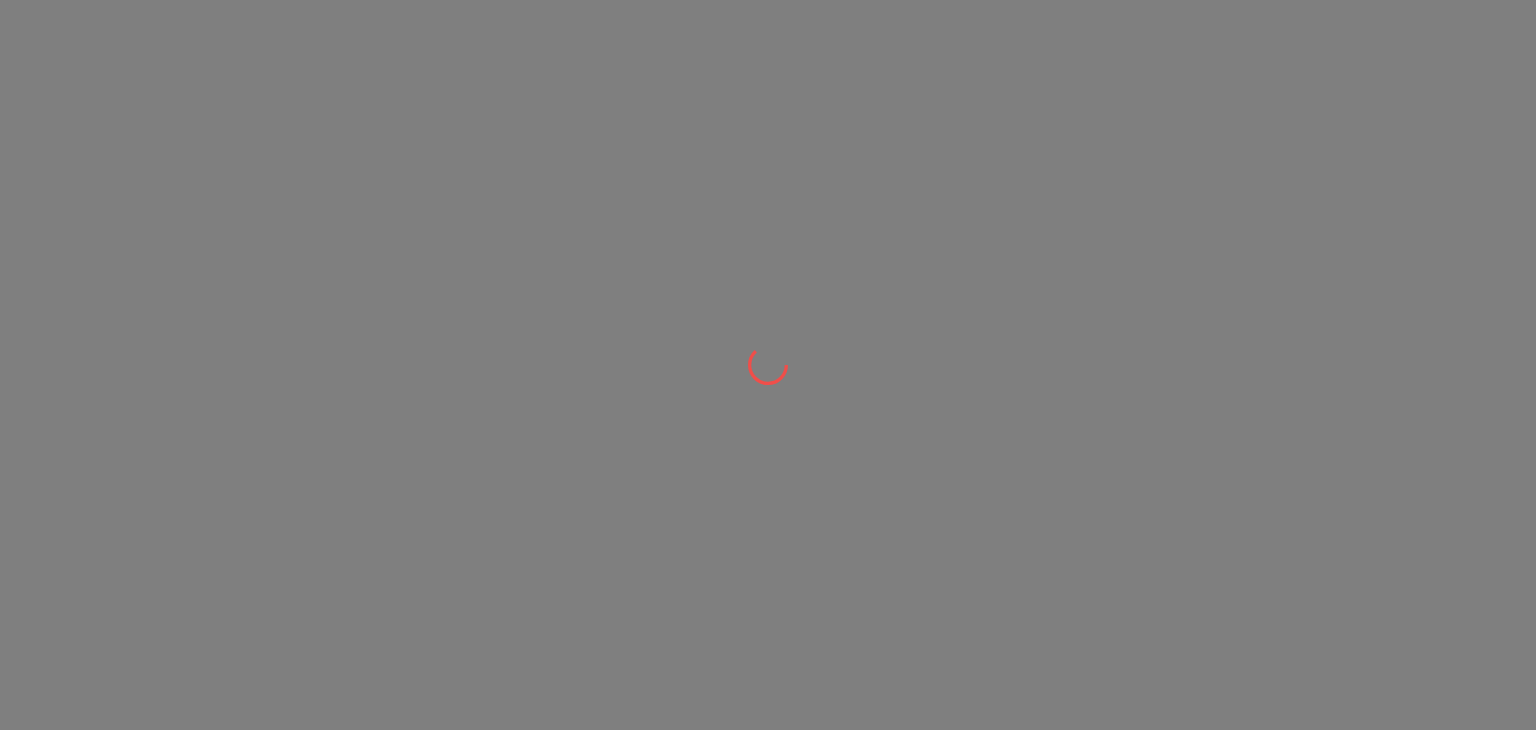 scroll, scrollTop: 0, scrollLeft: 0, axis: both 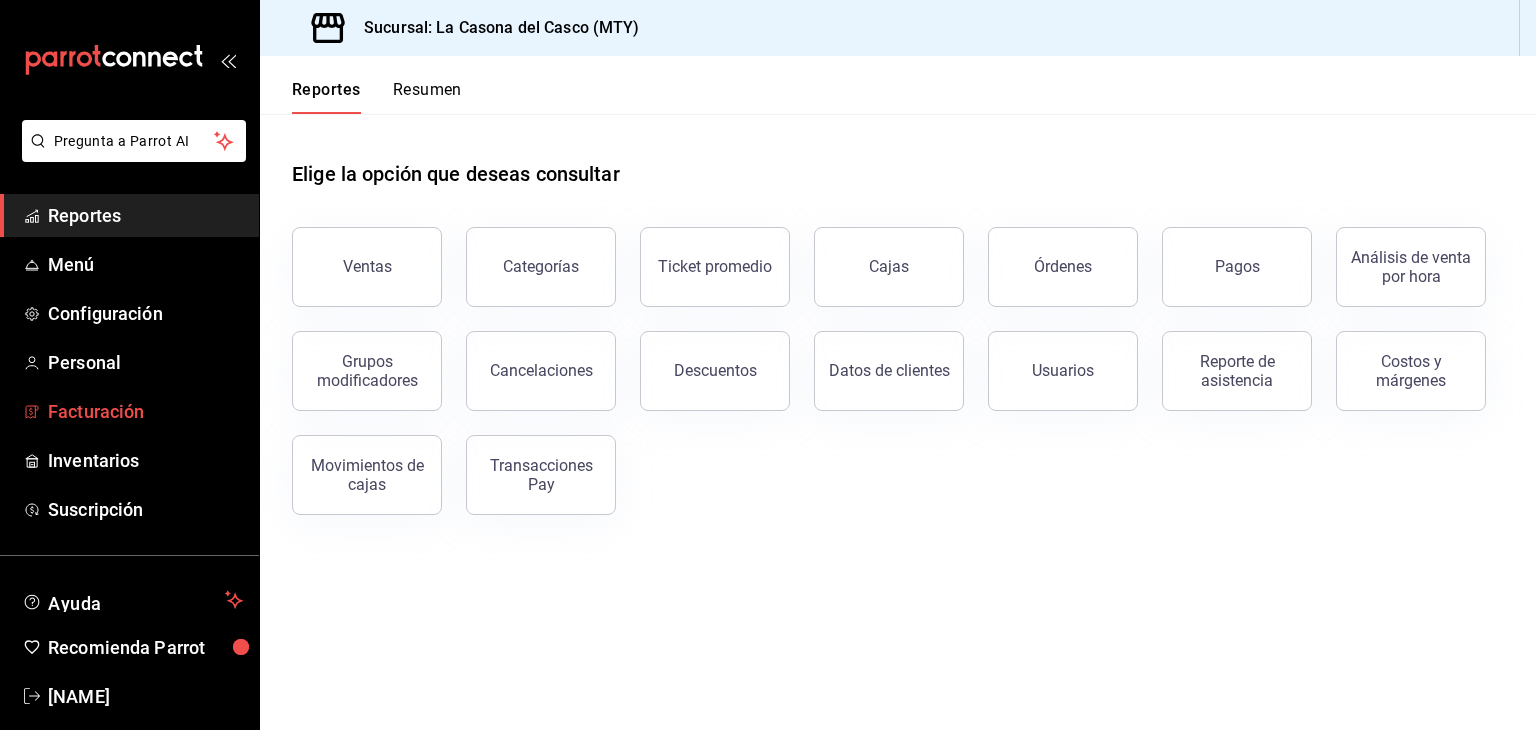 click on "Facturación" at bounding box center [145, 411] 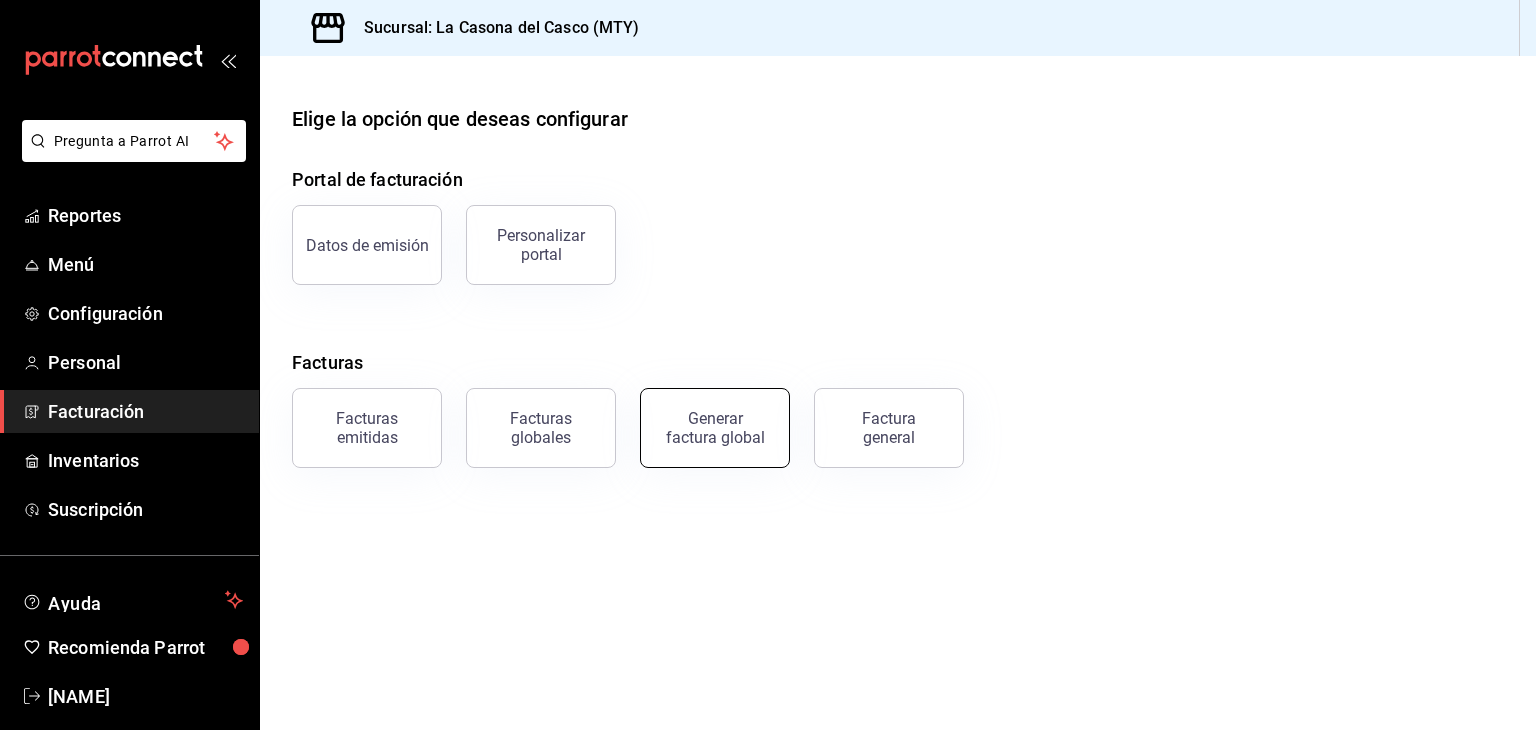 click on "Generar factura global" at bounding box center [715, 428] 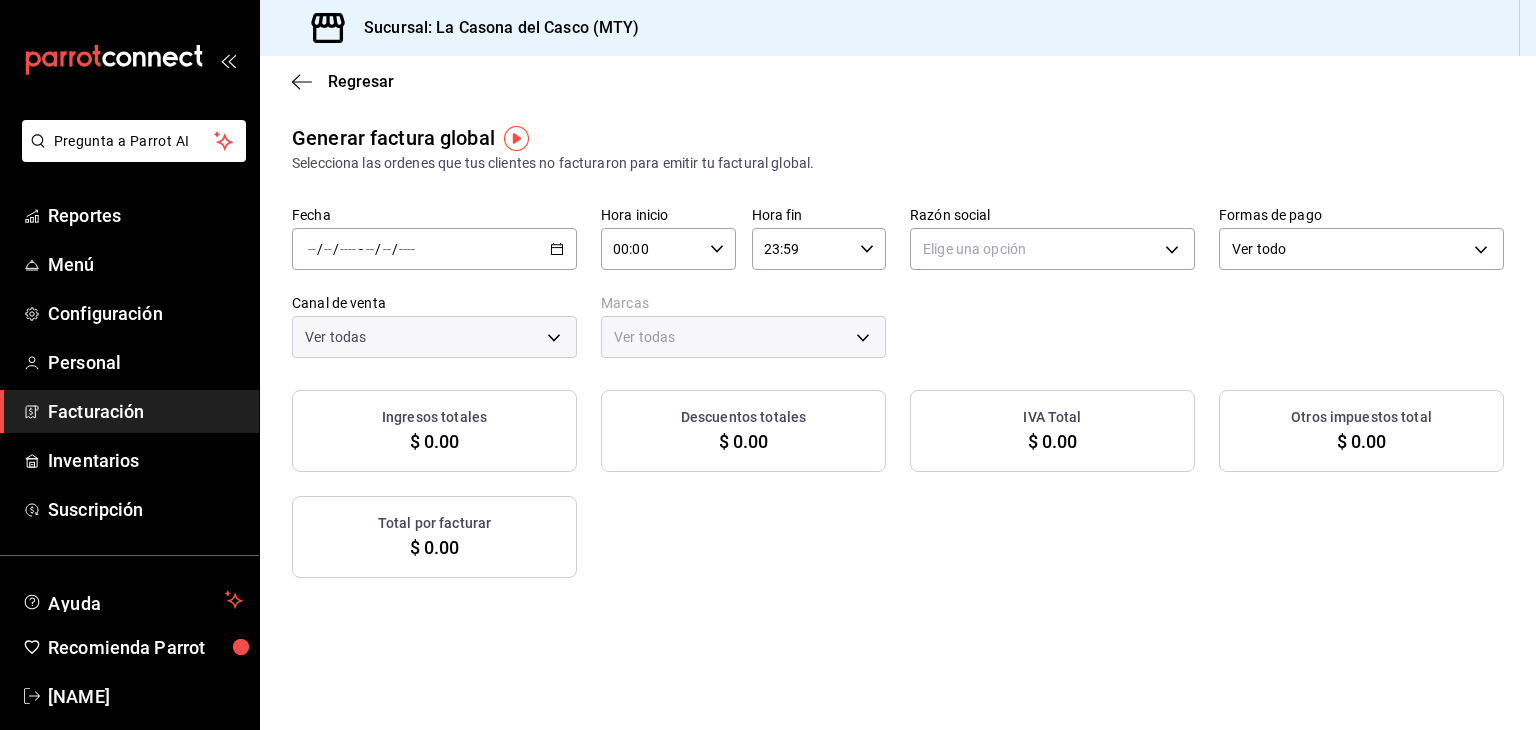 type on "PARROT,UBER_EATS,RAPPI,DIDI_FOOD,ONLINE" 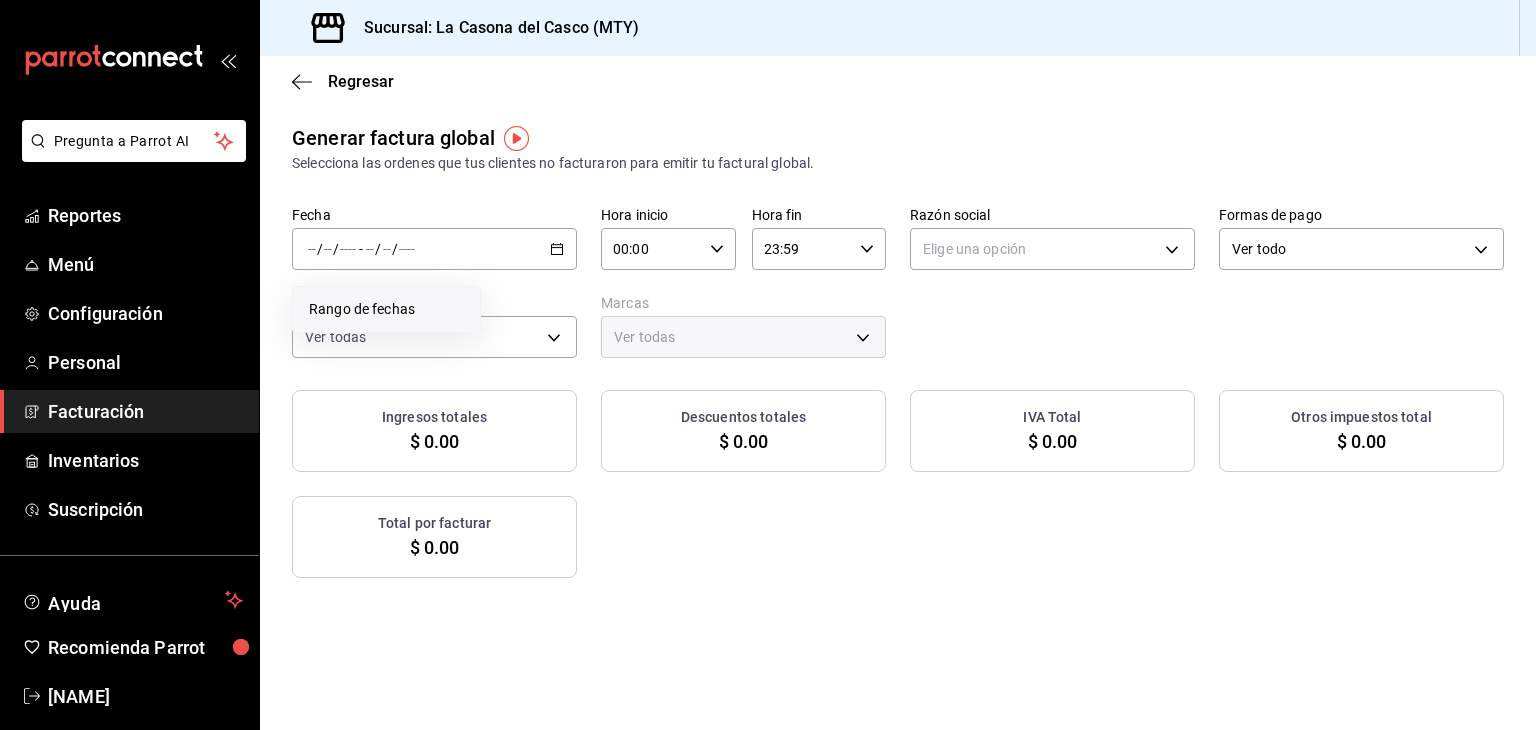 click on "Rango de fechas" at bounding box center (386, 309) 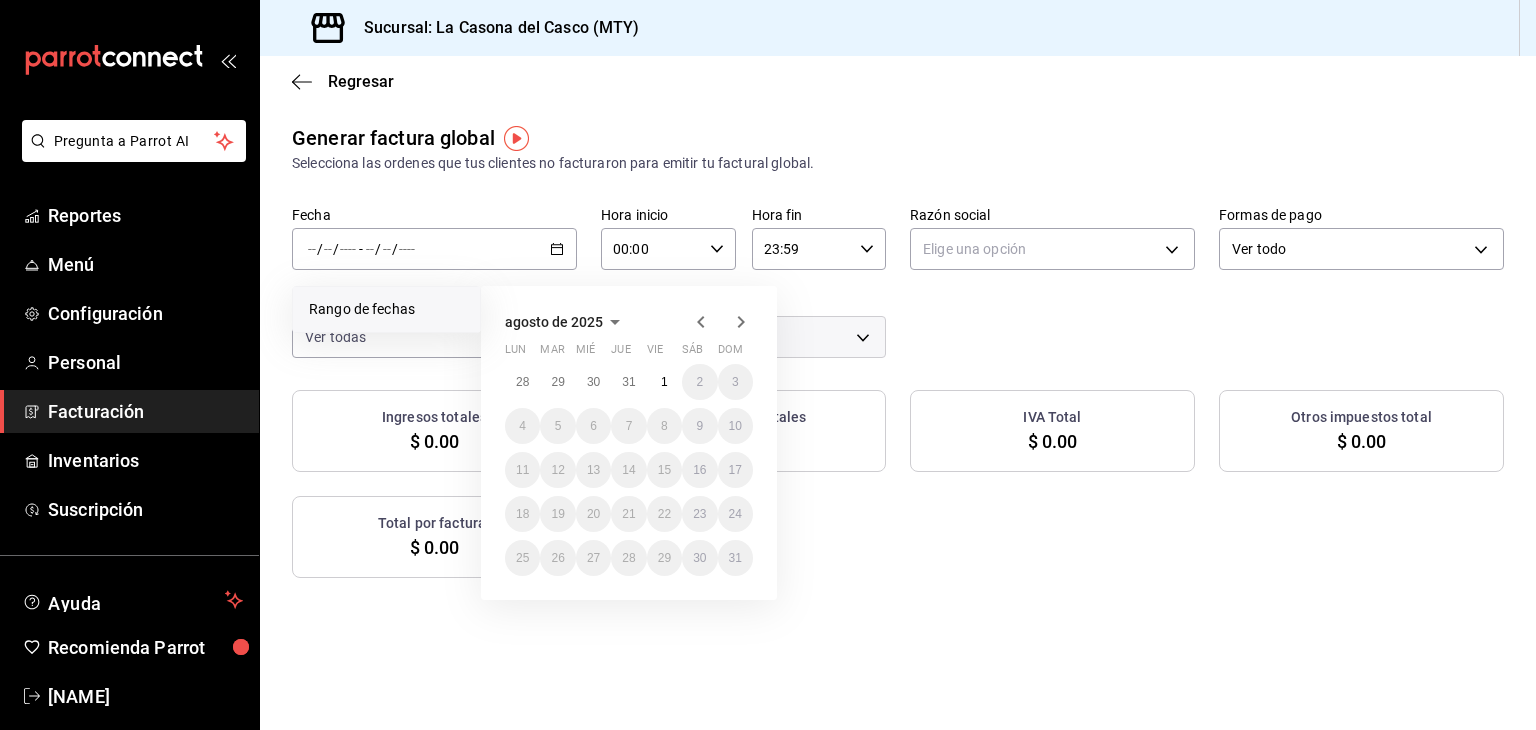 click 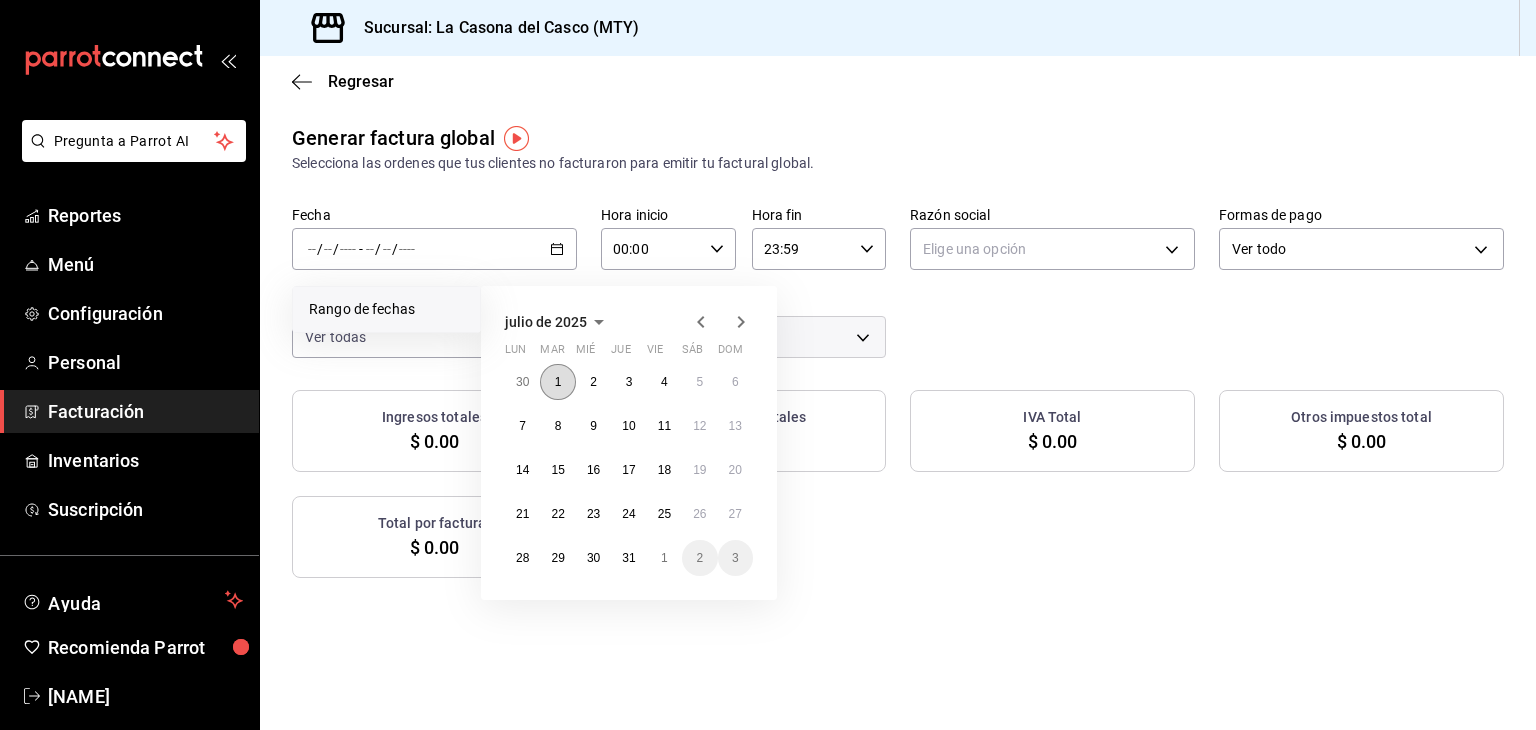 click on "1" at bounding box center [558, 382] 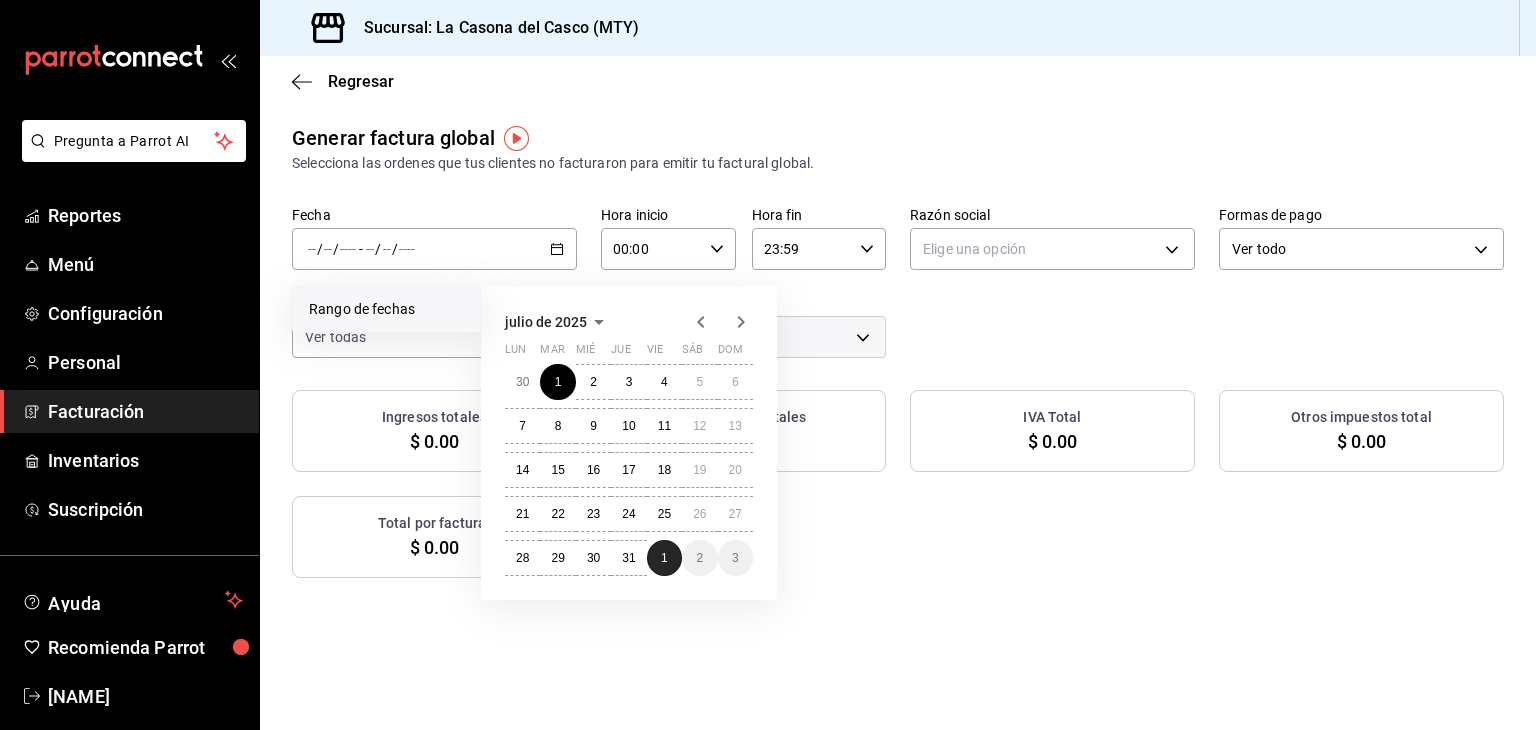 click on "1" at bounding box center [664, 558] 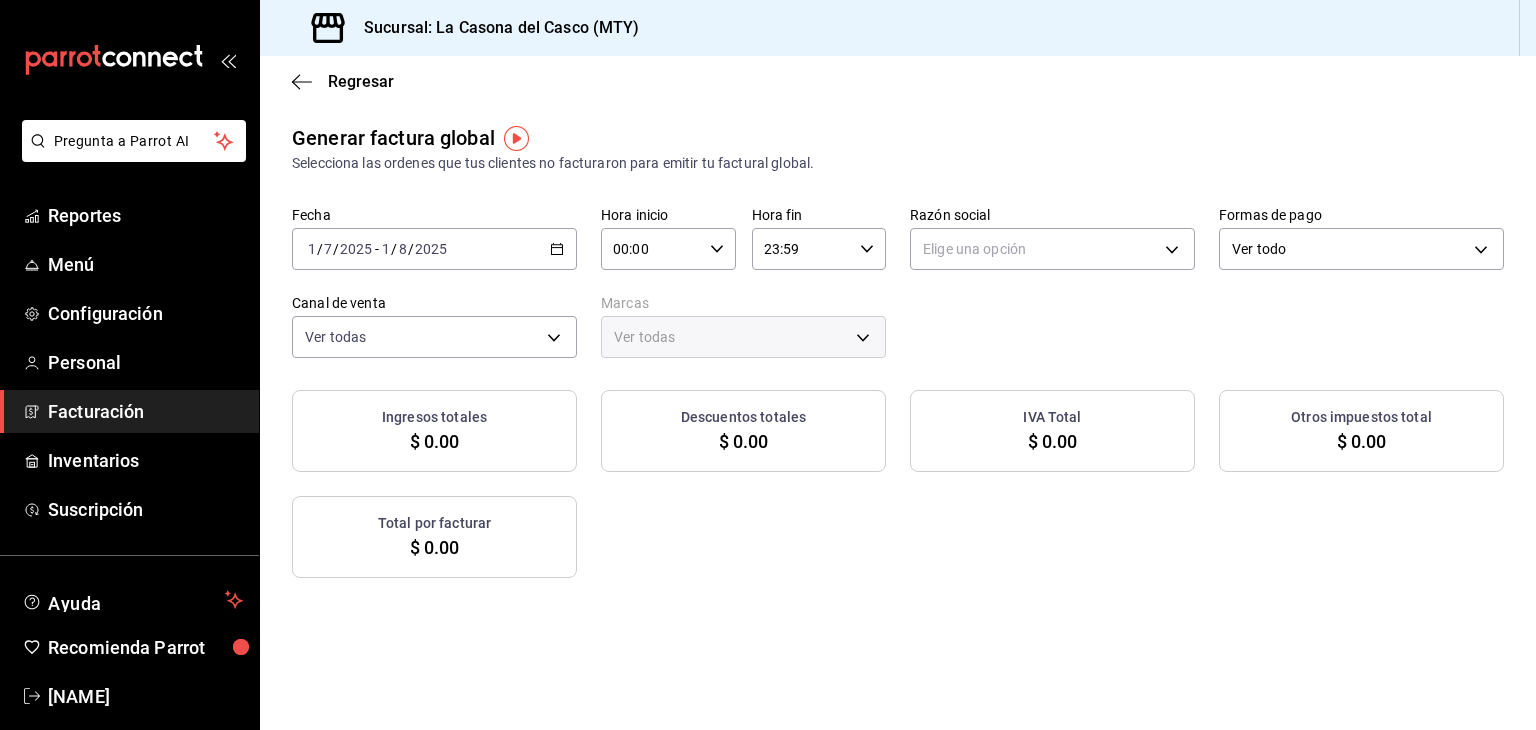 click on "[YYYY]-[MM]-[DD] [D] / [M] / [YYYY] - [YYYY]-[MM]-[DD] [D] / [M] / [YYYY]" at bounding box center [434, 249] 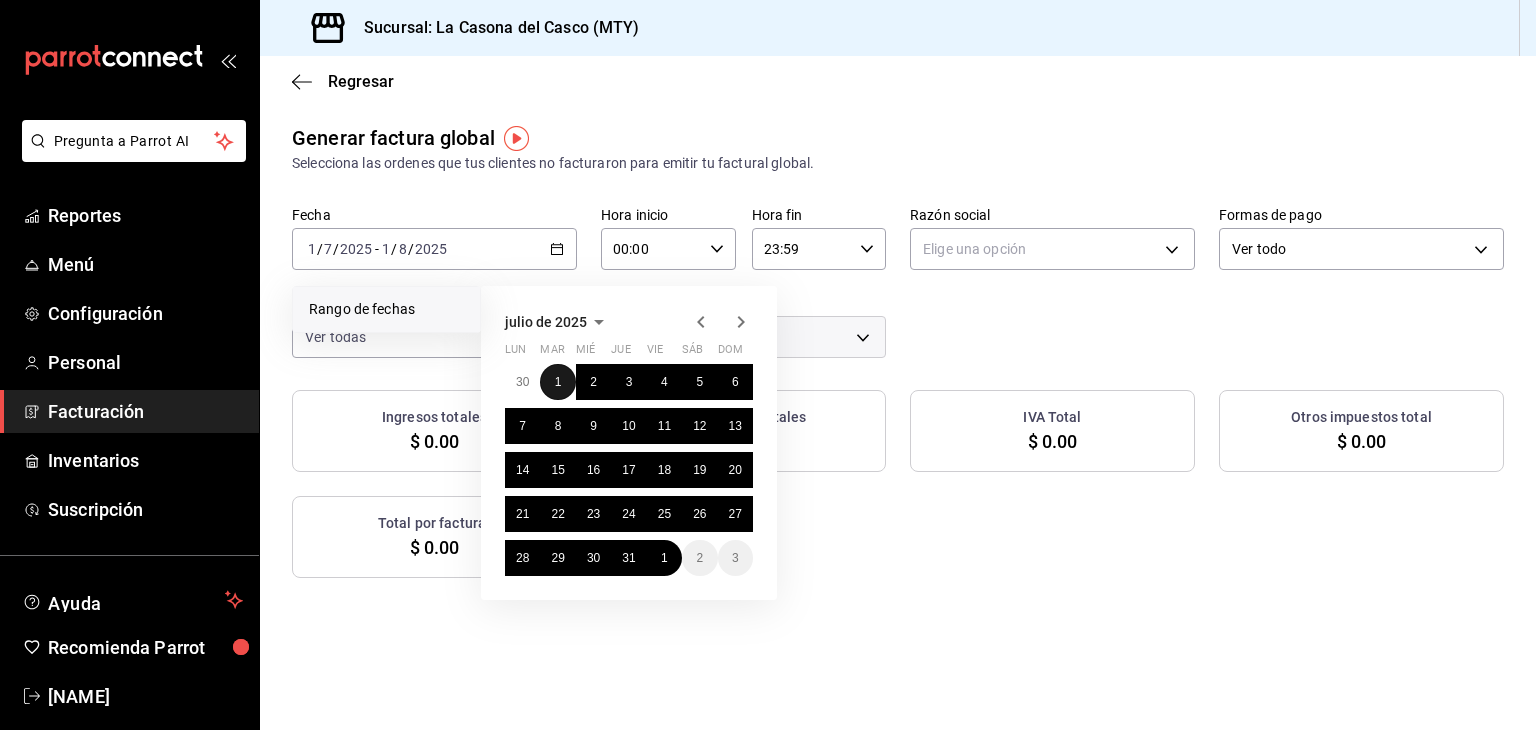 click on "1" at bounding box center (558, 382) 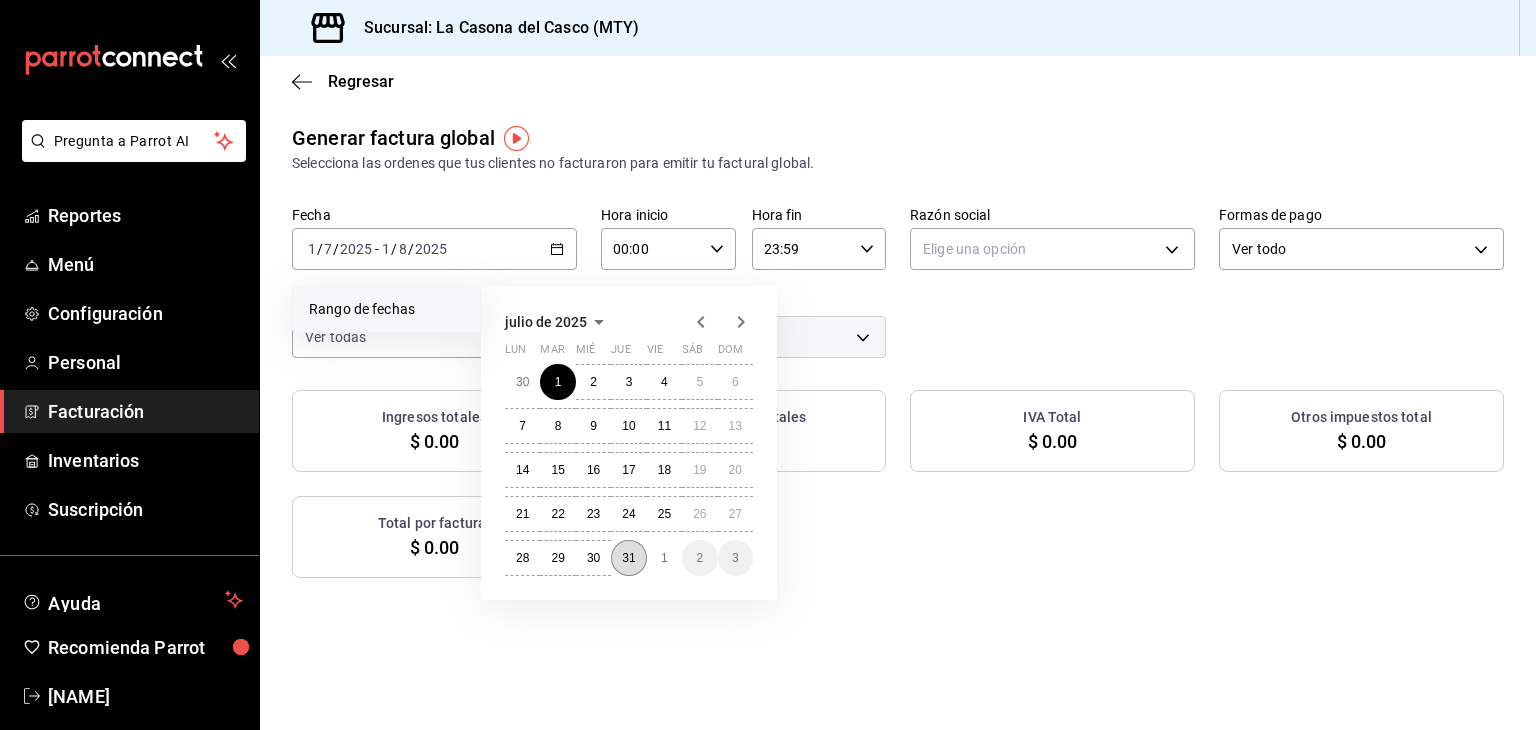 click on "31" at bounding box center [628, 558] 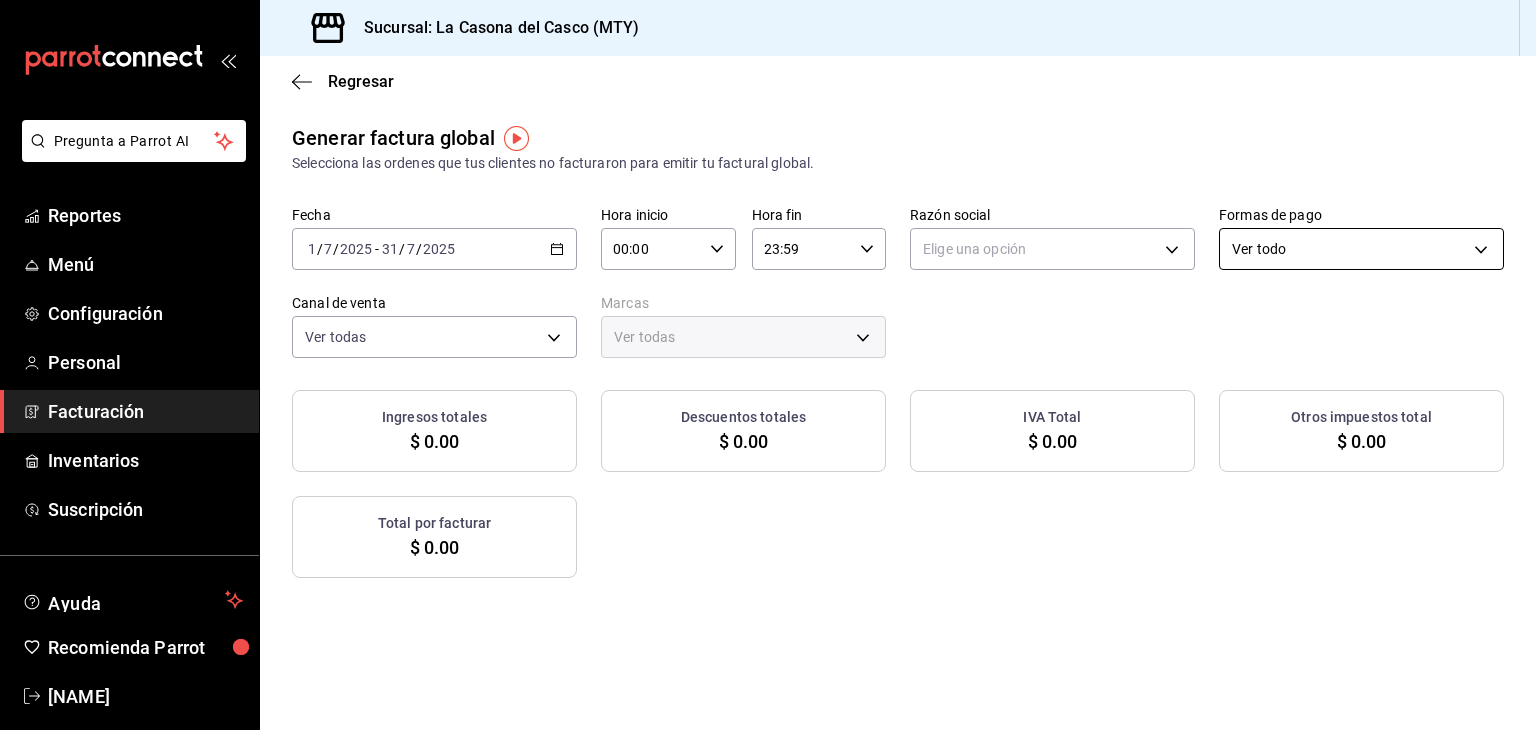 click on "Pregunta a Parrot AI Reportes   Menú   Configuración   Personal   Facturación   Inventarios   Suscripción   Ayuda Recomienda Parrot   Daniel Lic   Sugerir nueva función   Sucursal: La Casona del Casco (MTY) Regresar Generar factura global Selecciona las ordenes que tus clientes no facturaron para emitir tu factural global. Fecha [DATE] [DATE] / [DATE] / [DATE] - [DATE] / [DATE] / [DATE] Hora inicio 00:00 Hora inicio Hora fin 23:59 Hora fin Razón social Elige una opción Formas de pago Ver todo ALL Canal de venta Ver todas PARROT,UBER_EATS,RAPPI,DIDI_FOOD,ONLINE Marcas Ver todas Ingresos totales $ 0.00 Descuentos totales $ 0.00 IVA Total $ 0.00 Otros impuestos total $ 0.00 Total por facturar $ 0.00 No hay información que mostrar GANA 1 MES GRATIS EN TU SUSCRIPCIÓN AQUÍ Ver video tutorial Ir a video Pregunta a Parrot AI Reportes   Menú   Configuración   Personal   Facturación   Inventarios   Suscripción   Ayuda Recomienda Parrot   Daniel Lic   Sugerir nueva función   Visitar centro de ayuda ([PHONE])" at bounding box center [768, 365] 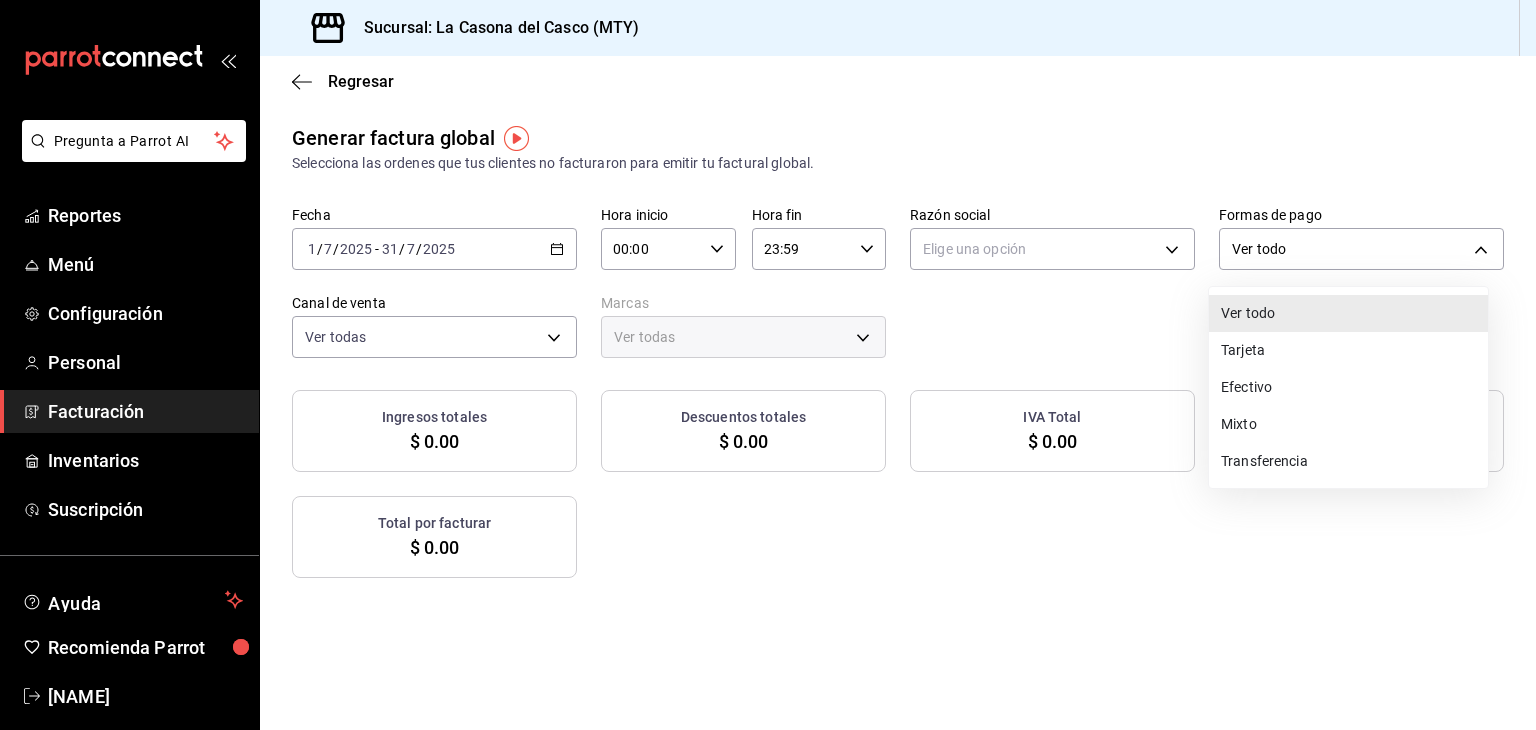 click on "Tarjeta" at bounding box center (1348, 350) 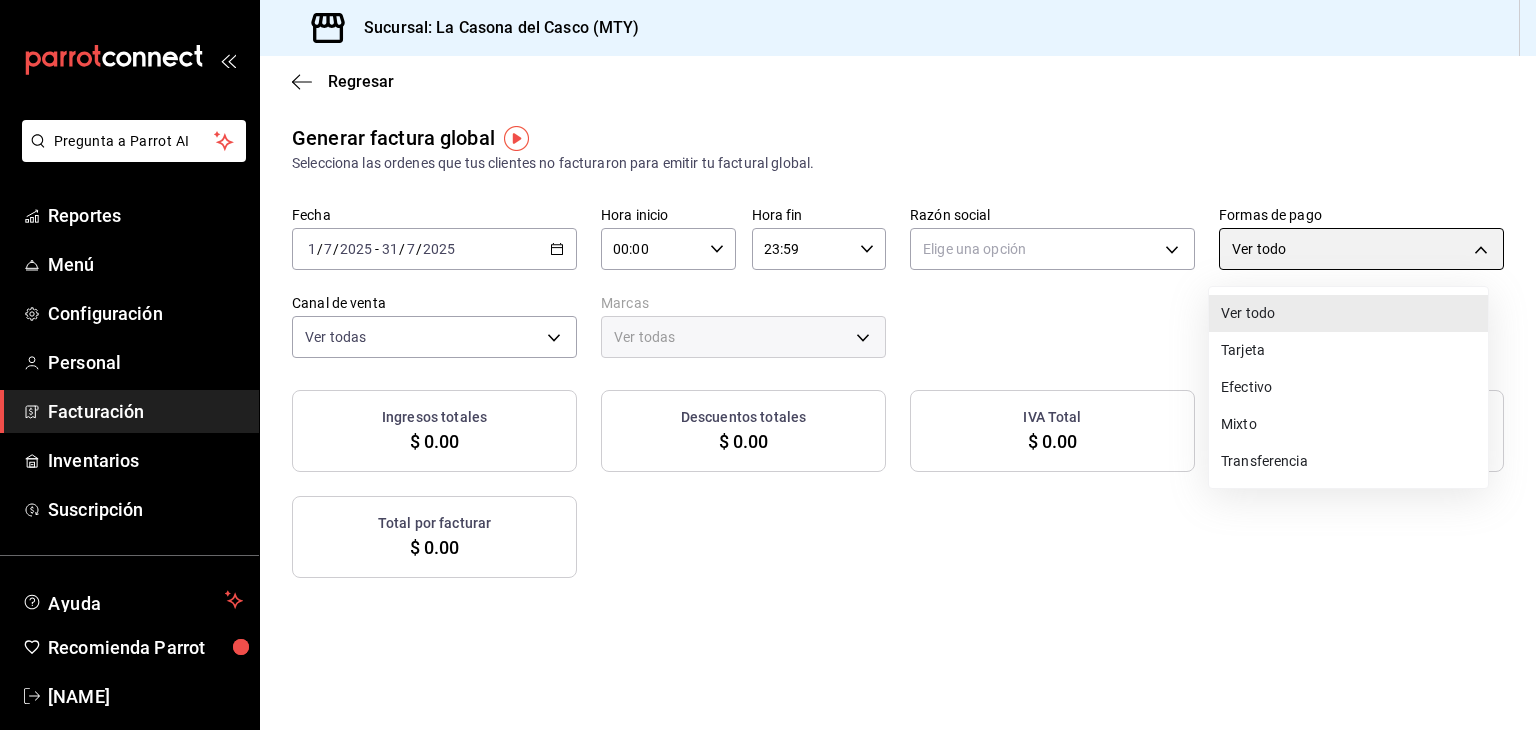 type on "CARD" 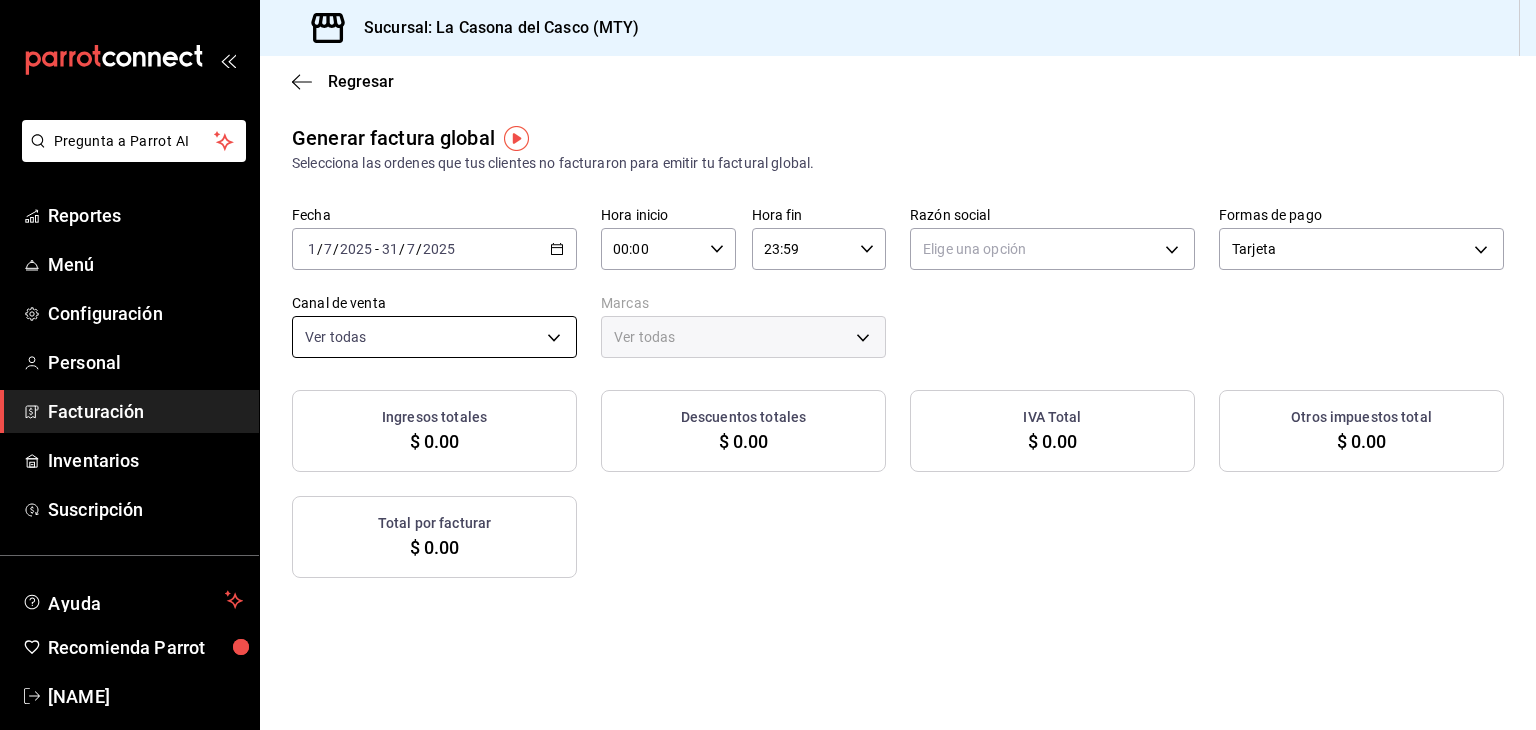 click on "Pregunta a Parrot AI Reportes   Menú   Configuración   Personal   Facturación   Inventarios   Suscripción   Ayuda Recomienda Parrot   Daniel Lic   Sugerir nueva función   Sucursal: La Casona del Casco (MTY) Regresar Generar factura global Selecciona las ordenes que tus clientes no facturaron para emitir tu factural global. Fecha [DATE] [DATE] - [DATE] [DATE] Hora inicio 00:00 Hora inicio Hora fin 23:59 Hora fin Razón social Elige una opción Formas de pago Tarjeta CARD Canal de venta Ver todas PARROT,UBER_EATS,RAPPI,DIDI_FOOD,ONLINE Marcas Ver todas Ingresos totales [PRICE] Descuentos totales [PRICE] IVA Total [PRICE] Otros impuestos total [PRICE] Total por facturar [PRICE] No hay información que mostrar GANA 1 MES GRATIS EN TU SUSCRIPCIÓN AQUÍ Ver video tutorial Ir a video Pregunta a Parrot AI Reportes   Menú   Configuración   Personal   Facturación   Inventarios   Suscripción   Ayuda Recomienda Parrot   Daniel Lic   Sugerir nueva función   Visitar centro de ayuda ([PHONE])" at bounding box center (768, 365) 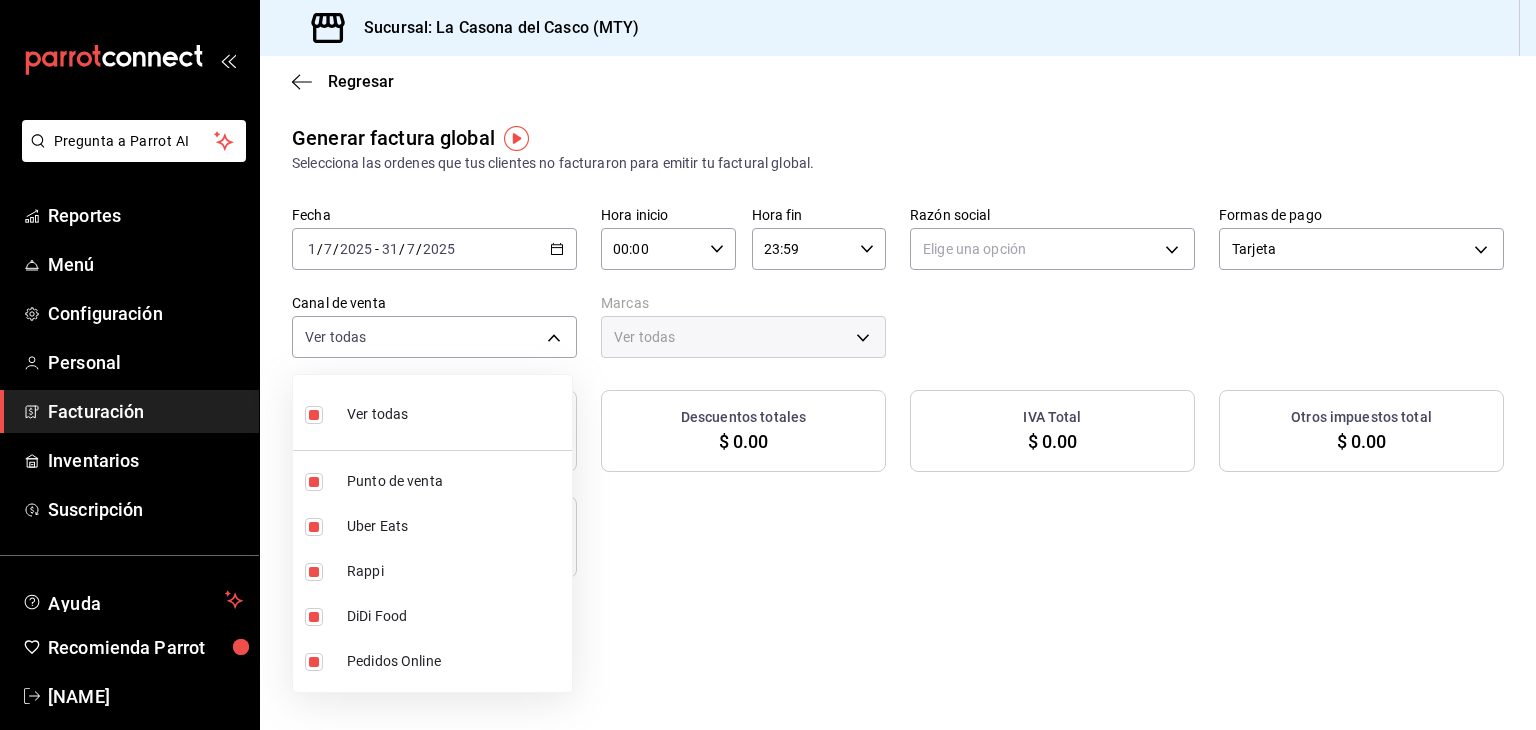 click at bounding box center [768, 365] 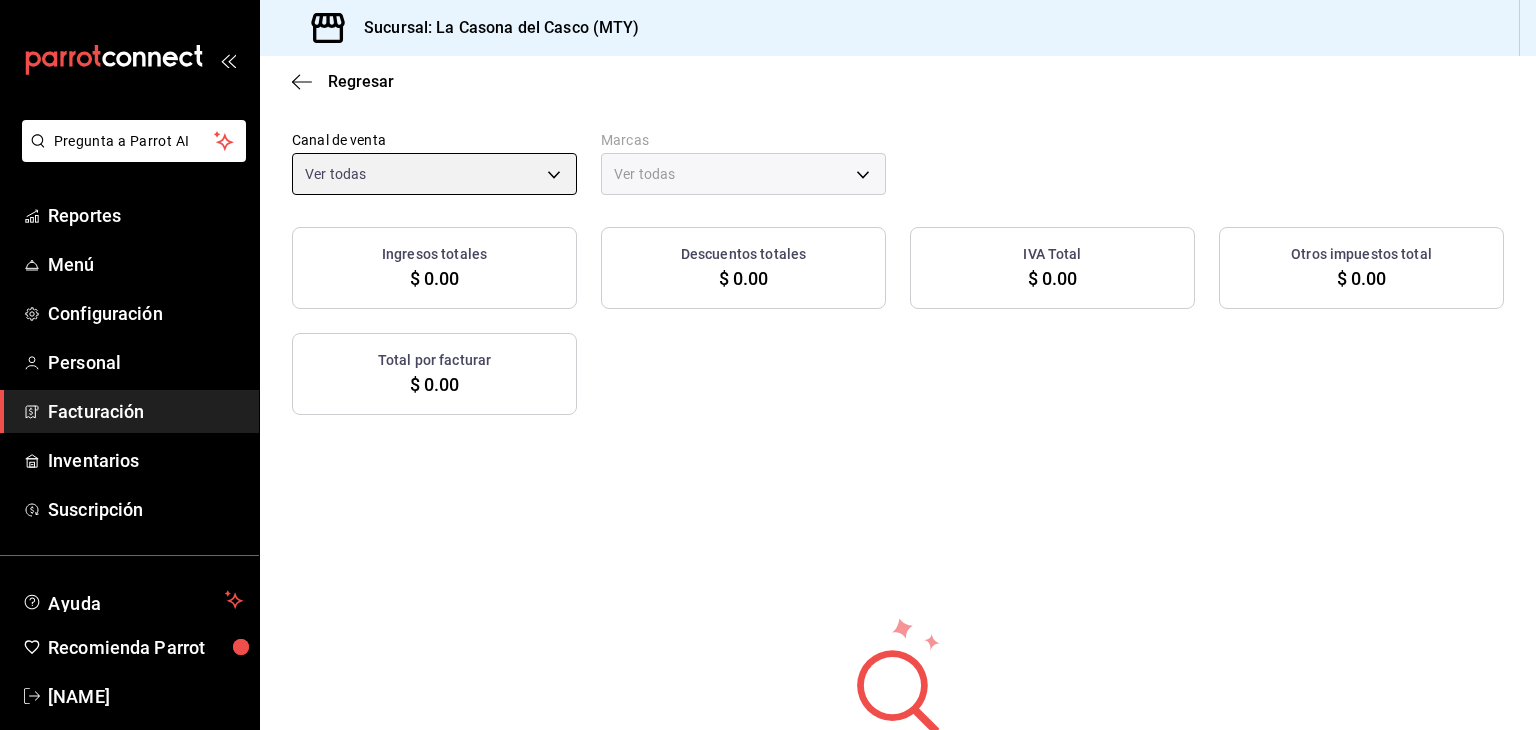 scroll, scrollTop: 0, scrollLeft: 0, axis: both 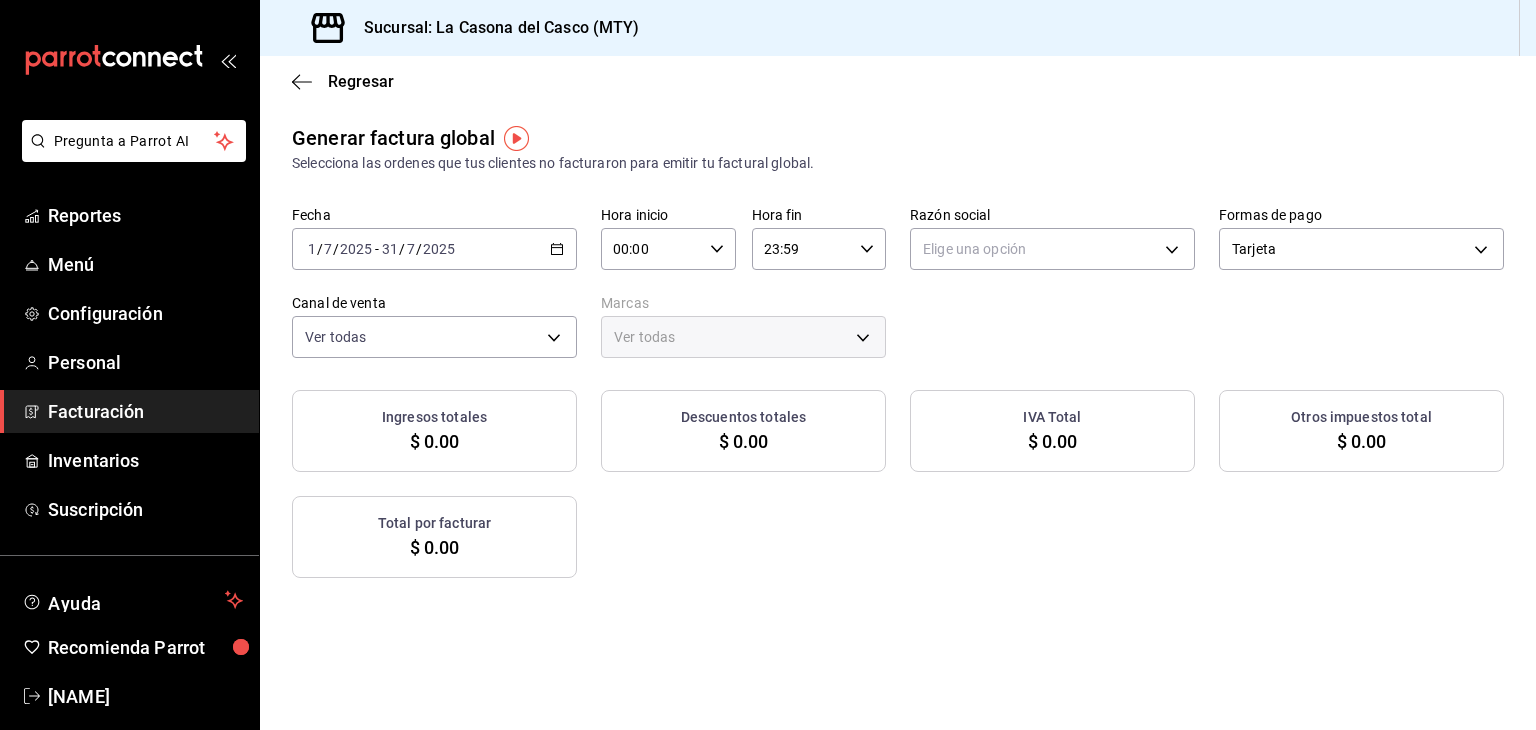 click at bounding box center [516, 138] 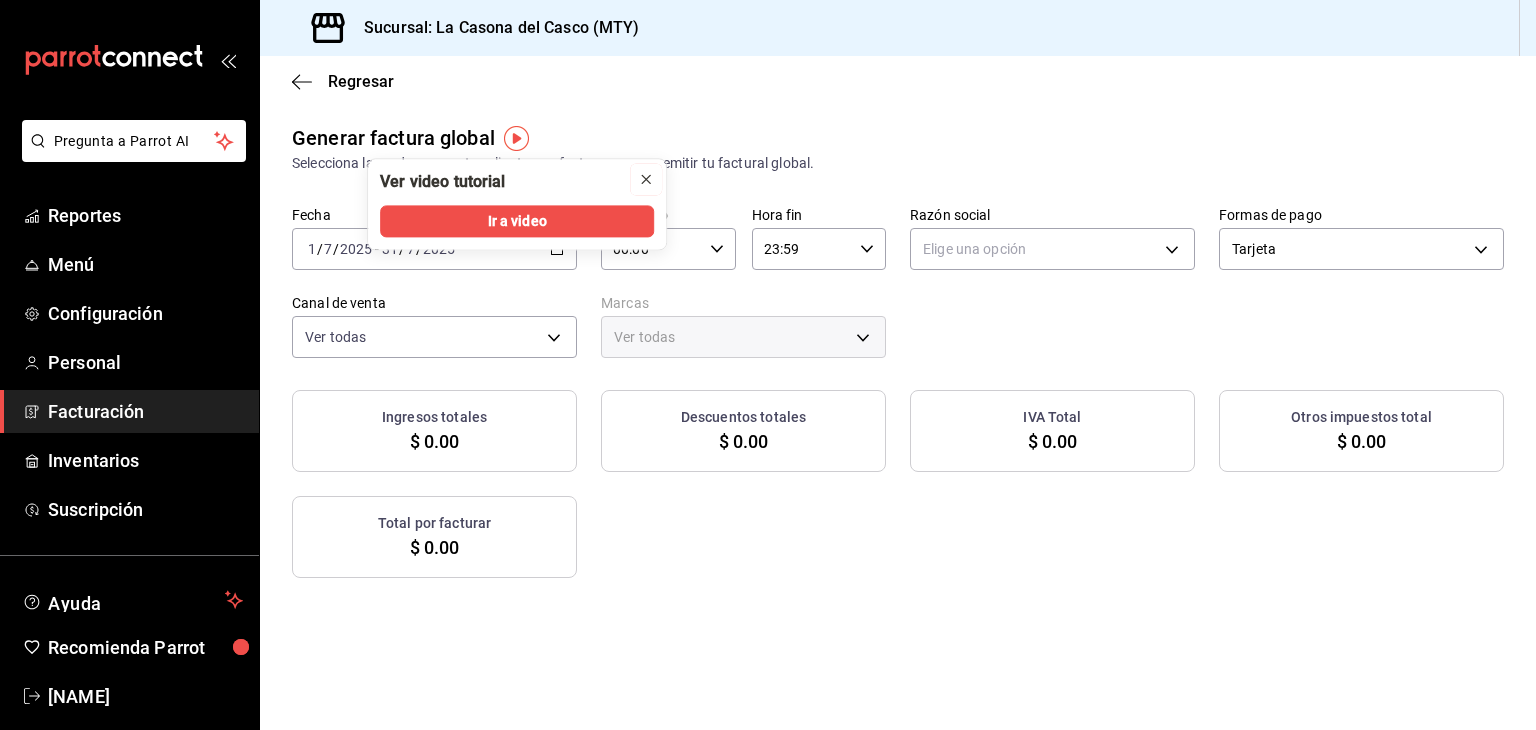 click 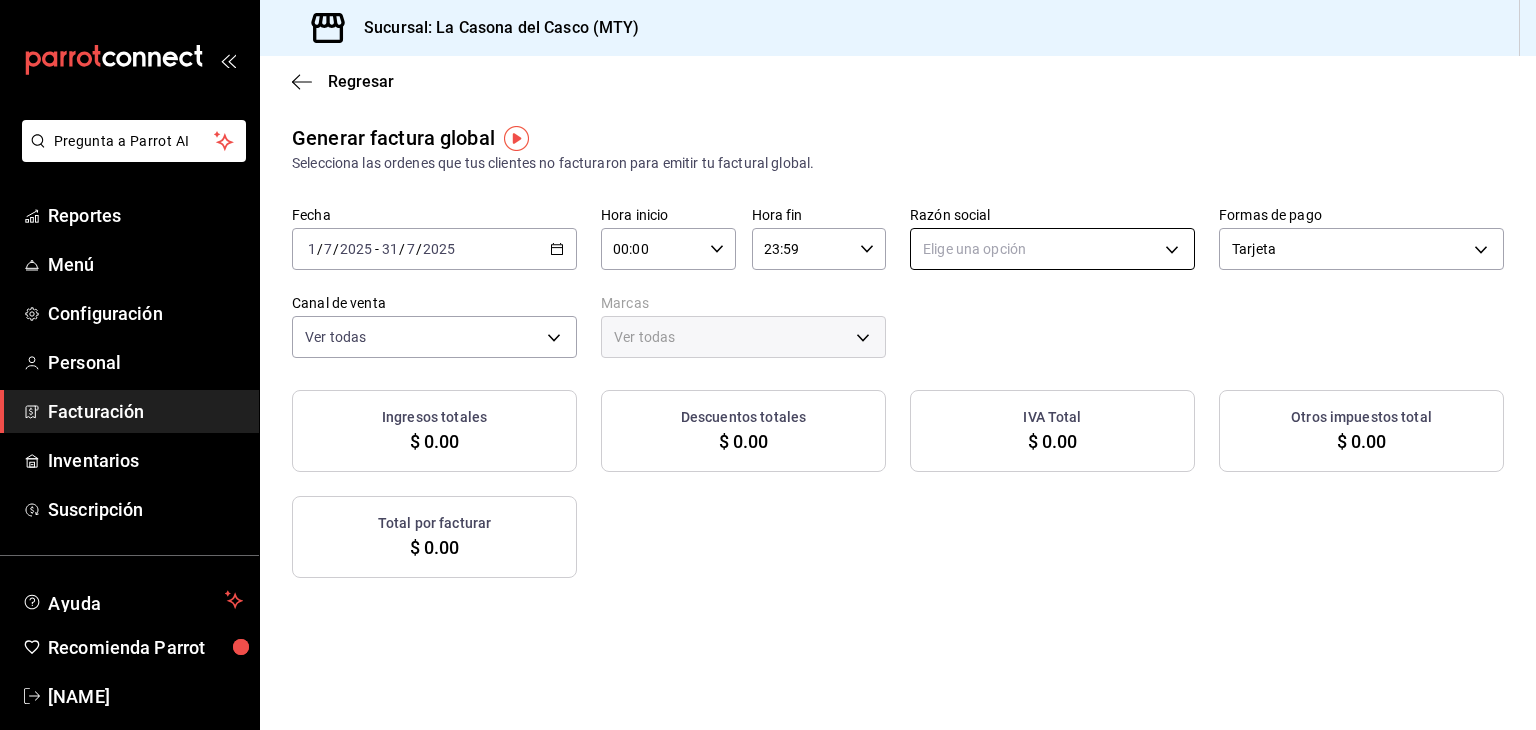 click on "Pregunta a Parrot AI Reportes   Menú   Configuración   Personal   Facturación   Inventarios   Suscripción   Ayuda Recomienda Parrot   Daniel Lic   Sugerir nueva función   Sucursal: La Casona del Casco (MTY) Regresar Generar factura global Selecciona las ordenes que tus clientes no facturaron para emitir tu factural global. Fecha [DATE] [DATE] - [DATE] [DATE] Hora inicio 00:00 Hora inicio Hora fin 23:59 Hora fin Razón social Elige una opción Formas de pago Tarjeta CARD Canal de venta Ver todas PARROT,UBER_EATS,RAPPI,DIDI_FOOD,ONLINE Marcas Ver todas Ingresos totales [PRICE] Descuentos totales [PRICE] IVA Total [PRICE] Otros impuestos total [PRICE] Total por facturar [PRICE] No hay información que mostrar GANA 1 MES GRATIS EN TU SUSCRIPCIÓN AQUÍ Ver video tutorial Ir a video Pregunta a Parrot AI Reportes   Menú   Configuración   Personal   Facturación   Inventarios   Suscripción   Ayuda Recomienda Parrot   Daniel Lic   Sugerir nueva función   Visitar centro de ayuda ([PHONE])" at bounding box center (768, 365) 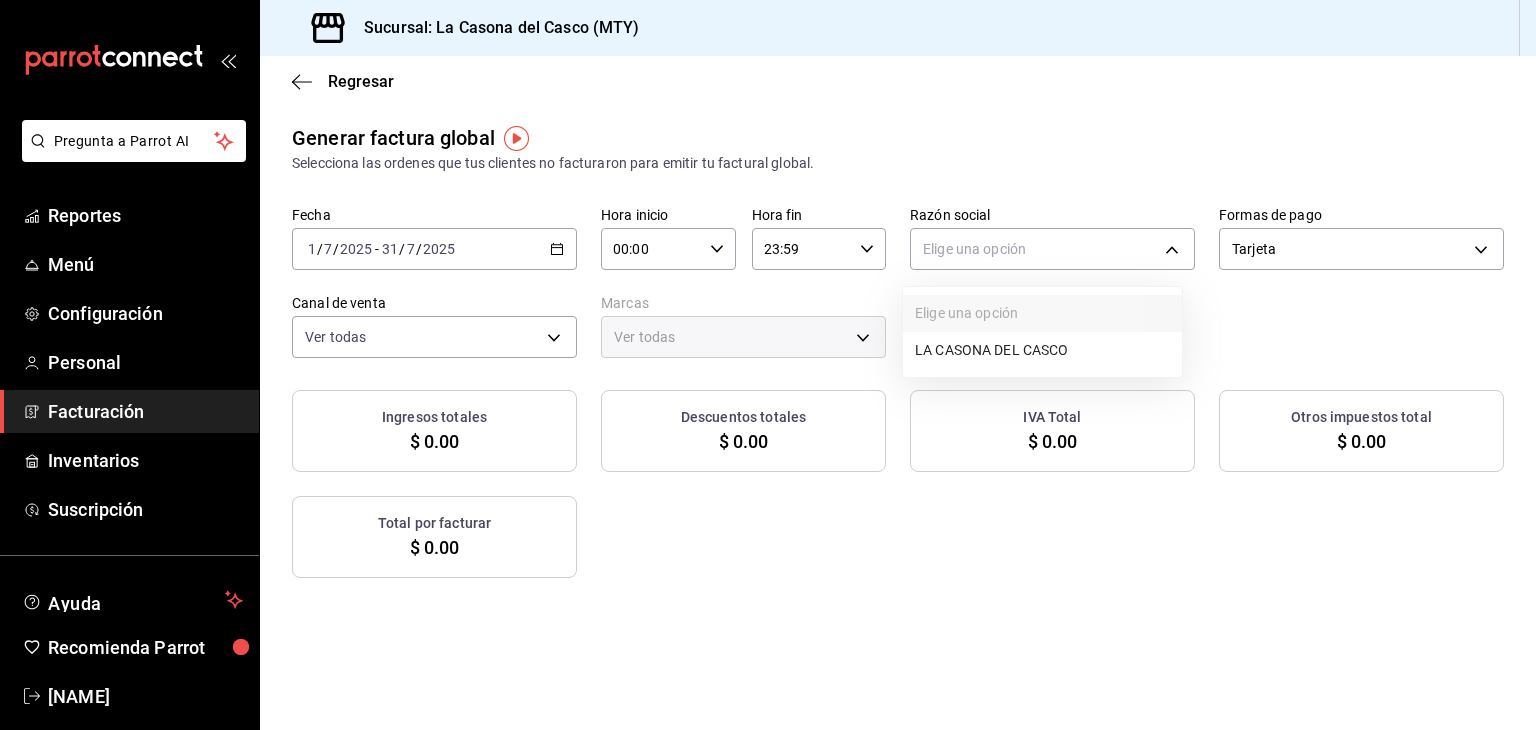 click on "LA CASONA DEL CASCO" at bounding box center [1042, 350] 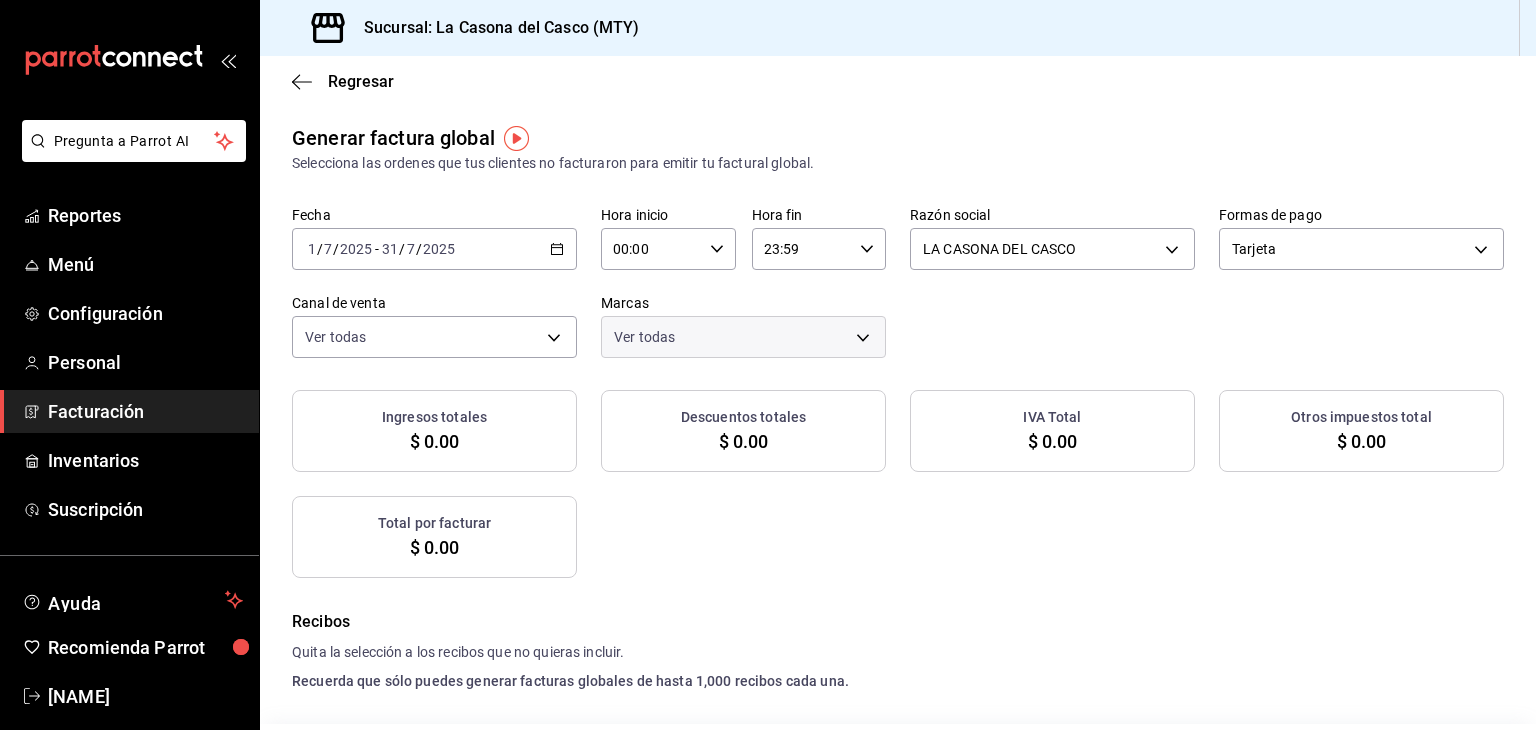 checkbox on "true" 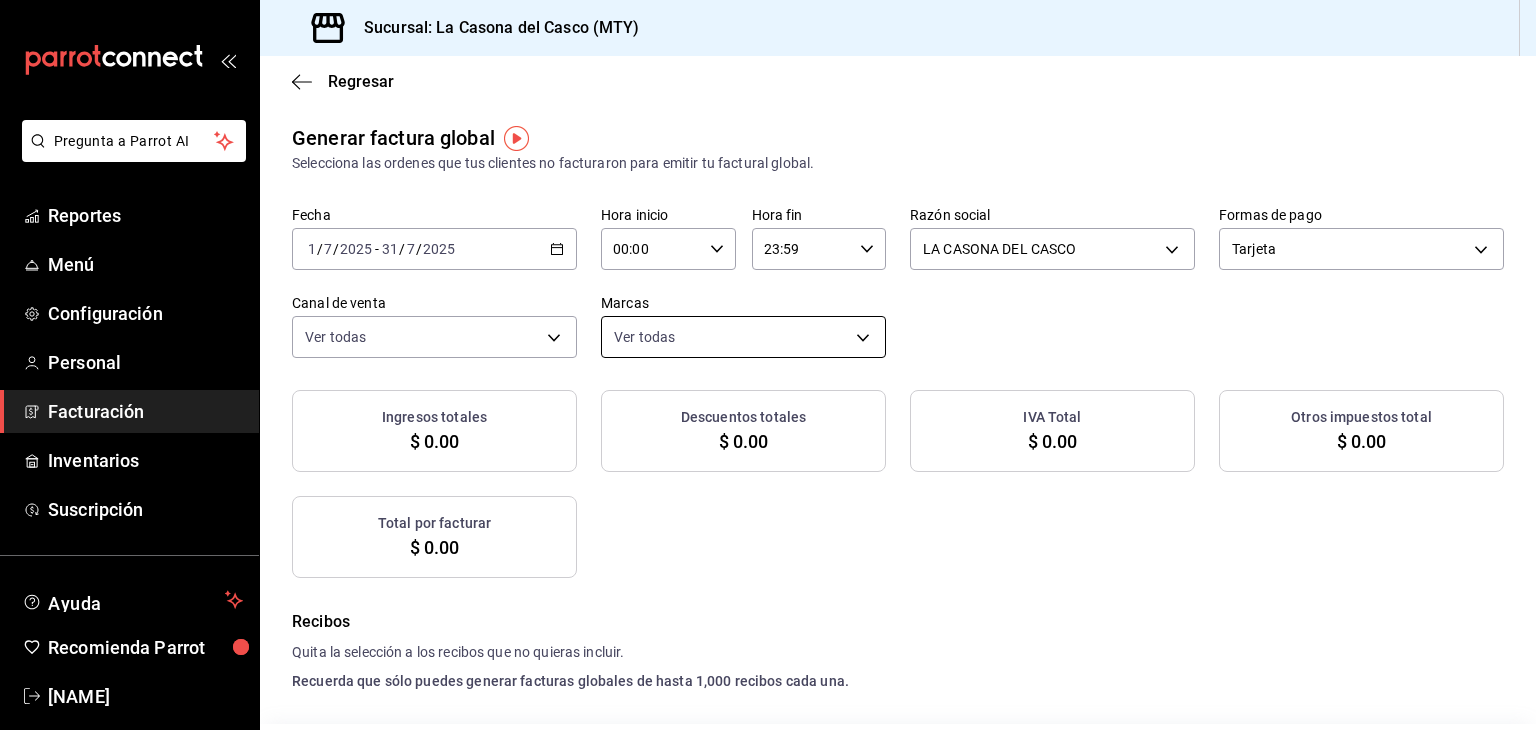 checkbox on "true" 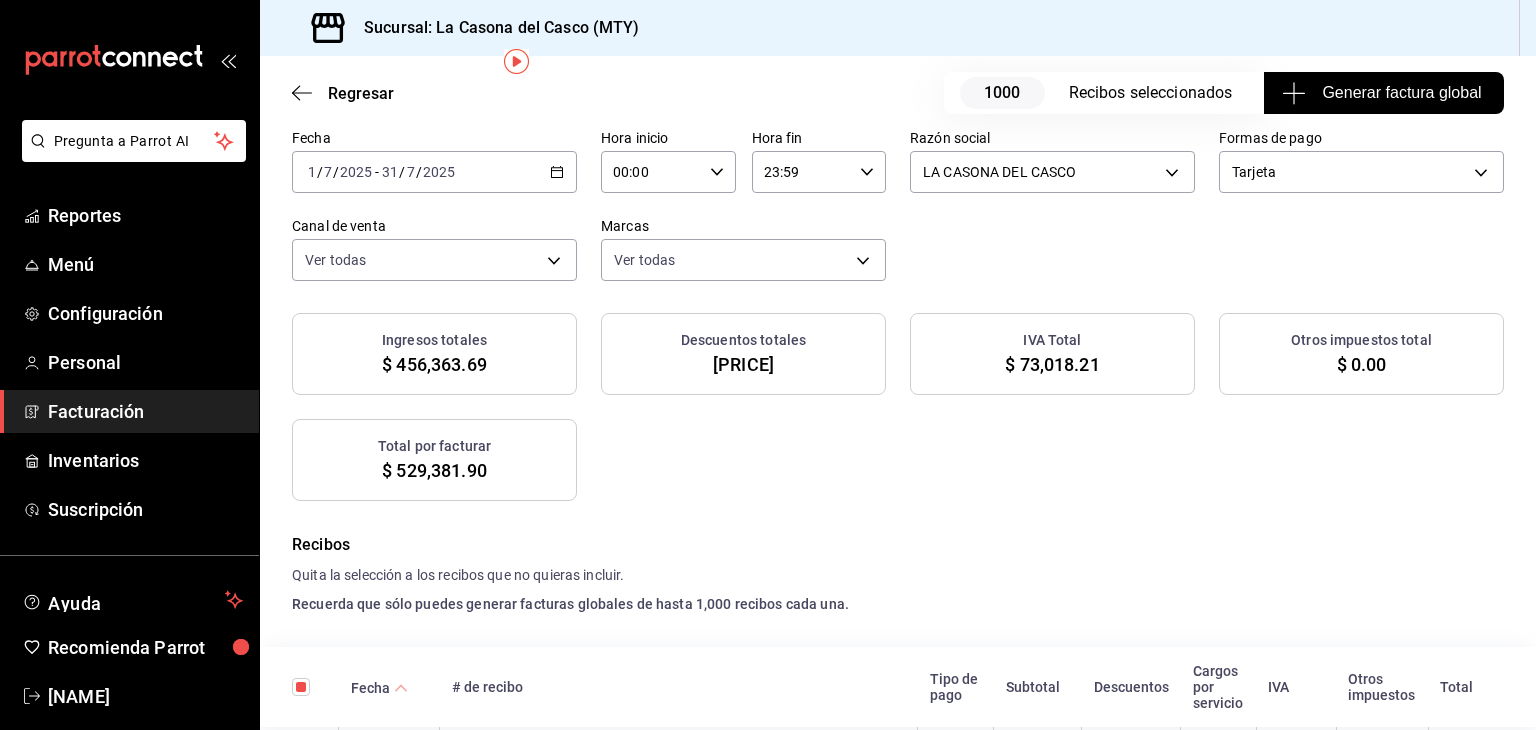scroll, scrollTop: 0, scrollLeft: 0, axis: both 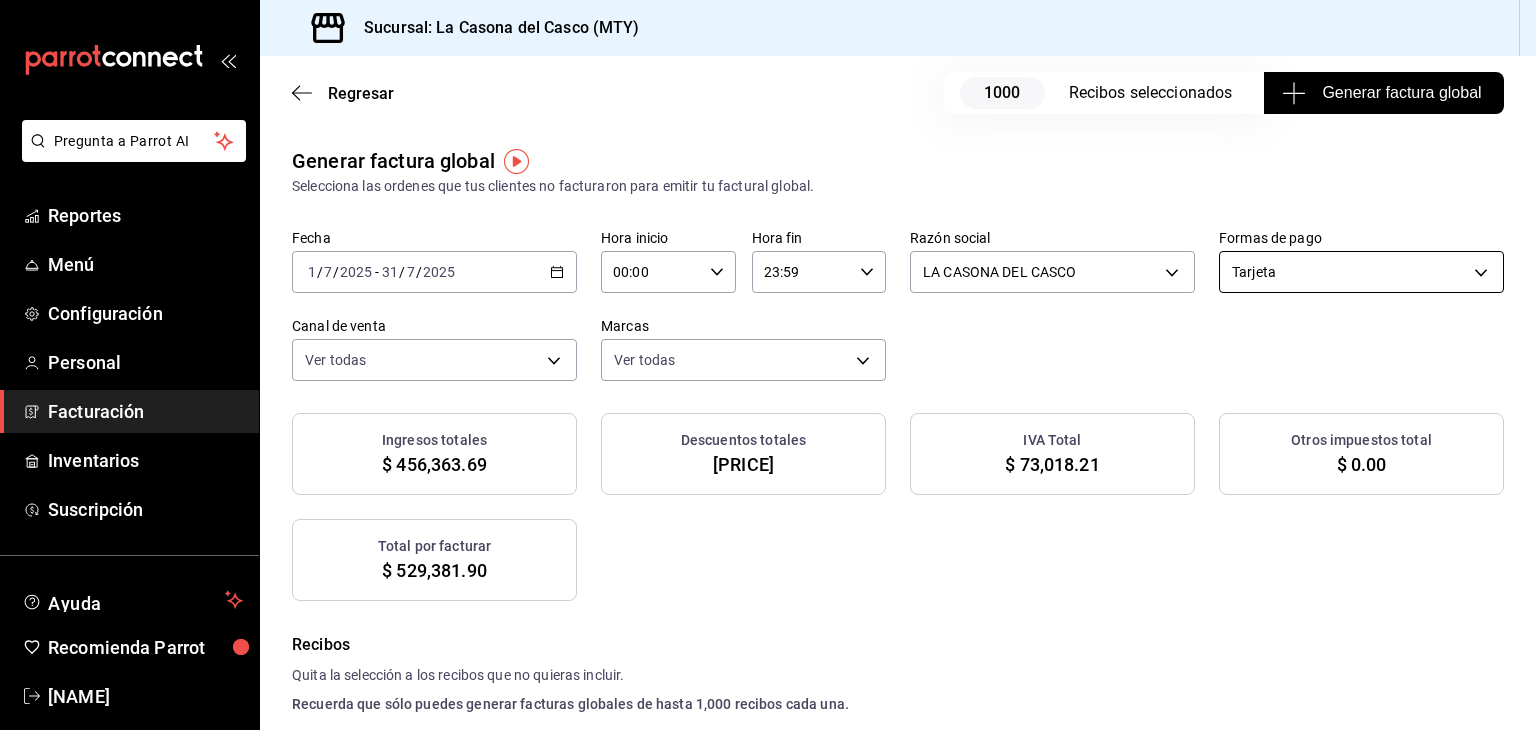 click on "Pregunta a Parrot AI Reportes   Menú   Configuración   Personal   Facturación   Inventarios   Suscripción   Ayuda Recomienda Parrot   Daniel Lic   Sugerir nueva función   Sucursal: La Casona del Casco (MTY) Regresar 1000 Recibos seleccionados Generar factura global Generar factura global Selecciona las ordenes que tus clientes no facturaron para emitir tu factural global. Fecha 2025-07-01 1 / 7 / 2025 - 2025-07-31 31 / 7 / 2025 Hora inicio 00:00 Hora inicio Hora fin 23:59 Hora fin Razón social LA CASONA DEL CASCO 20f3d072-ecd1-42c6-bb81-a9496340bef7 Formas de pago Tarjeta CARD Canal de venta Ver todas PARROT,UBER_EATS,RAPPI,DIDI_FOOD,ONLINE Marcas Ver todas 7e4e7643-bc2c-442b-8a2a-9b04da6139a5 Ingresos totales $ 456,363.69 Descuentos totales $ 2,746.10 IVA Total $ 73,018.21 Otros impuestos total $ 0.00 Total por facturar $ 529,381.90 Recibos Quita la selección a los recibos que no quieras incluir. Recuerda que sólo puedes generar facturas globales de hasta 1,000 recibos cada una. Fecha # de recibo IVA" at bounding box center (768, 365) 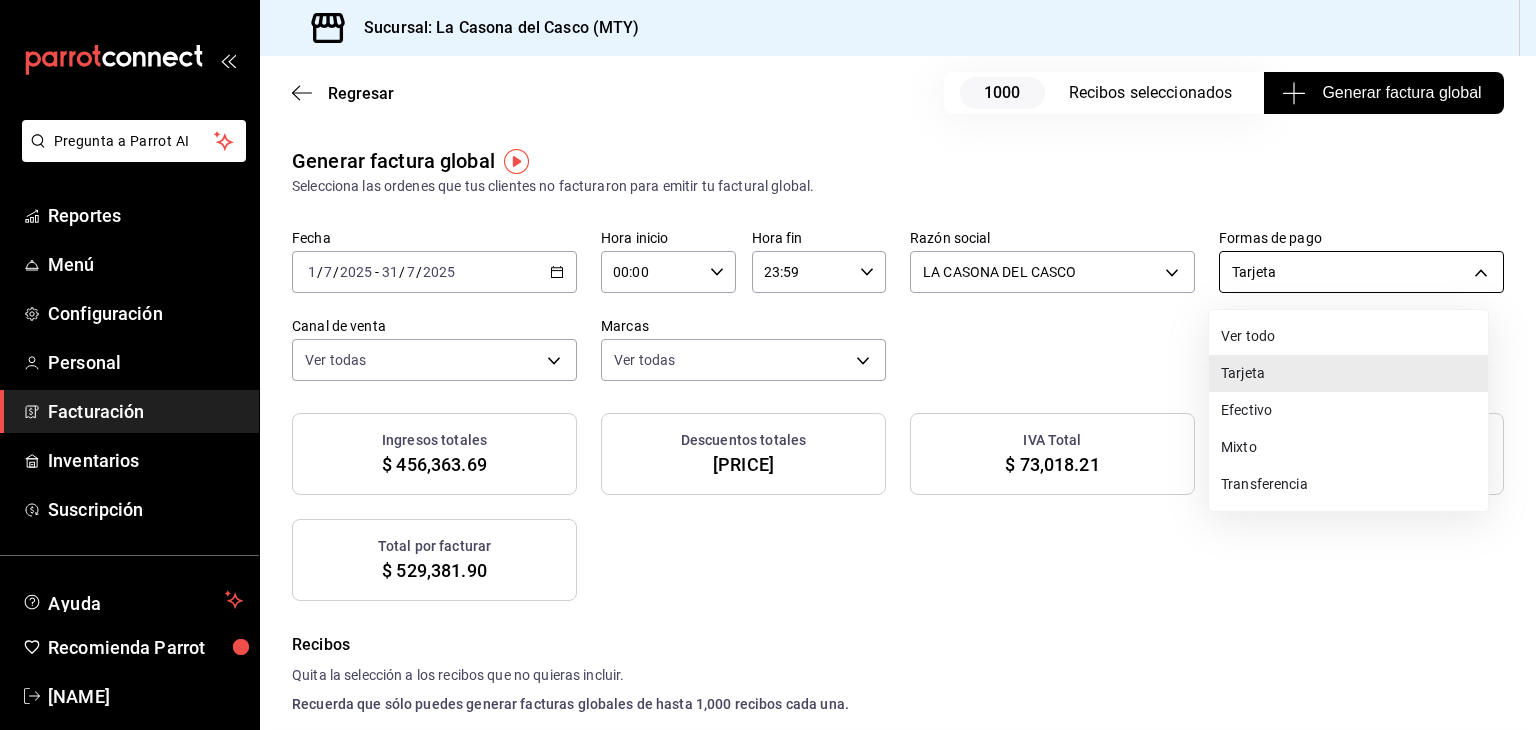 click at bounding box center (768, 365) 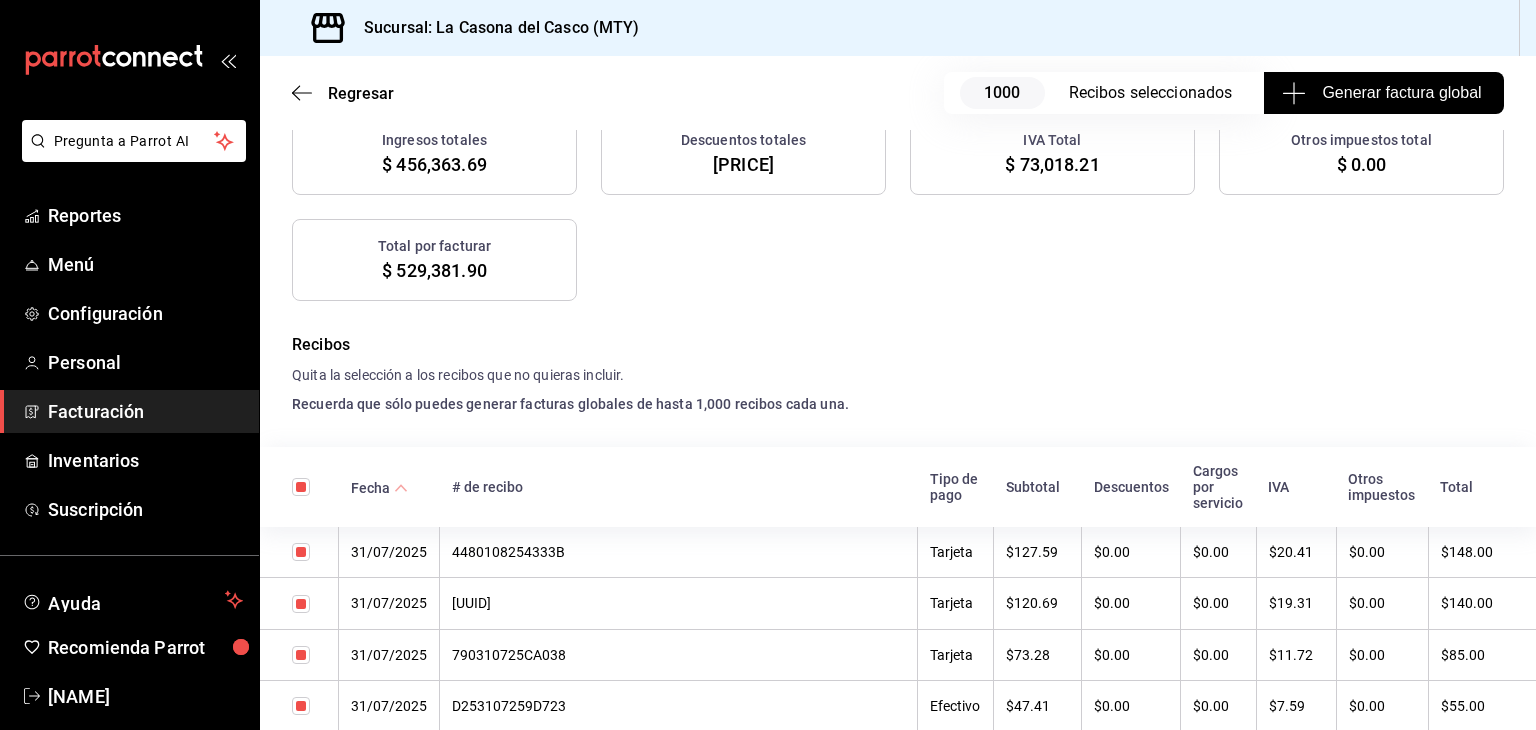 scroll, scrollTop: 0, scrollLeft: 0, axis: both 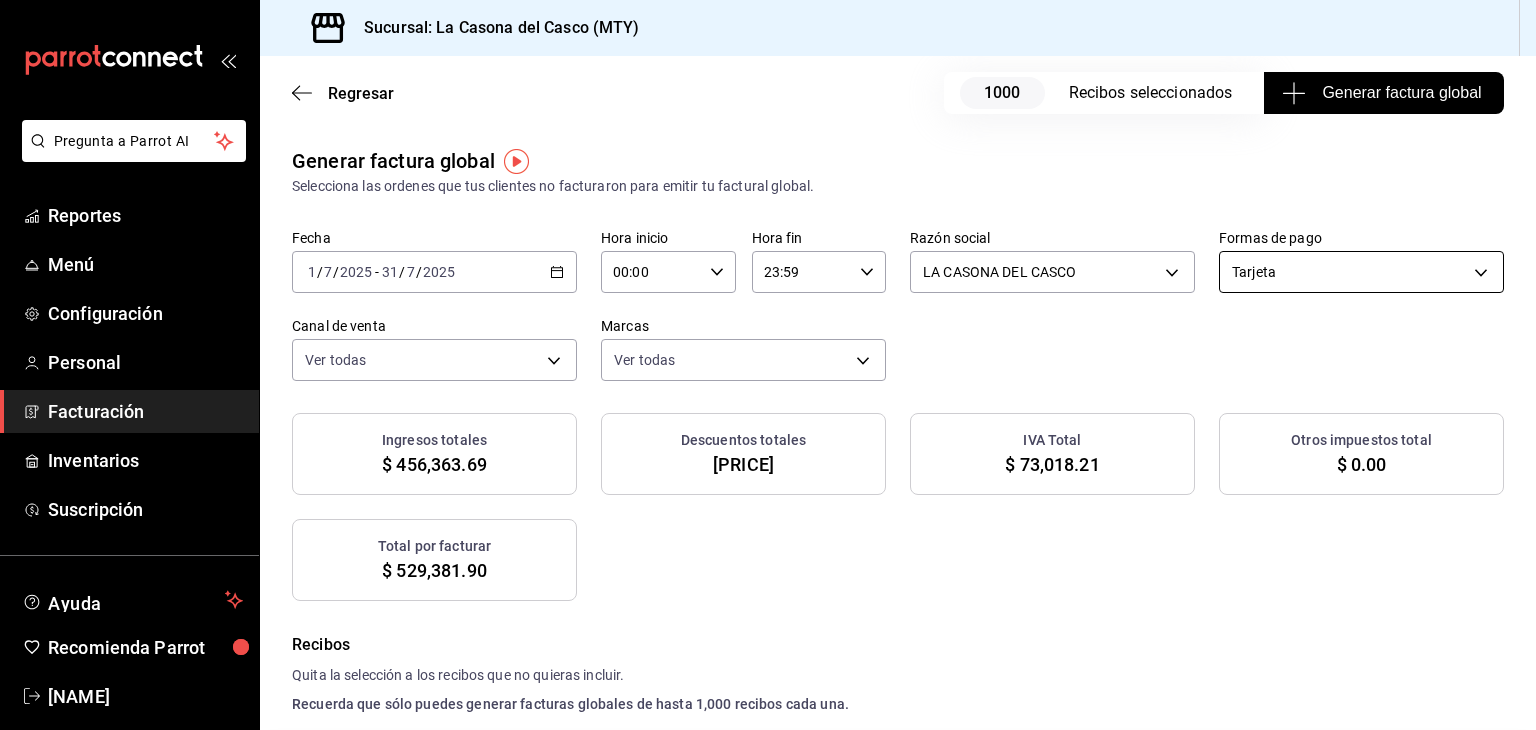 click on "Pregunta a Parrot AI Reportes   Menú   Configuración   Personal   Facturación   Inventarios   Suscripción   Ayuda Recomienda Parrot   Daniel Lic   Sugerir nueva función   Sucursal: La Casona del Casco (MTY) Regresar 1000 Recibos seleccionados Generar factura global Generar factura global Selecciona las ordenes que tus clientes no facturaron para emitir tu factural global. Fecha 2025-07-01 1 / 7 / 2025 - 2025-07-31 31 / 7 / 2025 Hora inicio 00:00 Hora inicio Hora fin 23:59 Hora fin Razón social LA CASONA DEL CASCO 20f3d072-ecd1-42c6-bb81-a9496340bef7 Formas de pago Tarjeta CARD Canal de venta Ver todas PARROT,UBER_EATS,RAPPI,DIDI_FOOD,ONLINE Marcas Ver todas 7e4e7643-bc2c-442b-8a2a-9b04da6139a5 Ingresos totales $ 456,363.69 Descuentos totales $ 2,746.10 IVA Total $ 73,018.21 Otros impuestos total $ 0.00 Total por facturar $ 529,381.90 Recibos Quita la selección a los recibos que no quieras incluir. Recuerda que sólo puedes generar facturas globales de hasta 1,000 recibos cada una. Fecha # de recibo IVA" at bounding box center [768, 365] 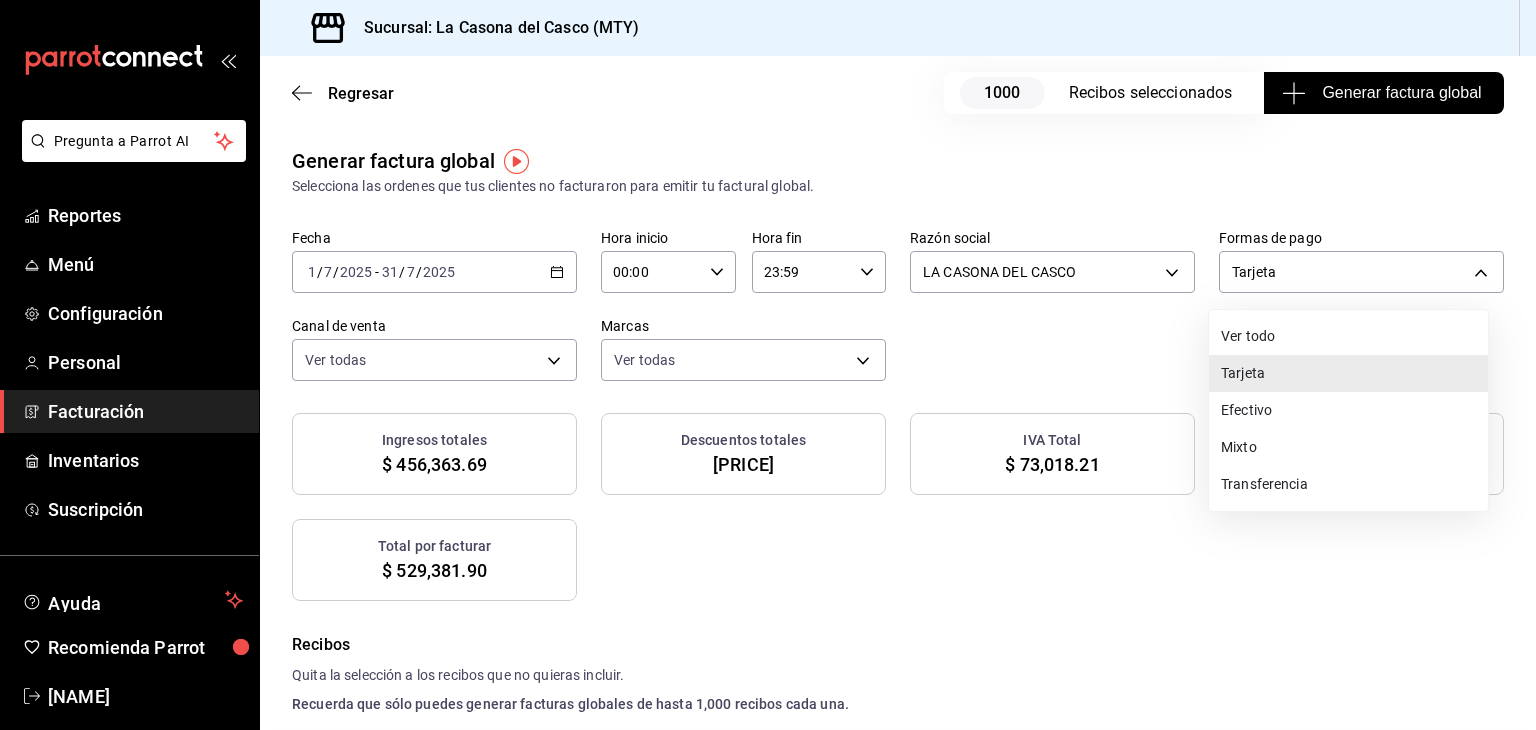 click on "Efectivo" at bounding box center [1348, 410] 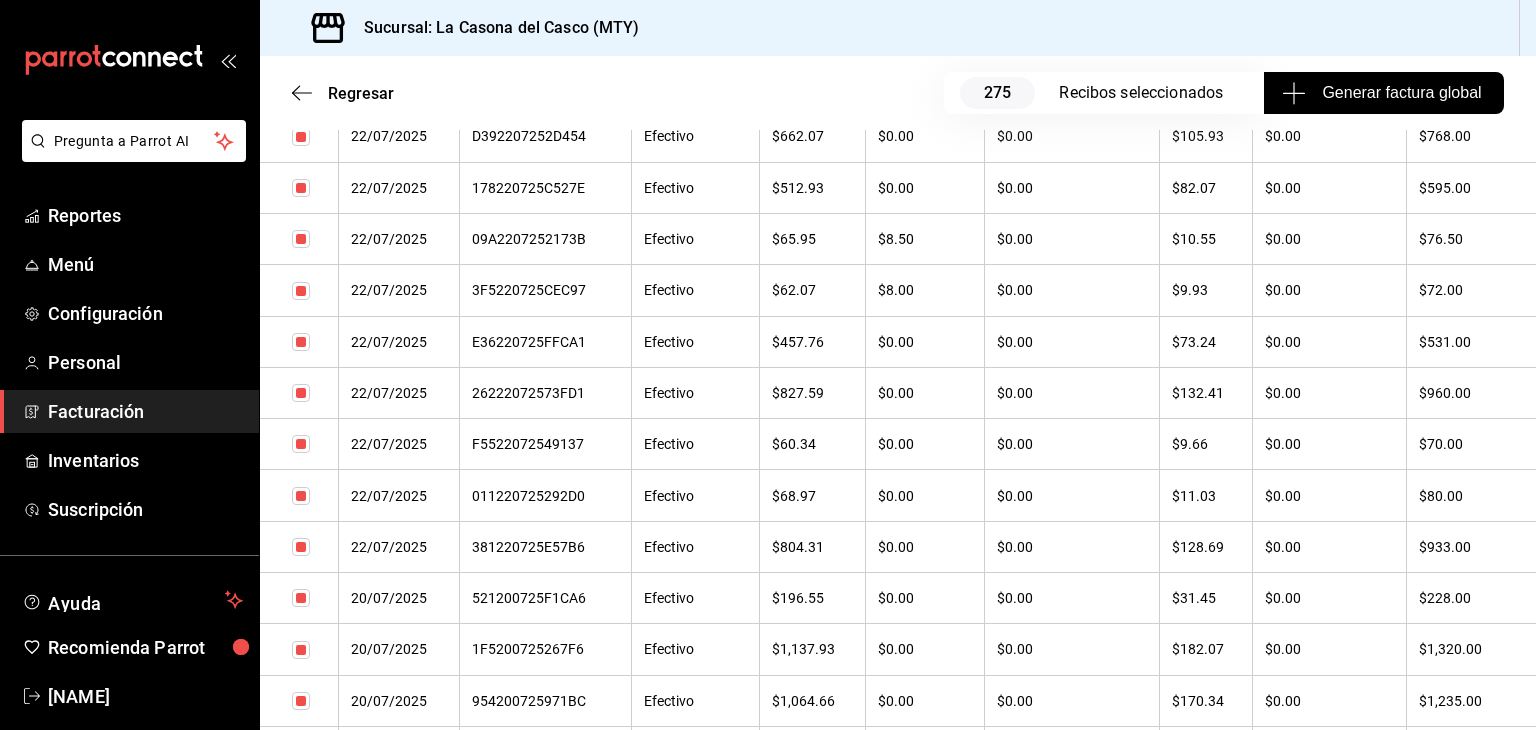 scroll, scrollTop: 5200, scrollLeft: 0, axis: vertical 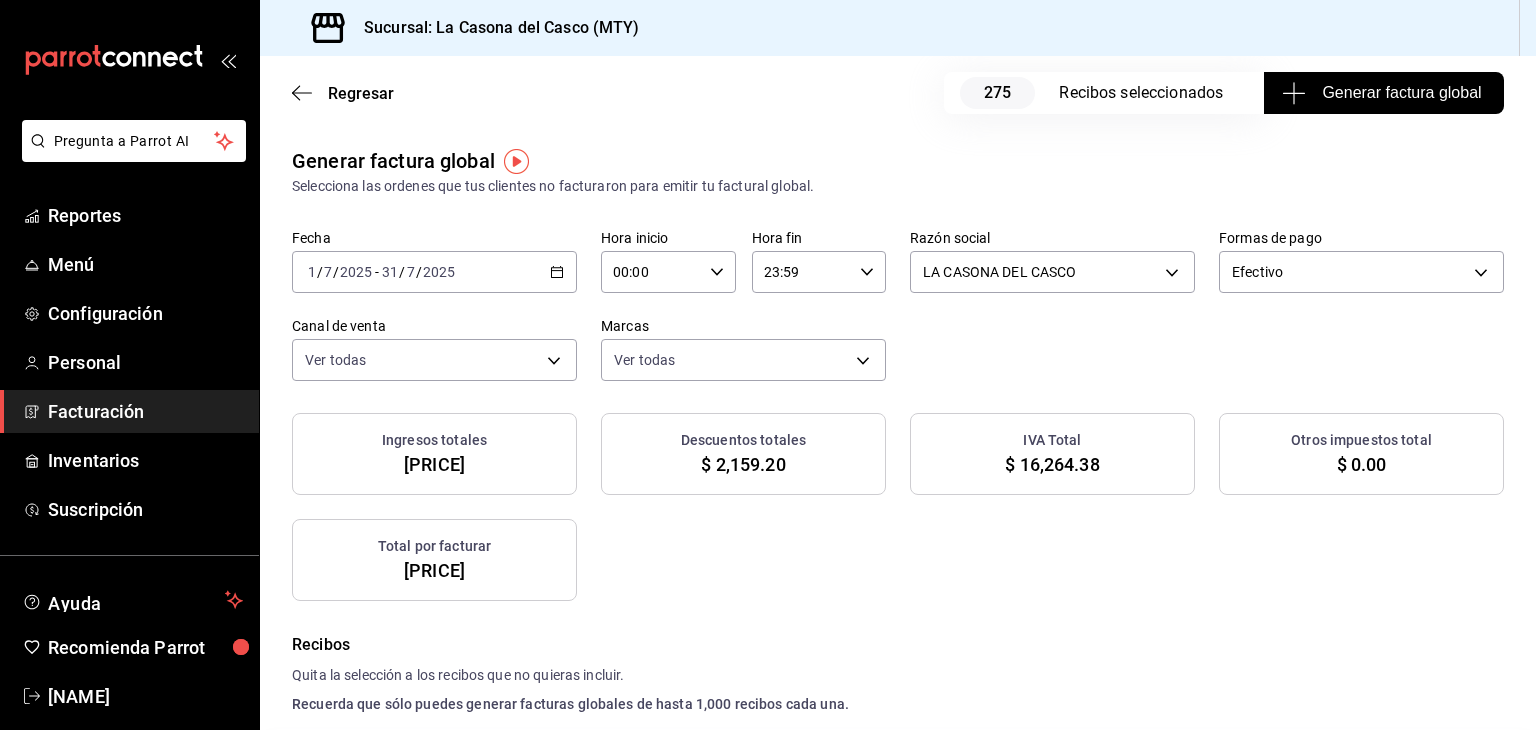 click on "Generar factura global" at bounding box center (1383, 93) 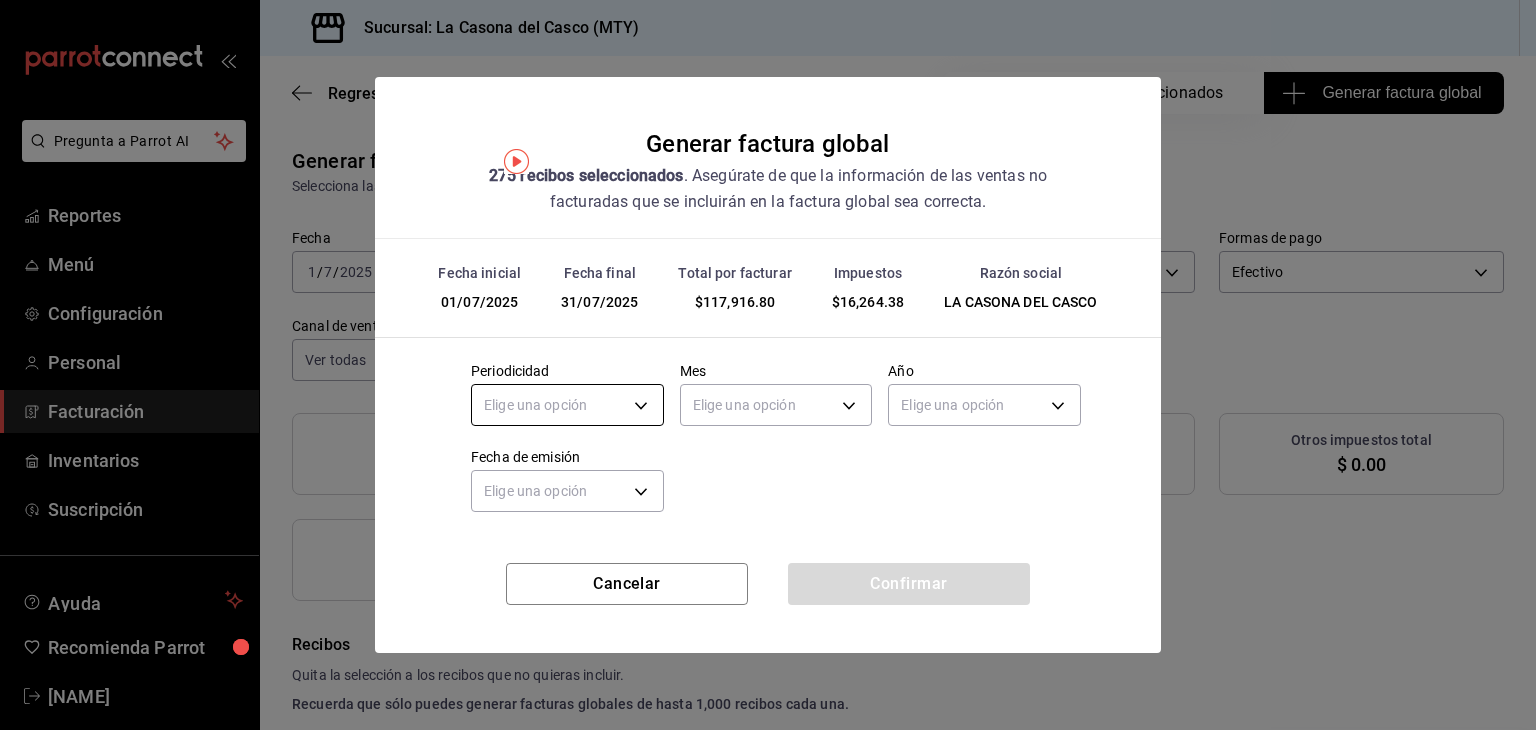 click on "Pregunta a Parrot AI Reportes   Menú   Configuración   Personal   Facturación   Inventarios   Suscripción   Ayuda Recomienda Parrot   Daniel Lic   Sugerir nueva función   Sucursal: La Casona del Casco (MTY) Regresar 275 Recibos seleccionados Generar factura global Generar factura global Selecciona las ordenes que tus clientes no facturaron para emitir tu factural global. Fecha 2025-07-01 1 / 7 / 2025 - 2025-07-31 31 / 7 / 2025 Hora inicio 00:00 Hora inicio Hora fin 23:59 Hora fin Razón social LA CASONA DEL CASCO 20f3d072-ecd1-42c6-bb81-a9496340bef7 Formas de pago Efectivo CASH Canal de venta Ver todas PARROT,UBER_EATS,RAPPI,DIDI_FOOD,ONLINE Marcas Ver todas 7e4e7643-bc2c-442b-8a2a-9b04da6139a5 Ingresos totales $ 101,652.42 Descuentos totales $ 2,159.20 IVA Total $ 16,264.38 Otros impuestos total $ 0.00 Total por facturar $ 117,916.80 Recibos Quita la selección a los recibos que no quieras incluir. Recuerda que sólo puedes generar facturas globales de hasta 1,000 recibos cada una. Fecha # de recibo IVA" at bounding box center (768, 365) 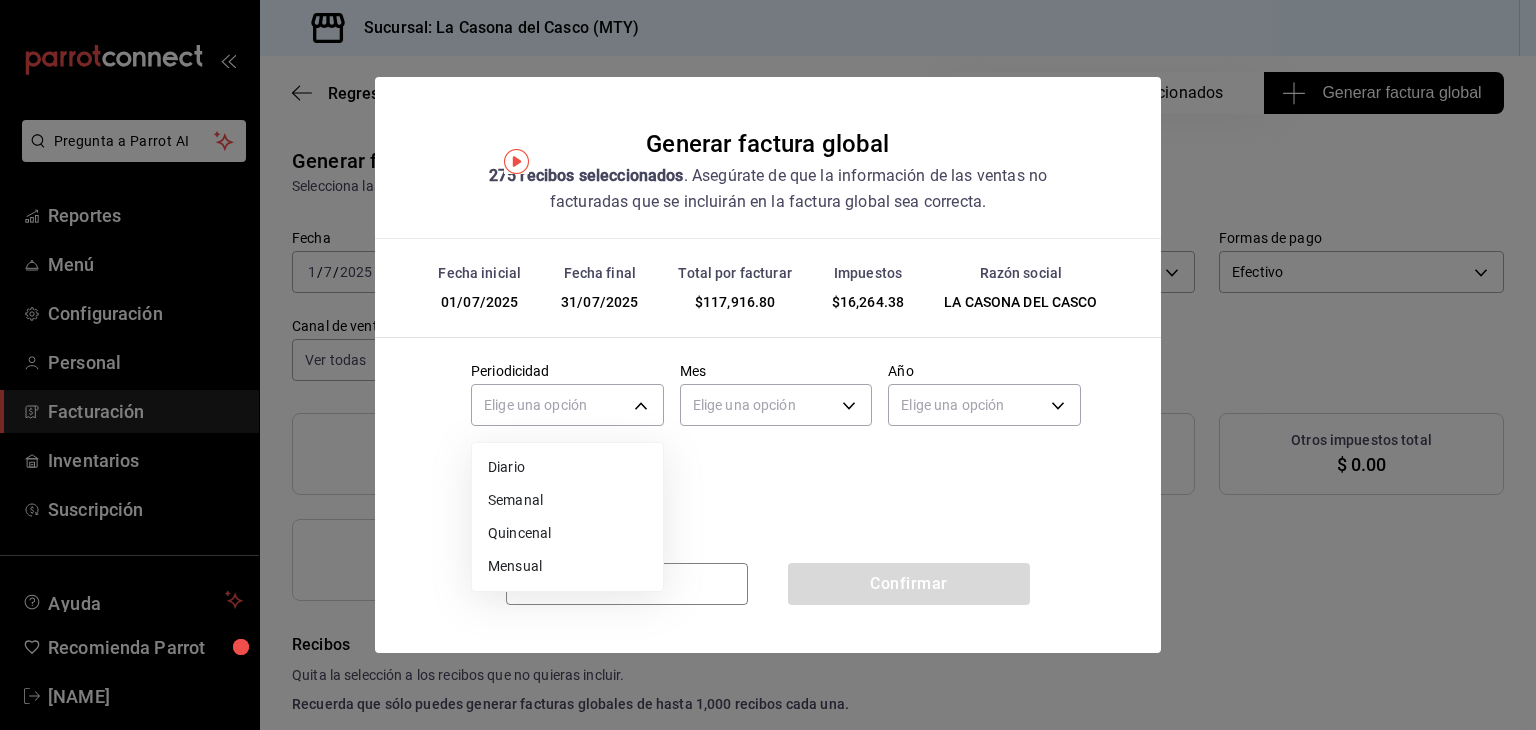 click on "Mensual" at bounding box center [567, 566] 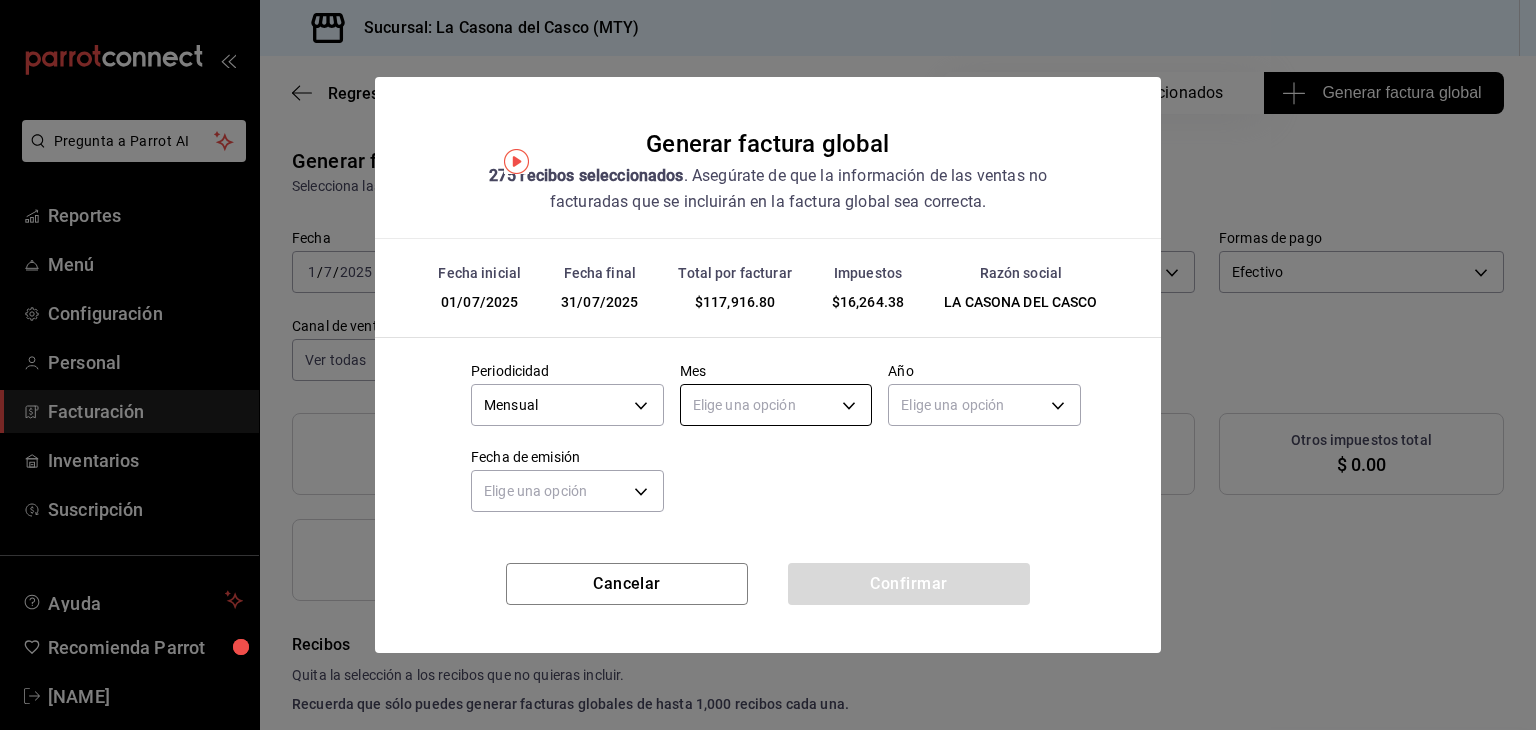 click on "Pregunta a Parrot AI Reportes   Menú   Configuración   Personal   Facturación   Inventarios   Suscripción   Ayuda Recomienda Parrot   Daniel Lic   Sugerir nueva función   Sucursal: La Casona del Casco (MTY) Regresar 275 Recibos seleccionados Generar factura global Generar factura global Selecciona las ordenes que tus clientes no facturaron para emitir tu factural global. Fecha 2025-07-01 1 / 7 / 2025 - 2025-07-31 31 / 7 / 2025 Hora inicio 00:00 Hora inicio Hora fin 23:59 Hora fin Razón social LA CASONA DEL CASCO 20f3d072-ecd1-42c6-bb81-a9496340bef7 Formas de pago Efectivo CASH Canal de venta Ver todas PARROT,UBER_EATS,RAPPI,DIDI_FOOD,ONLINE Marcas Ver todas 7e4e7643-bc2c-442b-8a2a-9b04da6139a5 Ingresos totales $ 101,652.42 Descuentos totales $ 2,159.20 IVA Total $ 16,264.38 Otros impuestos total $ 0.00 Total por facturar $ 117,916.80 Recibos Quita la selección a los recibos que no quieras incluir. Recuerda que sólo puedes generar facturas globales de hasta 1,000 recibos cada una. Fecha # de recibo IVA" at bounding box center [768, 365] 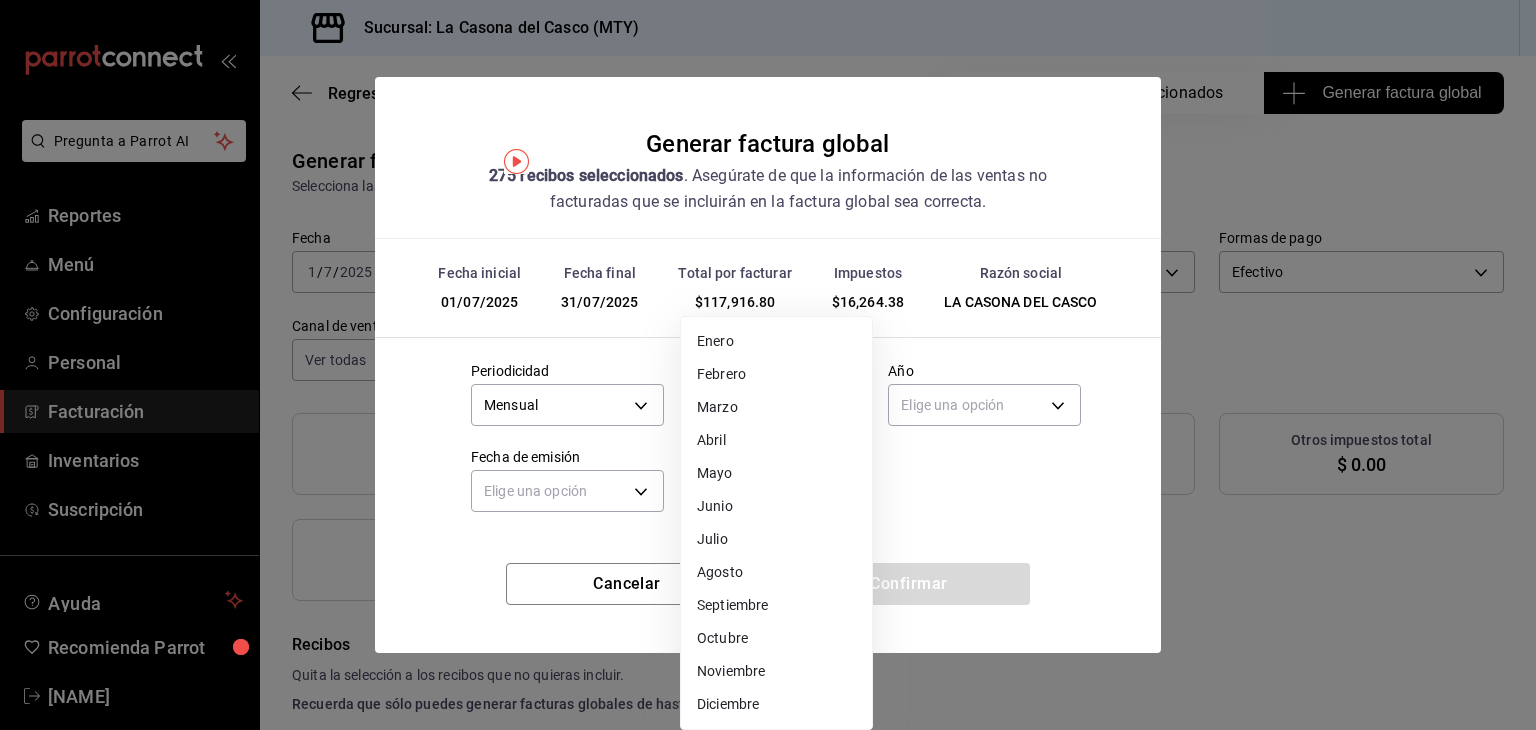 click on "Julio" at bounding box center [776, 539] 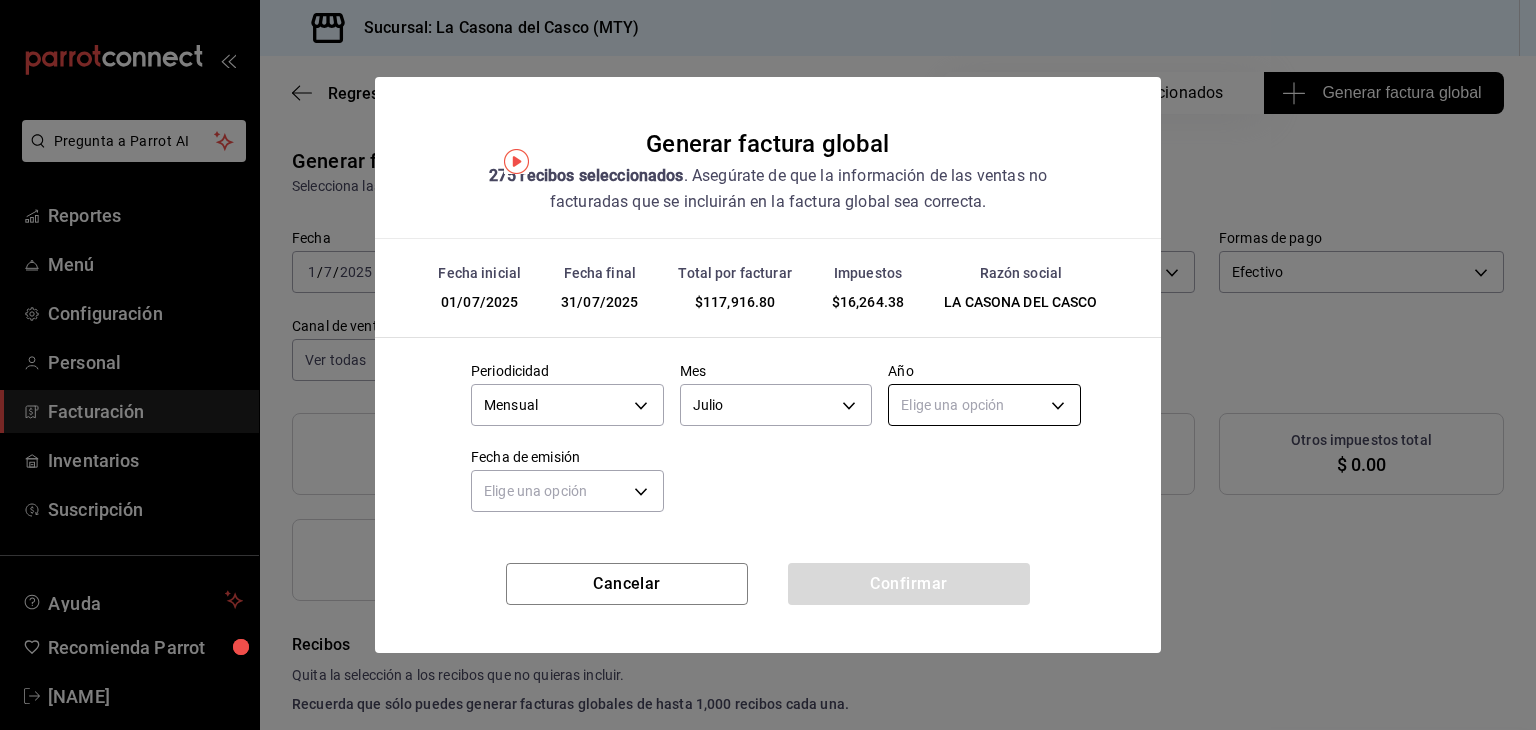 click on "Pregunta a Parrot AI Reportes   Menú   Configuración   Personal   Facturación   Inventarios   Suscripción   Ayuda Recomienda Parrot   Daniel Lic   Sugerir nueva función   Sucursal: La Casona del Casco (MTY) Regresar 275 Recibos seleccionados Generar factura global Generar factura global Selecciona las ordenes que tus clientes no facturaron para emitir tu factural global. Fecha 2025-07-01 1 / 7 / 2025 - 2025-07-31 31 / 7 / 2025 Hora inicio 00:00 Hora inicio Hora fin 23:59 Hora fin Razón social LA CASONA DEL CASCO 20f3d072-ecd1-42c6-bb81-a9496340bef7 Formas de pago Efectivo CASH Canal de venta Ver todas PARROT,UBER_EATS,RAPPI,DIDI_FOOD,ONLINE Marcas Ver todas 7e4e7643-bc2c-442b-8a2a-9b04da6139a5 Ingresos totales $ 101,652.42 Descuentos totales $ 2,159.20 IVA Total $ 16,264.38 Otros impuestos total $ 0.00 Total por facturar $ 117,916.80 Recibos Quita la selección a los recibos que no quieras incluir. Recuerda que sólo puedes generar facturas globales de hasta 1,000 recibos cada una. Fecha # de recibo IVA" at bounding box center (768, 365) 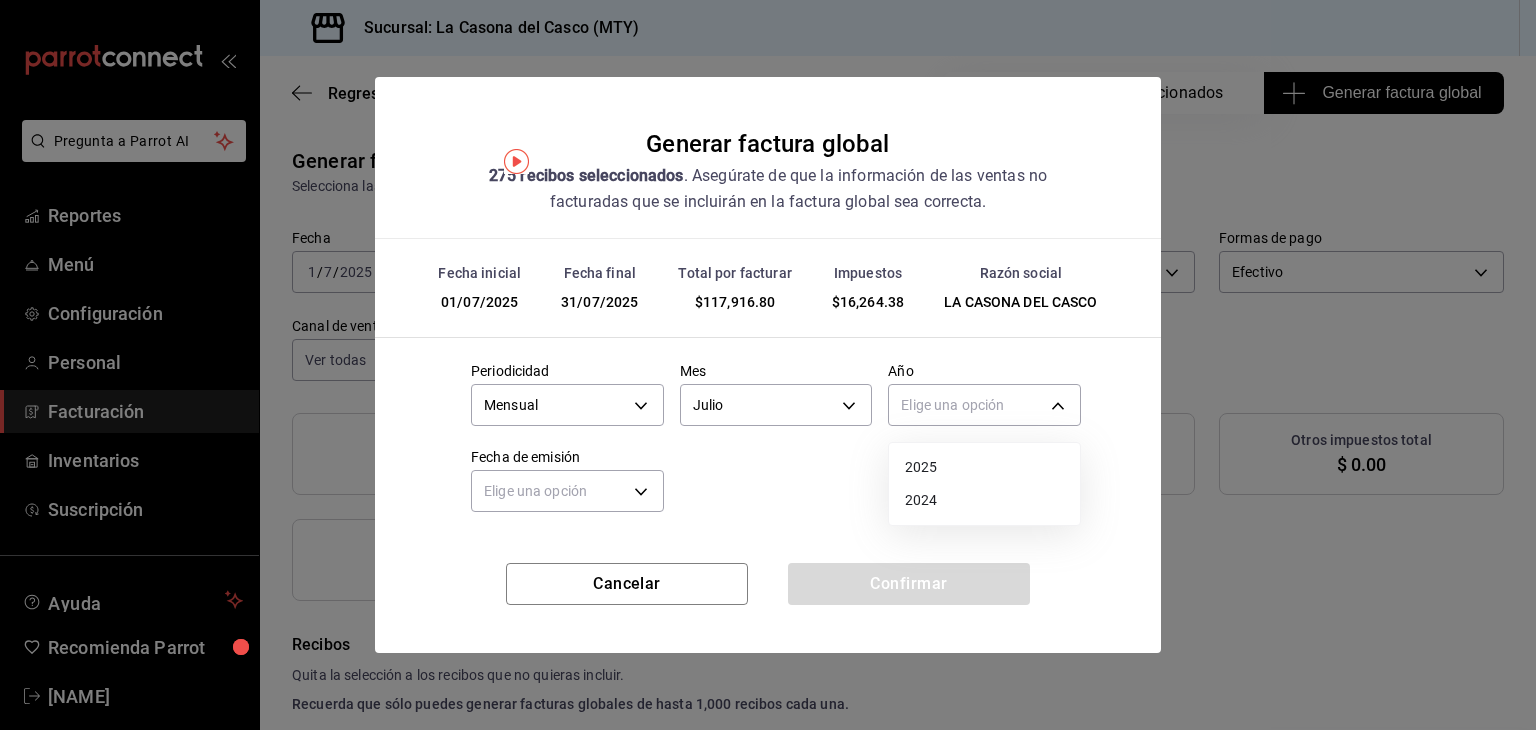 click on "2025" at bounding box center [984, 467] 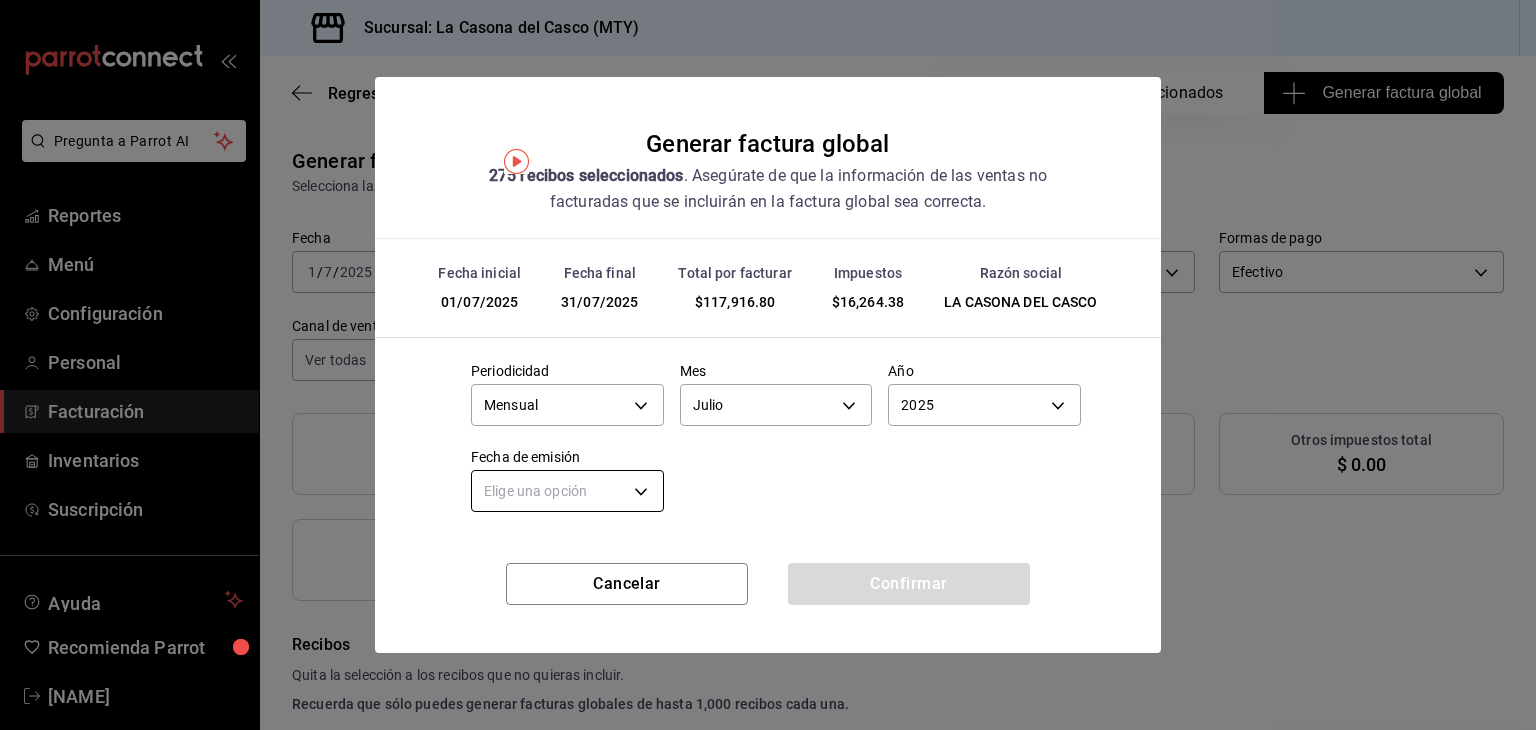 click on "Pregunta a Parrot AI Reportes   Menú   Configuración   Personal   Facturación   Inventarios   Suscripción   Ayuda Recomienda Parrot   Daniel Lic   Sugerir nueva función   Sucursal: La Casona del Casco (MTY) Regresar 275 Recibos seleccionados Generar factura global Generar factura global Selecciona las ordenes que tus clientes no facturaron para emitir tu factural global. Fecha 2025-07-01 1 / 7 / 2025 - 2025-07-31 31 / 7 / 2025 Hora inicio 00:00 Hora inicio Hora fin 23:59 Hora fin Razón social LA CASONA DEL CASCO 20f3d072-ecd1-42c6-bb81-a9496340bef7 Formas de pago Efectivo CASH Canal de venta Ver todas PARROT,UBER_EATS,RAPPI,DIDI_FOOD,ONLINE Marcas Ver todas 7e4e7643-bc2c-442b-8a2a-9b04da6139a5 Ingresos totales $ 101,652.42 Descuentos totales $ 2,159.20 IVA Total $ 16,264.38 Otros impuestos total $ 0.00 Total por facturar $ 117,916.80 Recibos Quita la selección a los recibos que no quieras incluir. Recuerda que sólo puedes generar facturas globales de hasta 1,000 recibos cada una. Fecha # de recibo IVA" at bounding box center [768, 365] 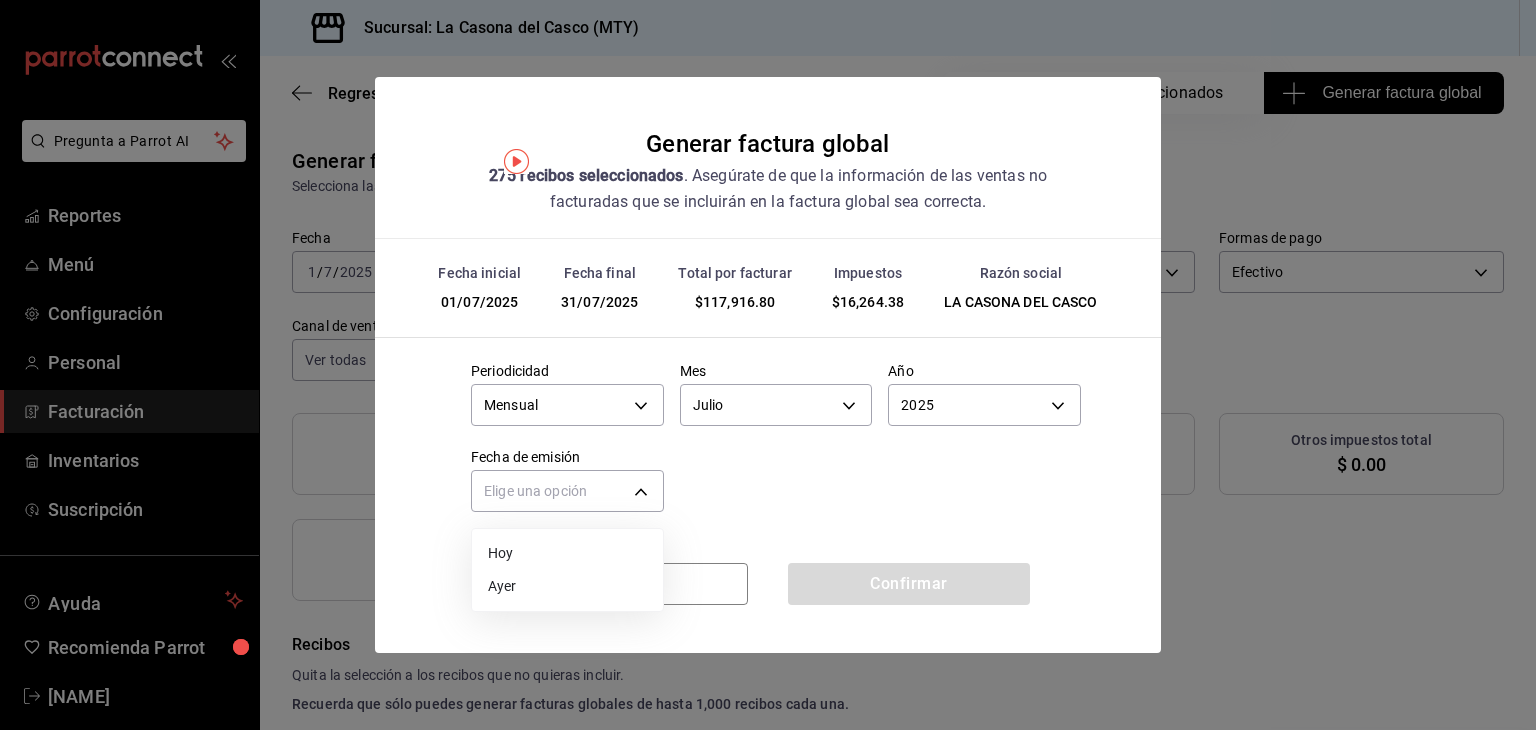 click on "Ayer" at bounding box center [567, 586] 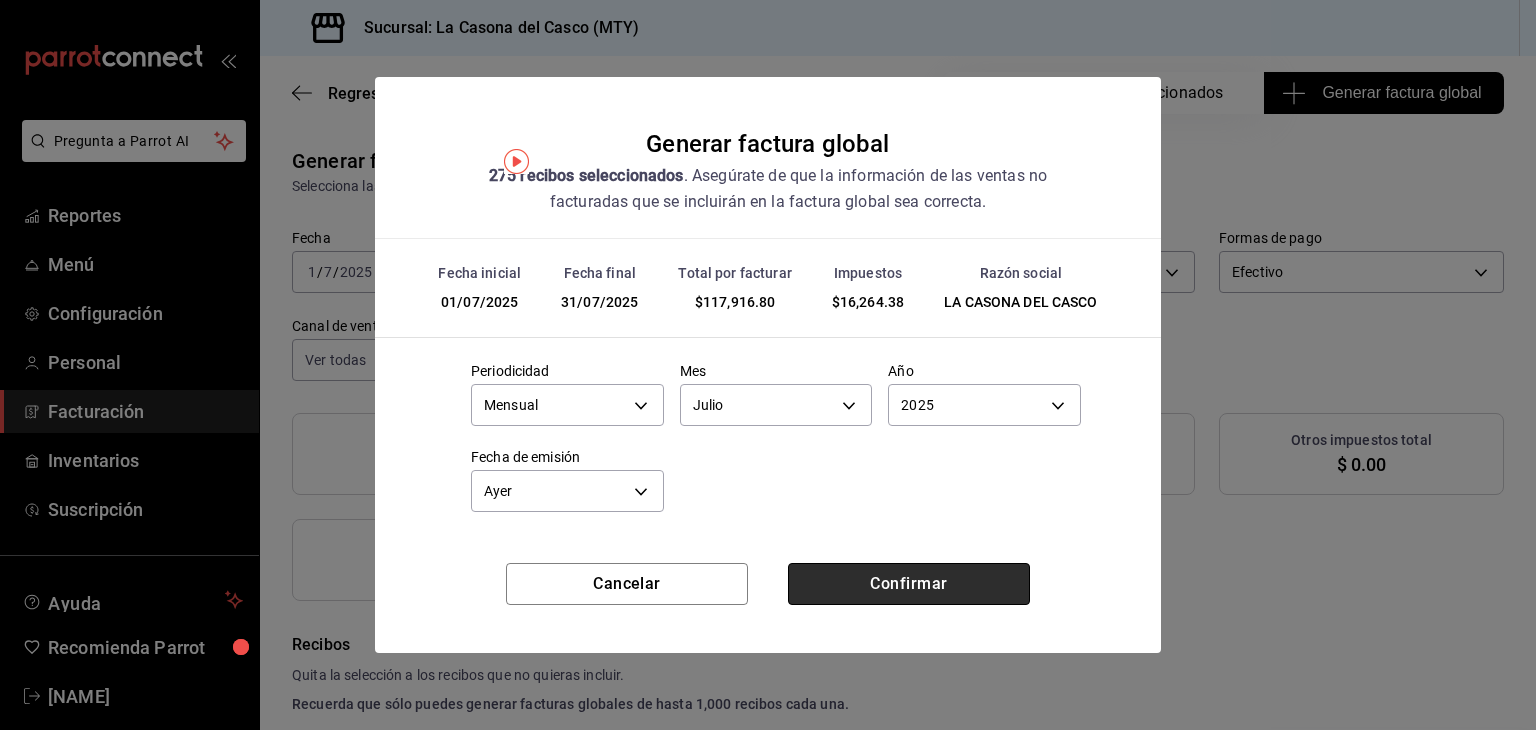 click on "Confirmar" at bounding box center [909, 584] 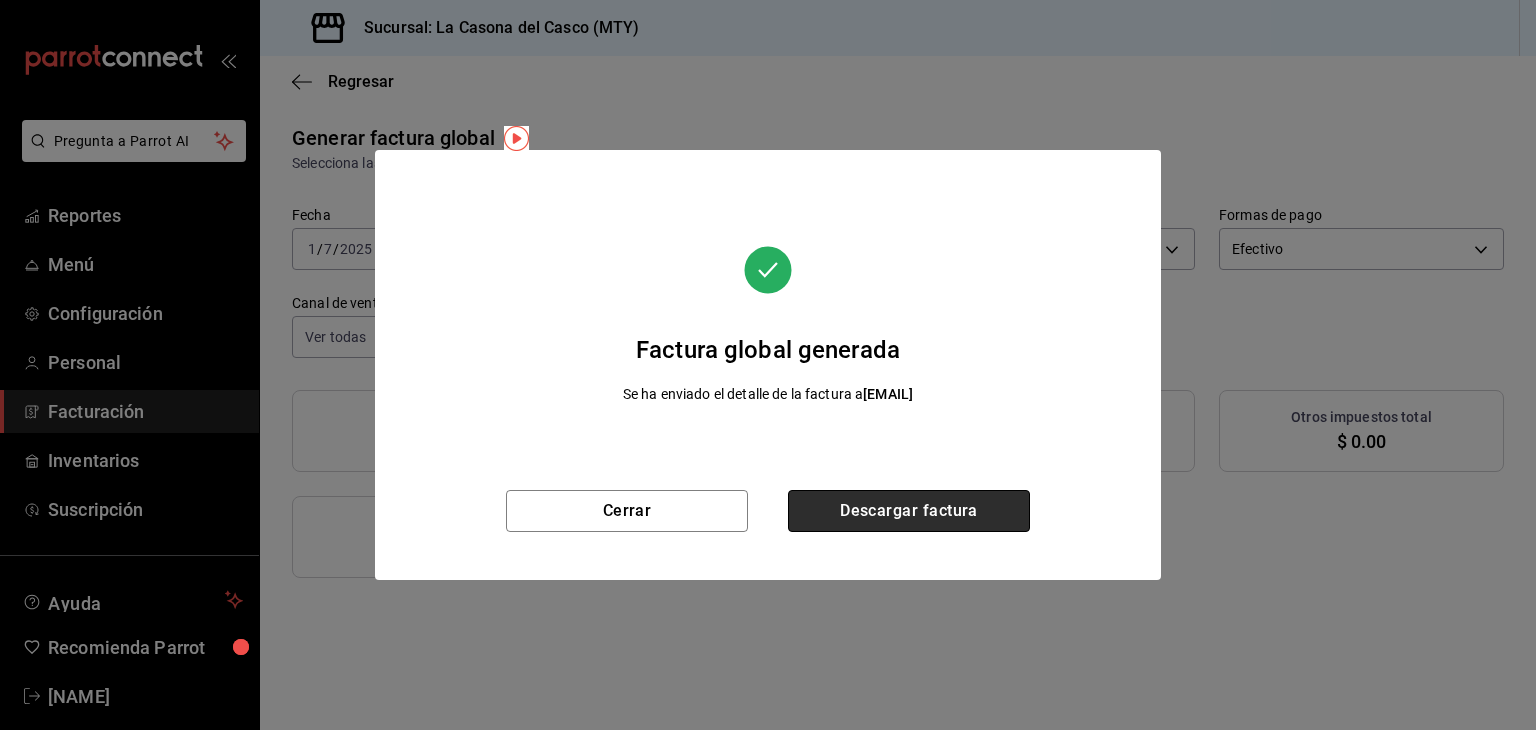 click on "Descargar factura" at bounding box center [909, 511] 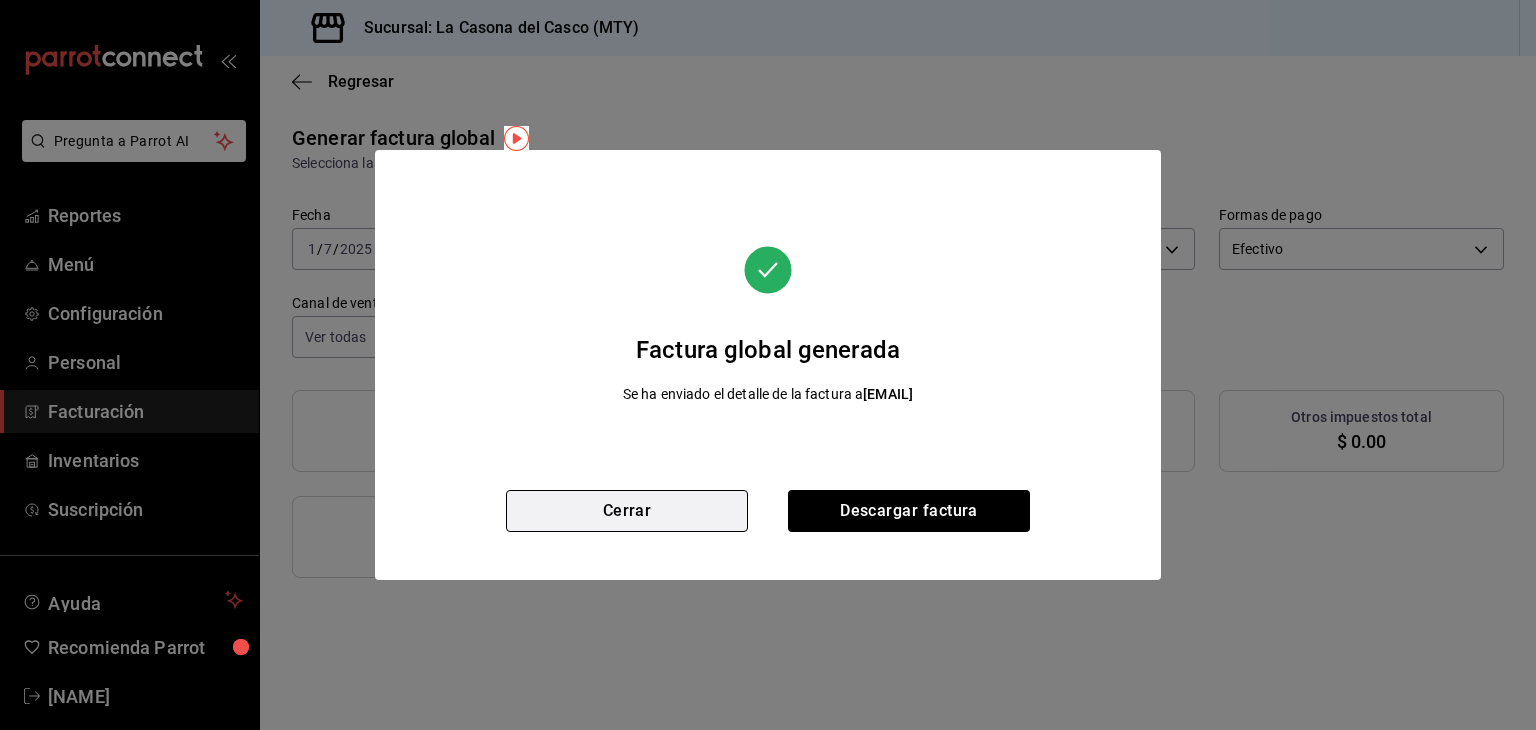click on "Cerrar" at bounding box center (627, 511) 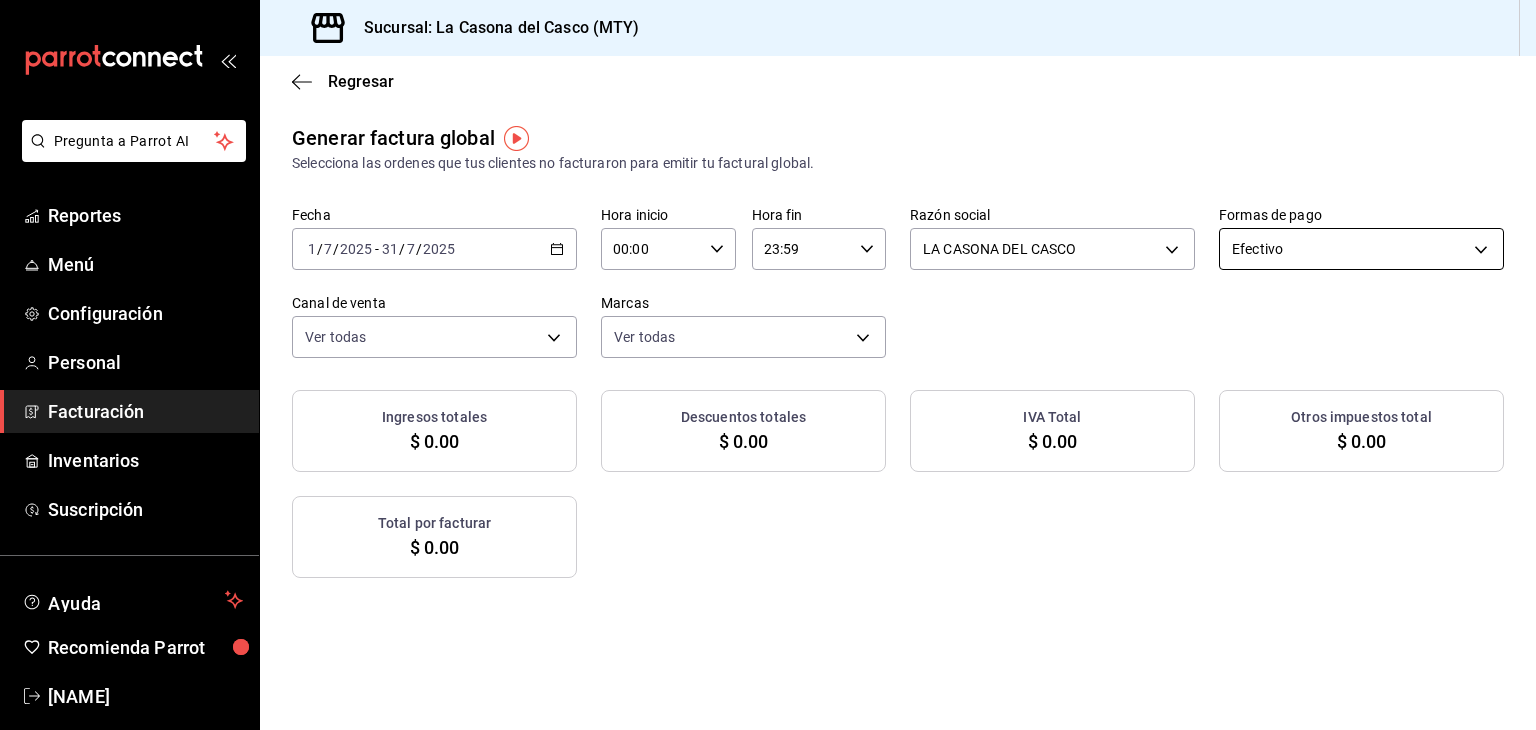 click on "Pregunta a Parrot AI Reportes   Menú   Configuración   Personal   Facturación   Inventarios   Suscripción   Ayuda Recomienda Parrot   Daniel Lic   Sugerir nueva función   Sucursal: La Casona del Casco (MTY) Regresar Generar factura global Selecciona las ordenes que tus clientes no facturaron para emitir tu factural global. Fecha 2025-07-01 1 / 7 / 2025 - 2025-07-31 31 / 7 / 2025 Hora inicio 00:00 Hora inicio Hora fin 23:59 Hora fin Razón social LA CASONA DEL CASCO 20f3d072-ecd1-42c6-bb81-a9496340bef7 Formas de pago Efectivo CASH Canal de venta Ver todas PARROT,UBER_EATS,RAPPI,DIDI_FOOD,ONLINE Marcas Ver todas 7e4e7643-bc2c-442b-8a2a-9b04da6139a5 Ingresos totales $ 0.00 Descuentos totales $ 0.00 IVA Total $ 0.00 Otros impuestos total $ 0.00 Total por facturar $ 0.00 No hay información que mostrar GANA 1 MES GRATIS EN TU SUSCRIPCIÓN AQUÍ Ver video tutorial Ir a video Pregunta a Parrot AI Reportes   Menú   Configuración   Personal   Facturación   Inventarios   Suscripción   Ayuda Recomienda Parrot" at bounding box center (768, 365) 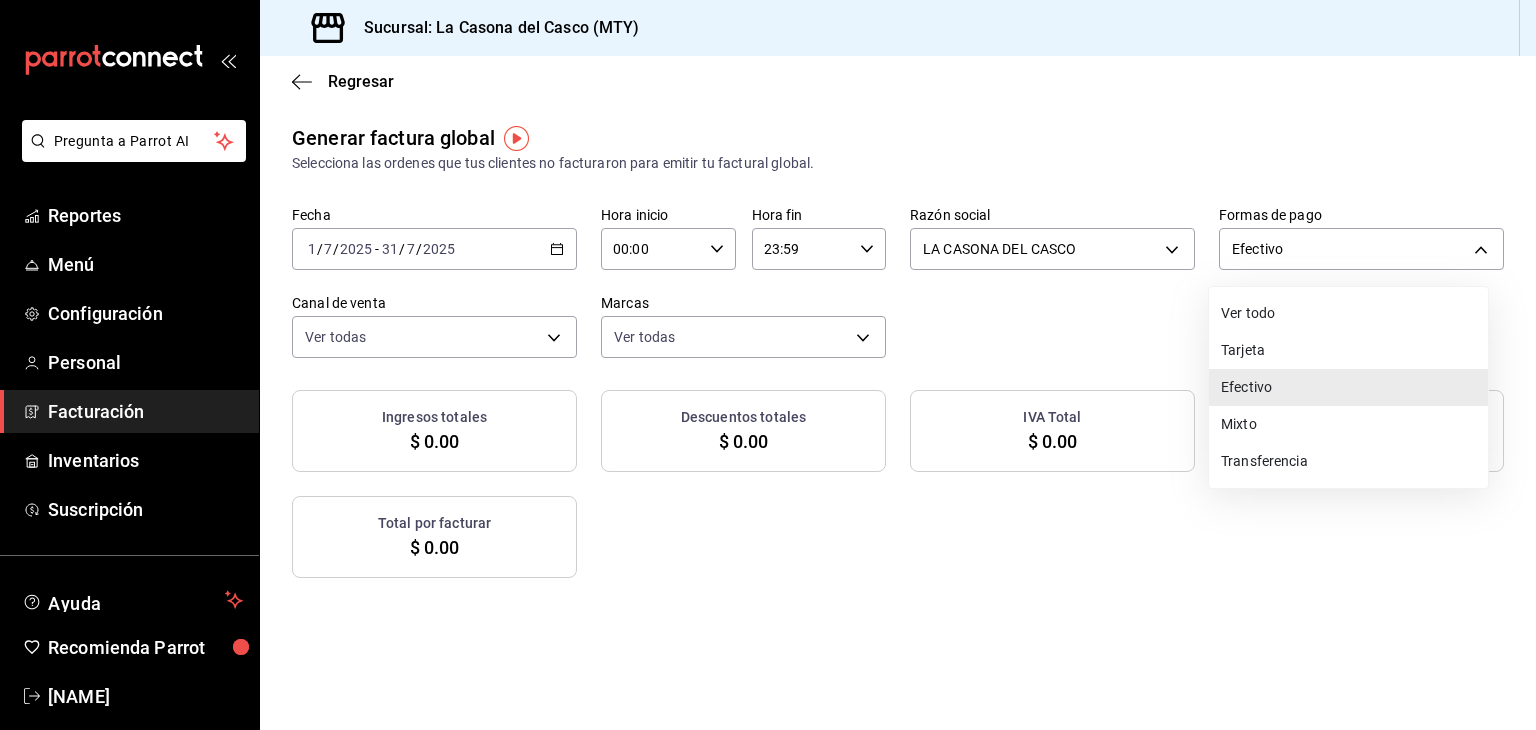 click on "Tarjeta" at bounding box center (1348, 350) 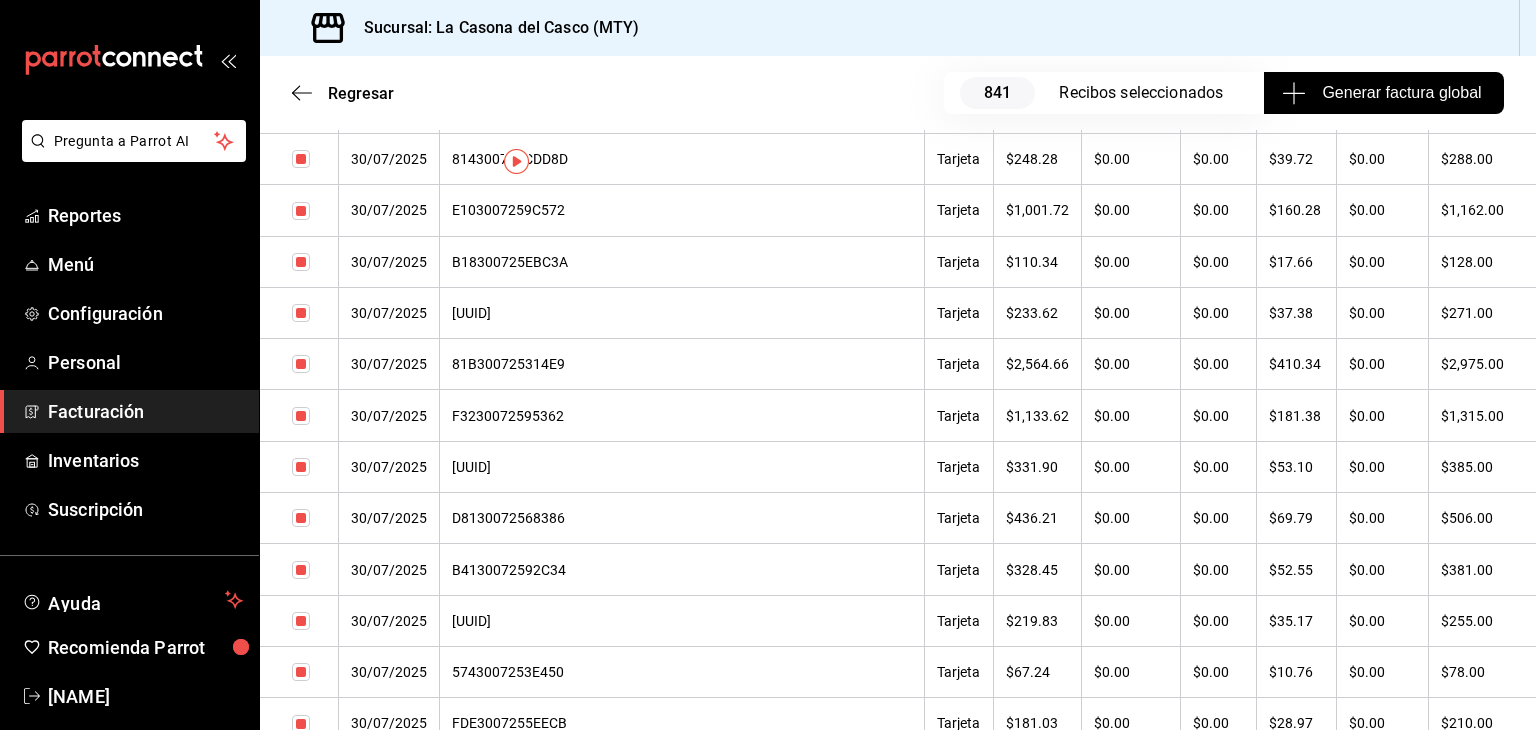 scroll, scrollTop: 0, scrollLeft: 0, axis: both 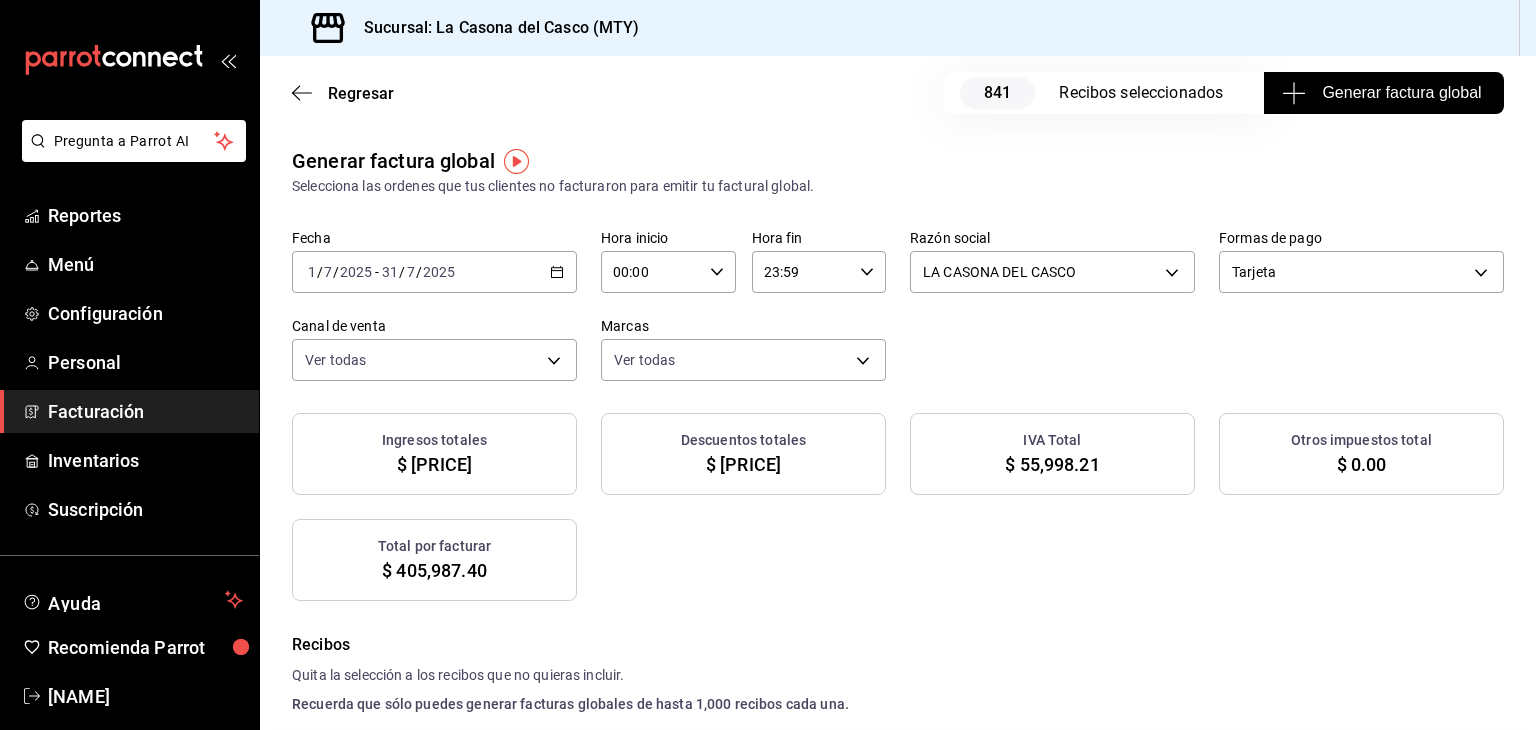 click on "Generar factura global" at bounding box center (1383, 93) 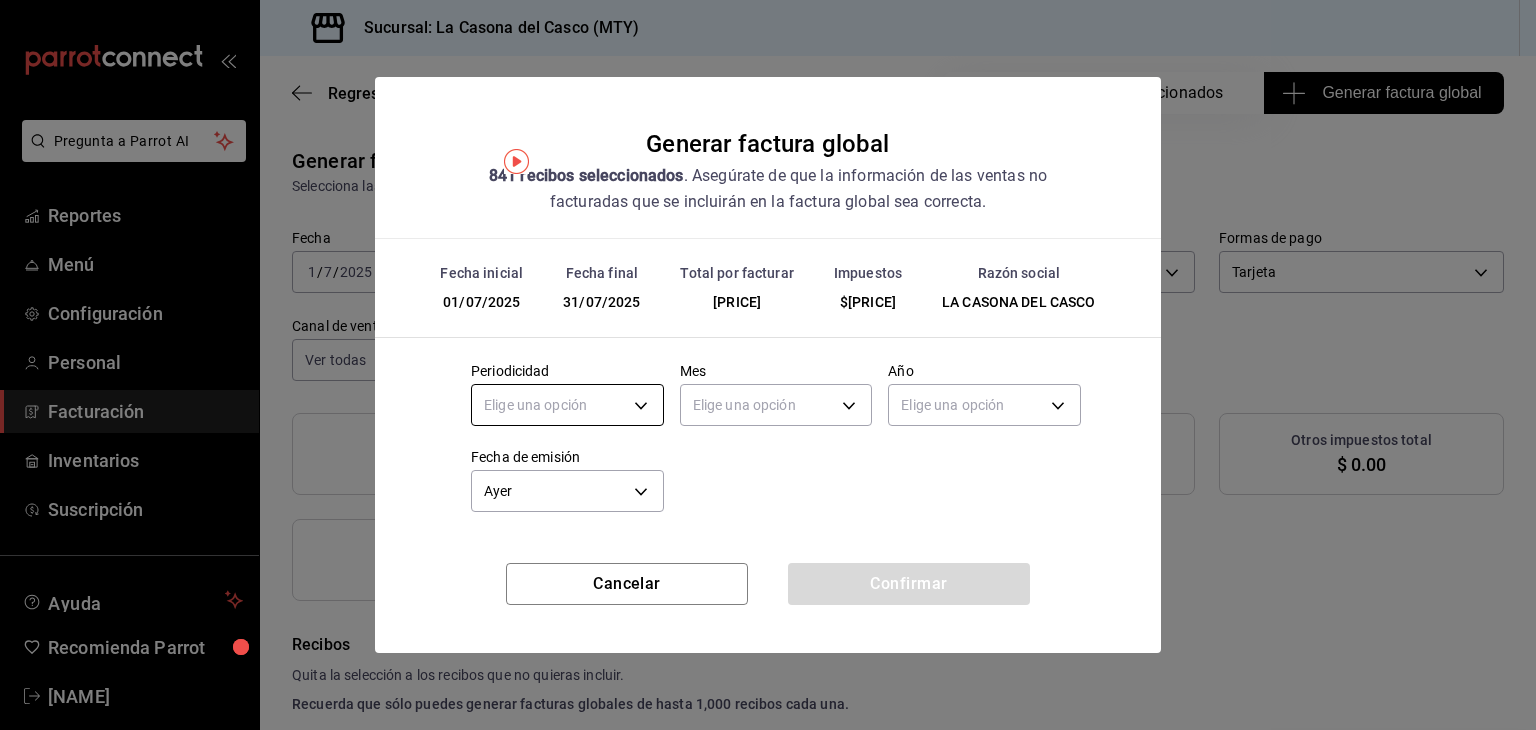 click on "Pregunta a Parrot AI Reportes   Menú   Configuración   Personal   Facturación   Inventarios   Suscripción   Ayuda Recomienda Parrot   Daniel Lic   Sugerir nueva función   Sucursal: La Casona del Casco (MTY) Regresar 841 Recibos seleccionados Generar factura global Generar factura global Selecciona las ordenes que tus clientes no facturaron para emitir tu factural global. Fecha [DATE] [DATE] / [DATE] / [DATE] - [DATE] / [DATE] / [DATE] Hora inicio 00:00 Hora inicio Hora fin 23:59 Hora fin Razón social LA CASONA DEL CASCO [UUID] Formas de pago Tarjeta CARD Canal de venta Ver todas PARROT,UBER_EATS,RAPPI,DIDI_FOOD,ONLINE Marcas Ver todas [UUID] Ingresos totales $ [PRICE] Descuentos totales $ [PRICE] IVA Total $ [PRICE] Otros impuestos total $ 0.00 Total por facturar $ [PRICE] Recibos Quita la selección a los recibos que no quieras incluir. Recuerda que sólo puedes generar facturas globales de hasta 1,000 recibos cada una. Fecha # de recibo IVA" at bounding box center (768, 365) 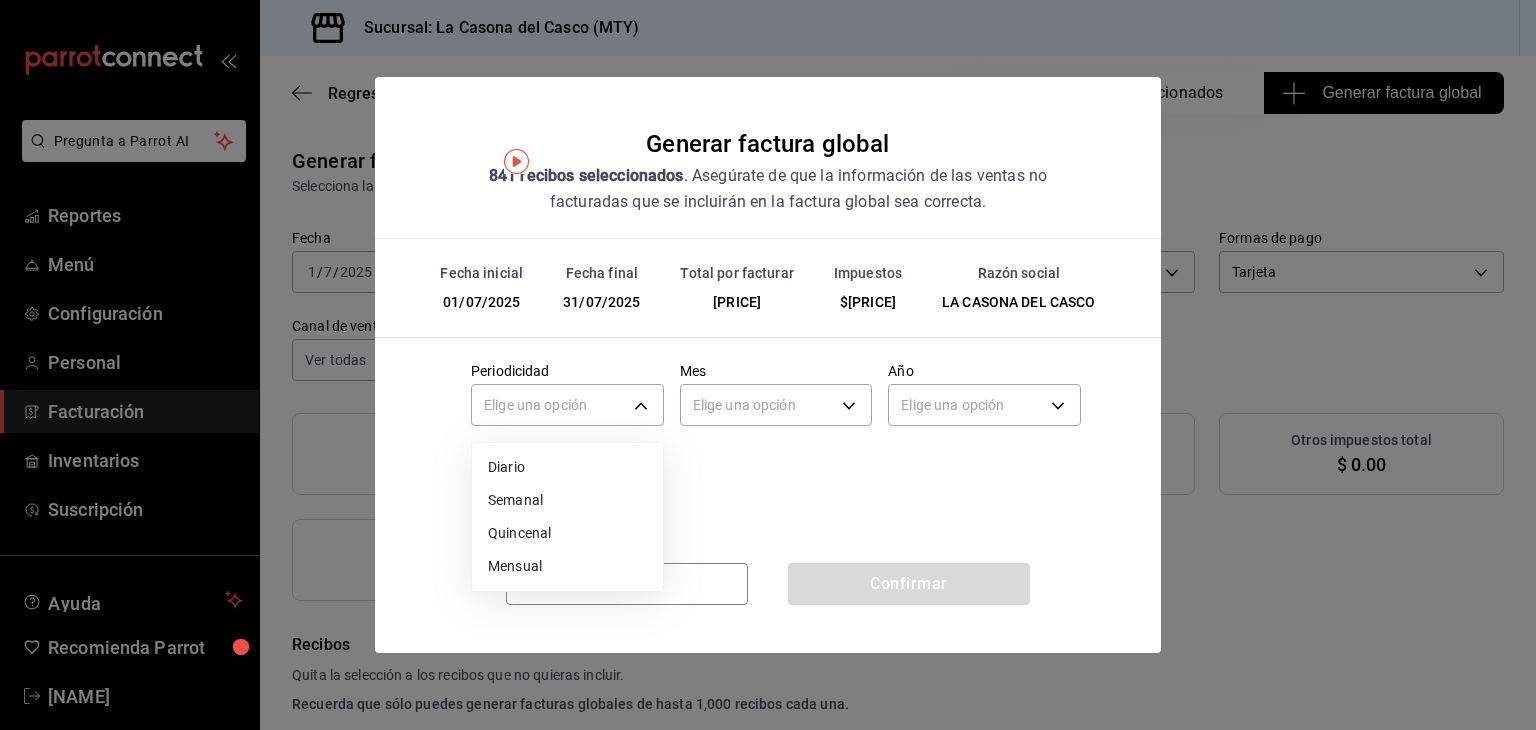 click on "Mensual" at bounding box center [567, 566] 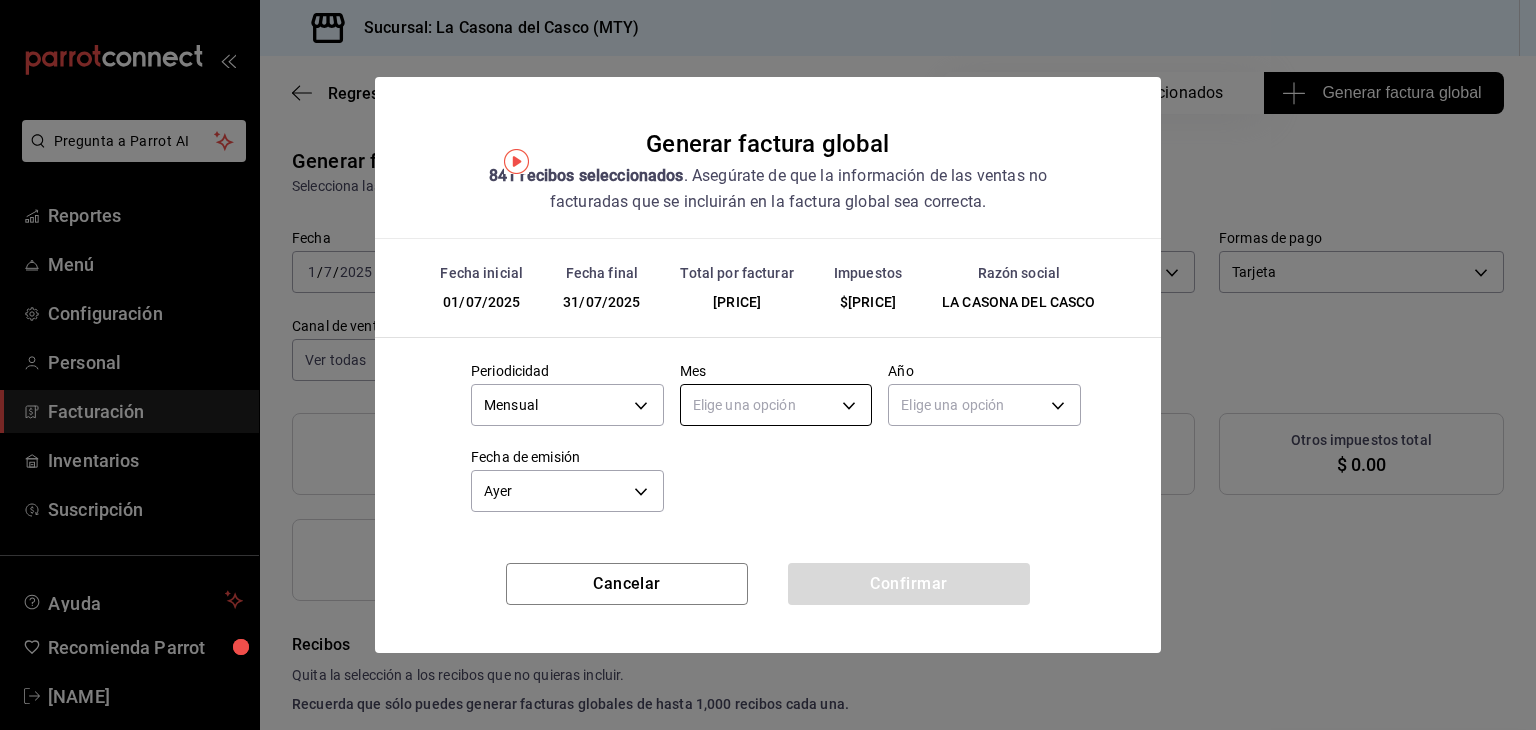 click on "Pregunta a Parrot AI Reportes   Menú   Configuración   Personal   Facturación   Inventarios   Suscripción   Ayuda Recomienda Parrot   Daniel Lic   Sugerir nueva función   Sucursal: La Casona del Casco (MTY) Regresar 841 Recibos seleccionados Generar factura global Generar factura global Selecciona las ordenes que tus clientes no facturaron para emitir tu factural global. Fecha [DATE] [DATE] / [DATE] / [DATE] - [DATE] / [DATE] / [DATE] Hora inicio 00:00 Hora inicio Hora fin 23:59 Hora fin Razón social LA CASONA DEL CASCO [UUID] Formas de pago Tarjeta CARD Canal de venta Ver todas PARROT,UBER_EATS,RAPPI,DIDI_FOOD,ONLINE Marcas Ver todas [UUID] Ingresos totales $ [PRICE] Descuentos totales $ [PRICE] IVA Total $ [PRICE] Otros impuestos total $ 0.00 Total por facturar $ [PRICE] Recibos Quita la selección a los recibos que no quieras incluir. Recuerda que sólo puedes generar facturas globales de hasta 1,000 recibos cada una. Fecha # de recibo IVA" at bounding box center (768, 365) 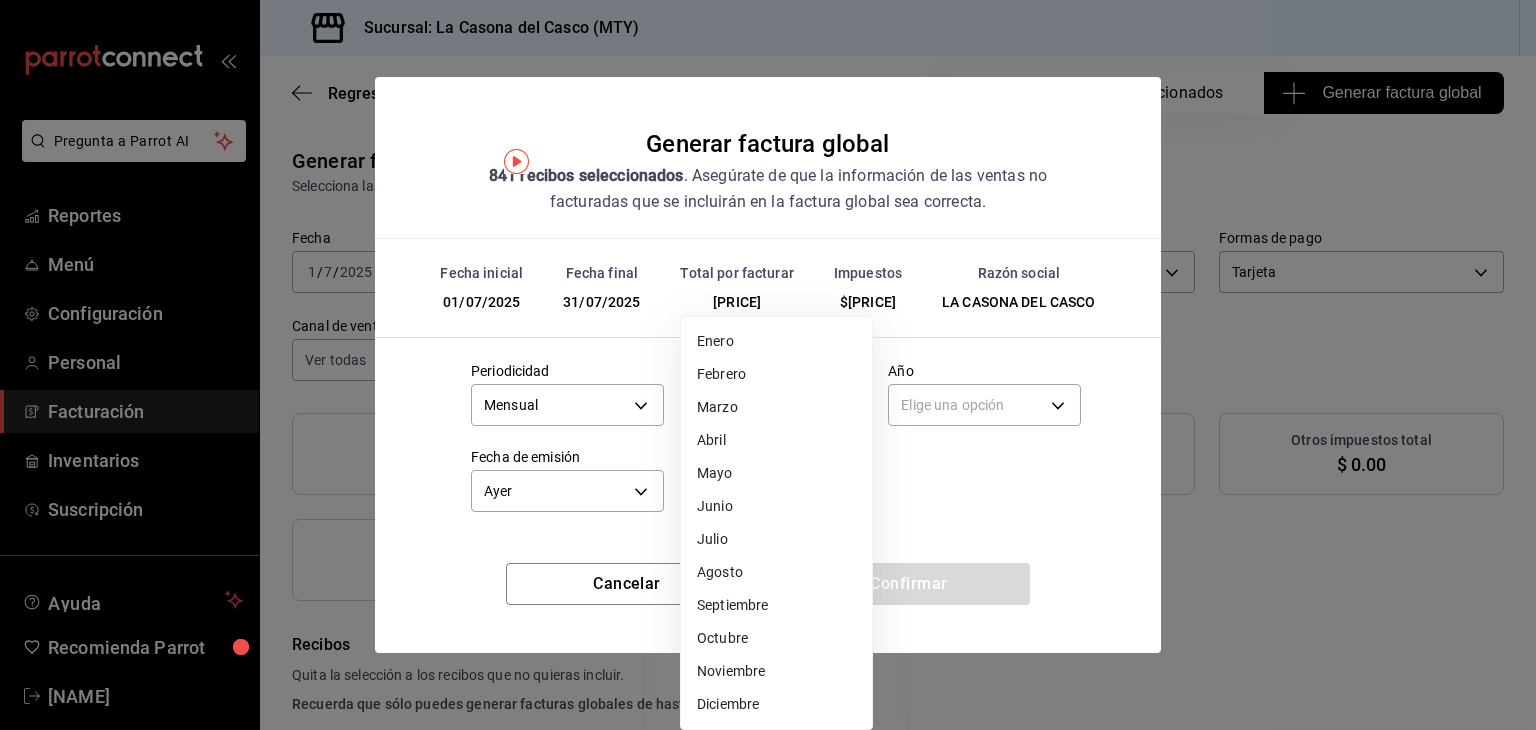 click on "Julio" at bounding box center (776, 539) 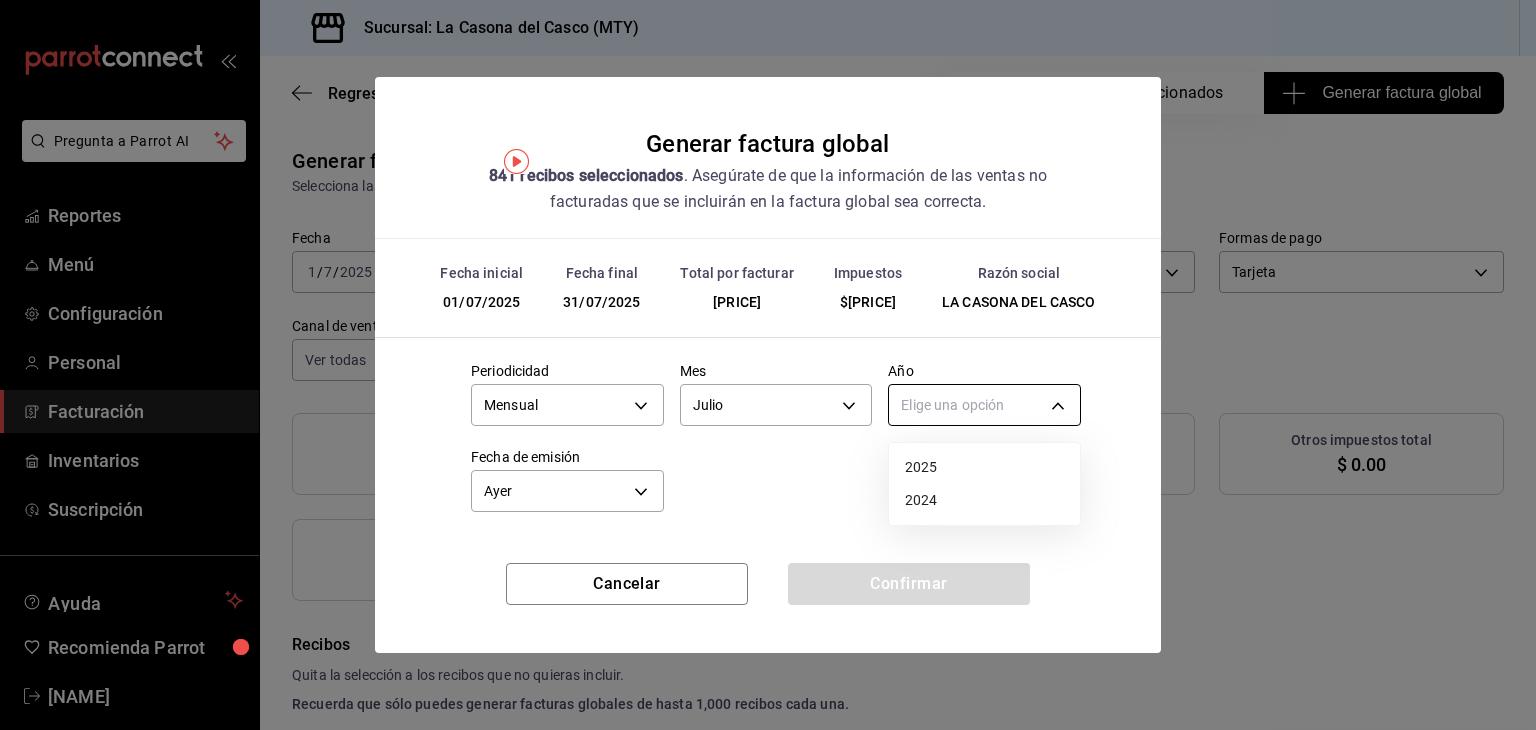 click on "Pregunta a Parrot AI Reportes   Menú   Configuración   Personal   Facturación   Inventarios   Suscripción   Ayuda Recomienda Parrot   Daniel Lic   Sugerir nueva función   Sucursal: La Casona del Casco (MTY) Regresar 841 Recibos seleccionados Generar factura global Generar factura global Selecciona las ordenes que tus clientes no facturaron para emitir tu factural global. Fecha [DATE] [DATE] / [DATE] / [DATE] - [DATE] / [DATE] / [DATE] Hora inicio 00:00 Hora inicio Hora fin 23:59 Hora fin Razón social LA CASONA DEL CASCO [UUID] Formas de pago Tarjeta CARD Canal de venta Ver todas PARROT,UBER_EATS,RAPPI,DIDI_FOOD,ONLINE Marcas Ver todas [UUID] Ingresos totales $ [PRICE] Descuentos totales $ [PRICE] IVA Total $ [PRICE] Otros impuestos total $ 0.00 Total por facturar $ [PRICE] Recibos Quita la selección a los recibos que no quieras incluir. Recuerda que sólo puedes generar facturas globales de hasta 1,000 recibos cada una. Fecha # de recibo IVA" at bounding box center (768, 365) 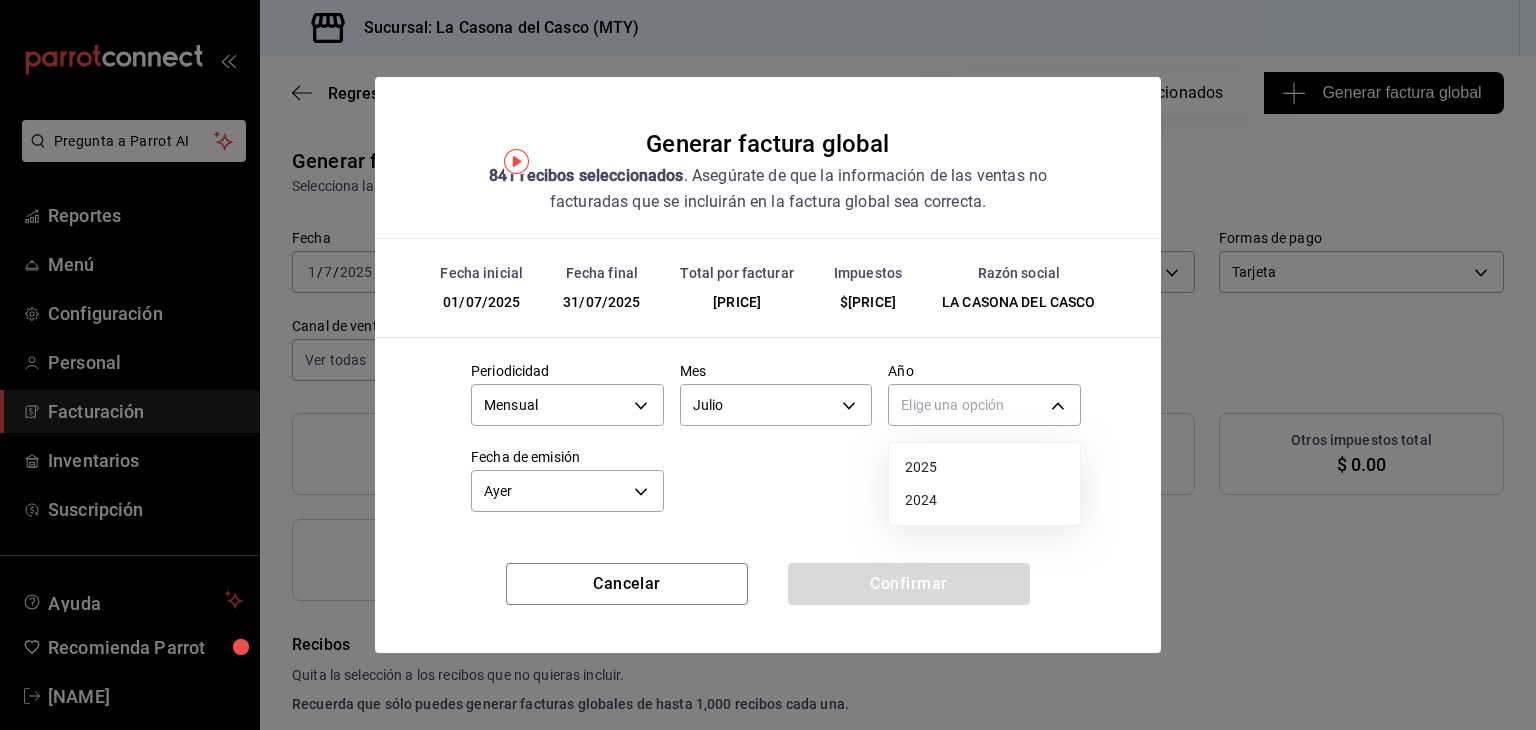 click on "2025" at bounding box center (984, 467) 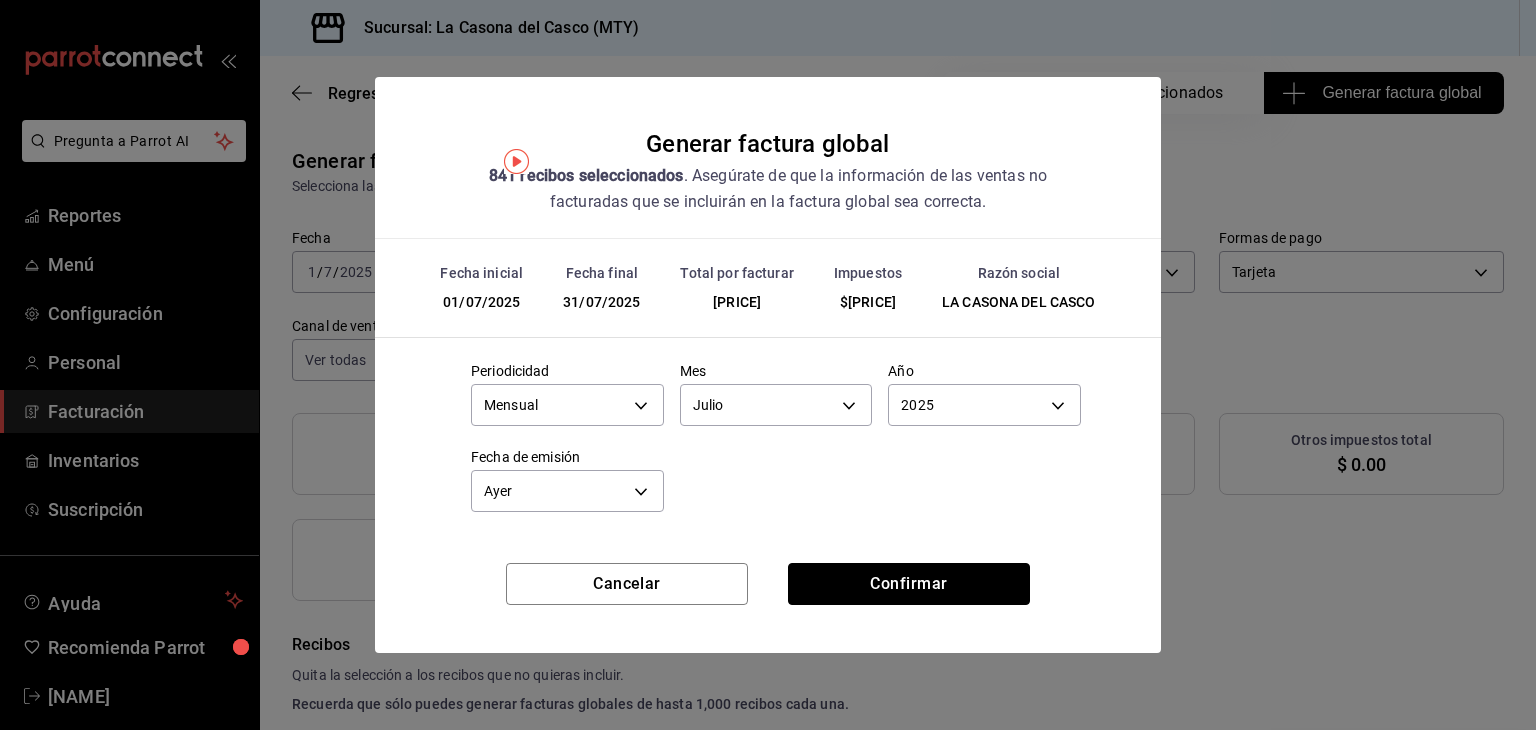 click on "Confirmar" at bounding box center (909, 584) 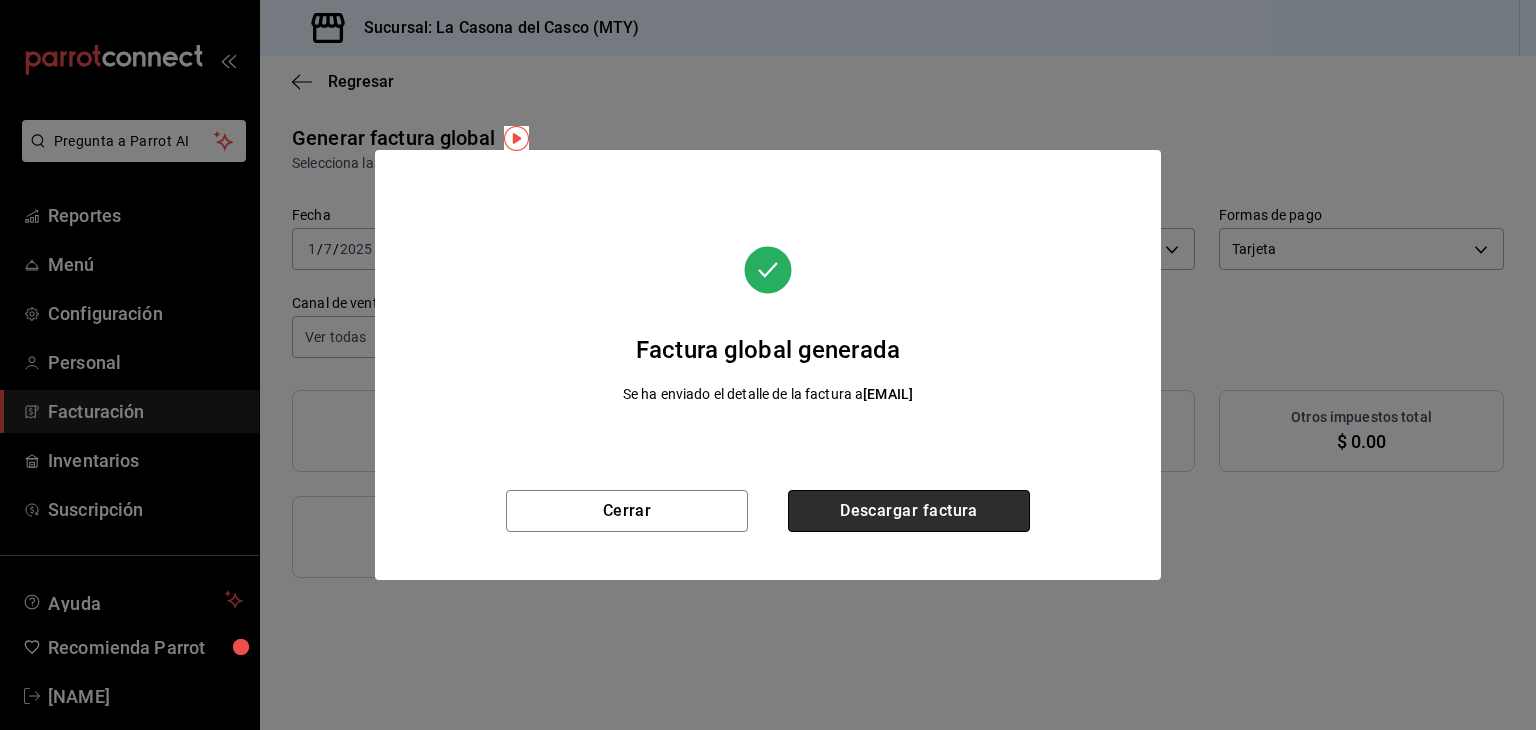 click on "Descargar factura" at bounding box center (909, 511) 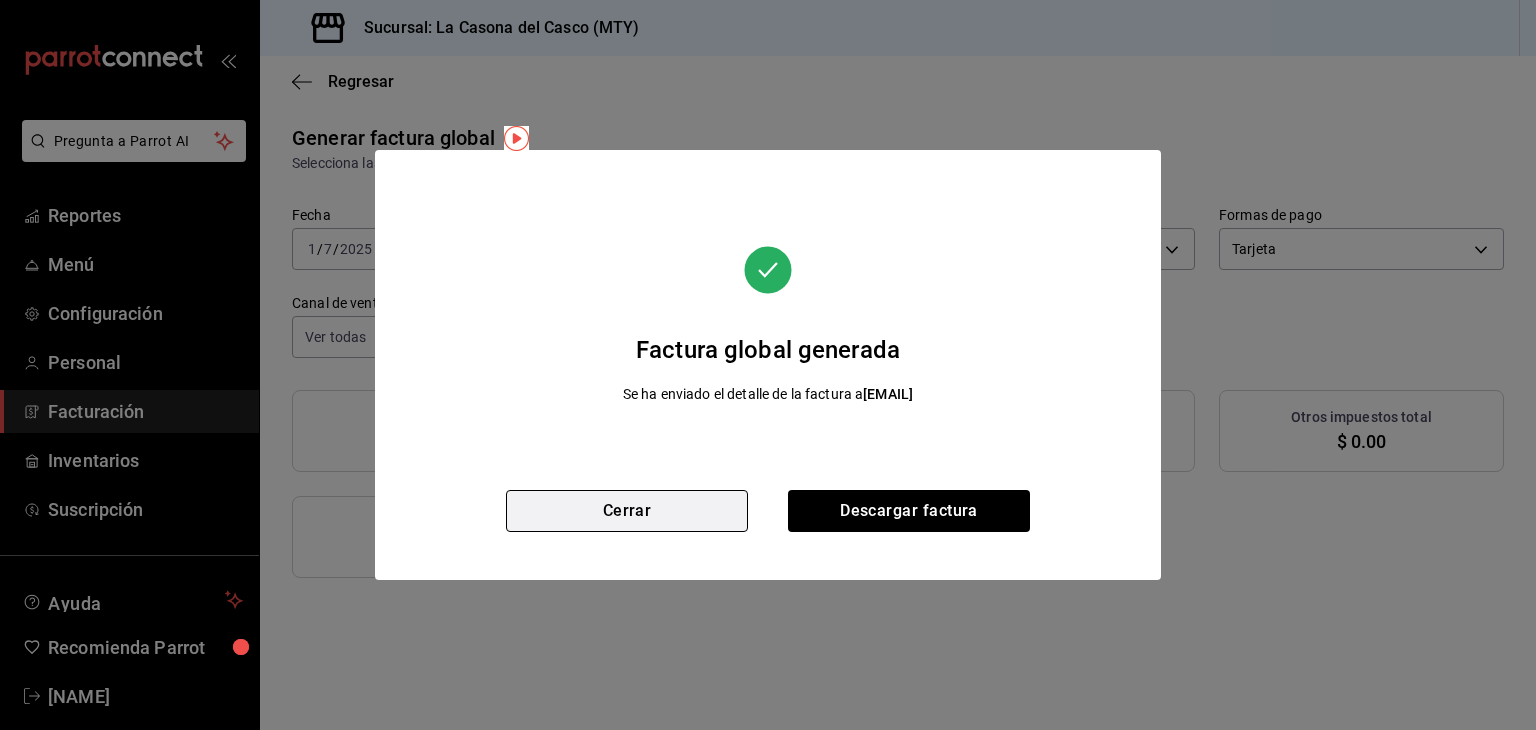 click on "Cerrar" at bounding box center [627, 511] 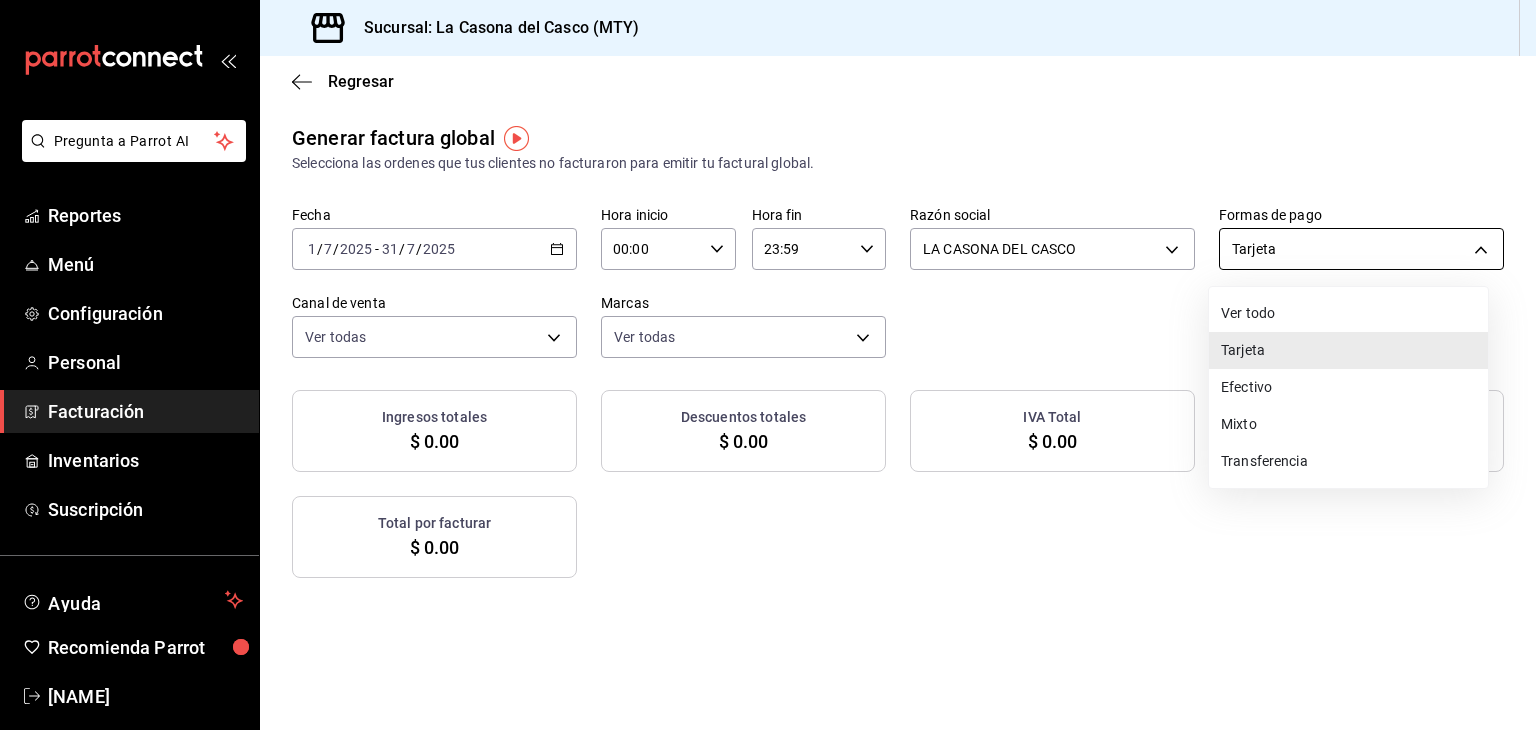 click on "Pregunta a Parrot AI Reportes   Menú   Configuración   Personal   Facturación   Inventarios   Suscripción   Ayuda Recomienda Parrot   Daniel Lic   Sugerir nueva función   Sucursal: La Casona del Casco (MTY) Regresar Generar factura global Selecciona las ordenes que tus clientes no facturaron para emitir tu factural global. Fecha [DATE] [DATE] - [DATE] [DATE] Hora inicio 00:00 Hora inicio Hora fin 23:59 Hora fin Razón social LA CASONA DEL CASCO [UUID] Formas de pago Tarjeta CARD Canal de venta Ver todas PARROT,UBER_EATS,RAPPI,DIDI_FOOD,ONLINE Marcas Ver todas [UUID] Ingresos totales $ 0.00 Descuentos totales $ 0.00 IVA Total $ 0.00 Otros impuestos total $ 0.00 Total por facturar $ 0.00 No hay información que mostrar GANA 1 MES GRATIS EN TU SUSCRIPCIÓN AQUÍ Ver video tutorial Ir a video Pregunta a Parrot AI Reportes   Menú   Configuración   Personal   Facturación   Inventarios   Suscripción   Ayuda Recomienda Parrot" at bounding box center [768, 365] 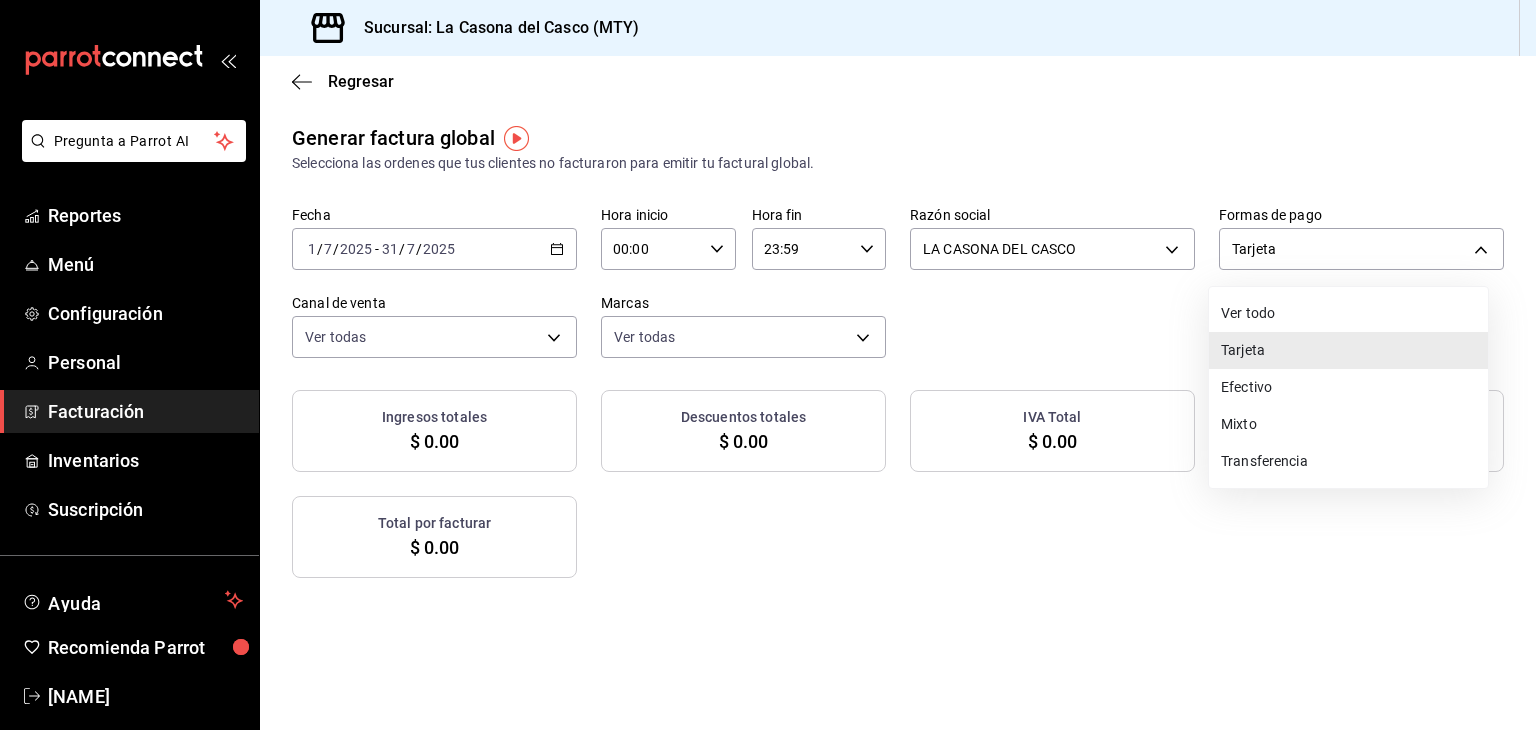 click on "Mixto" at bounding box center (1348, 424) 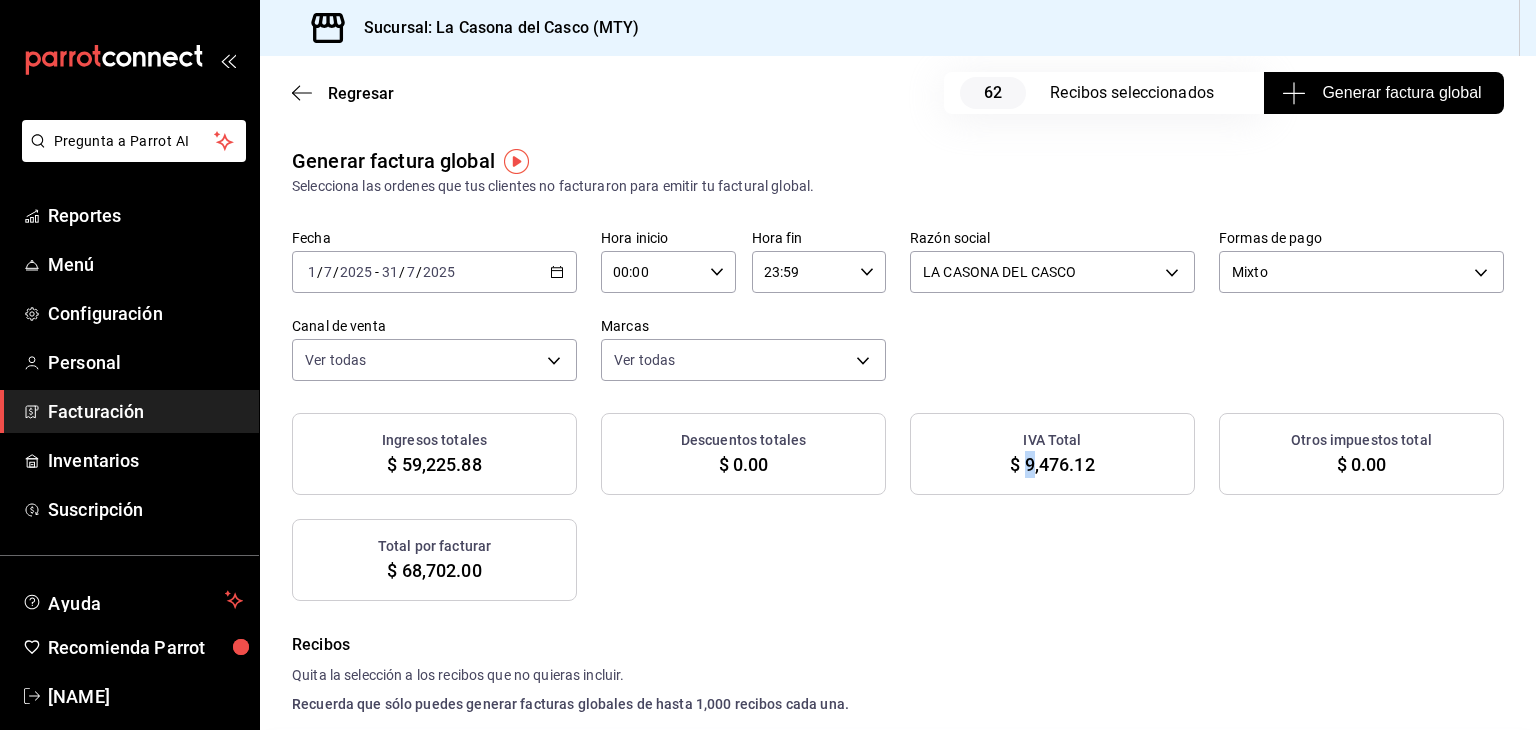click on "Ingresos totales $ 59,225.88 Descuentos totales $ 0.00 IVA Total $ 9,476.12 Otros impuestos total $ 0.00 Total por facturar $ 68,702.00" at bounding box center [898, 507] 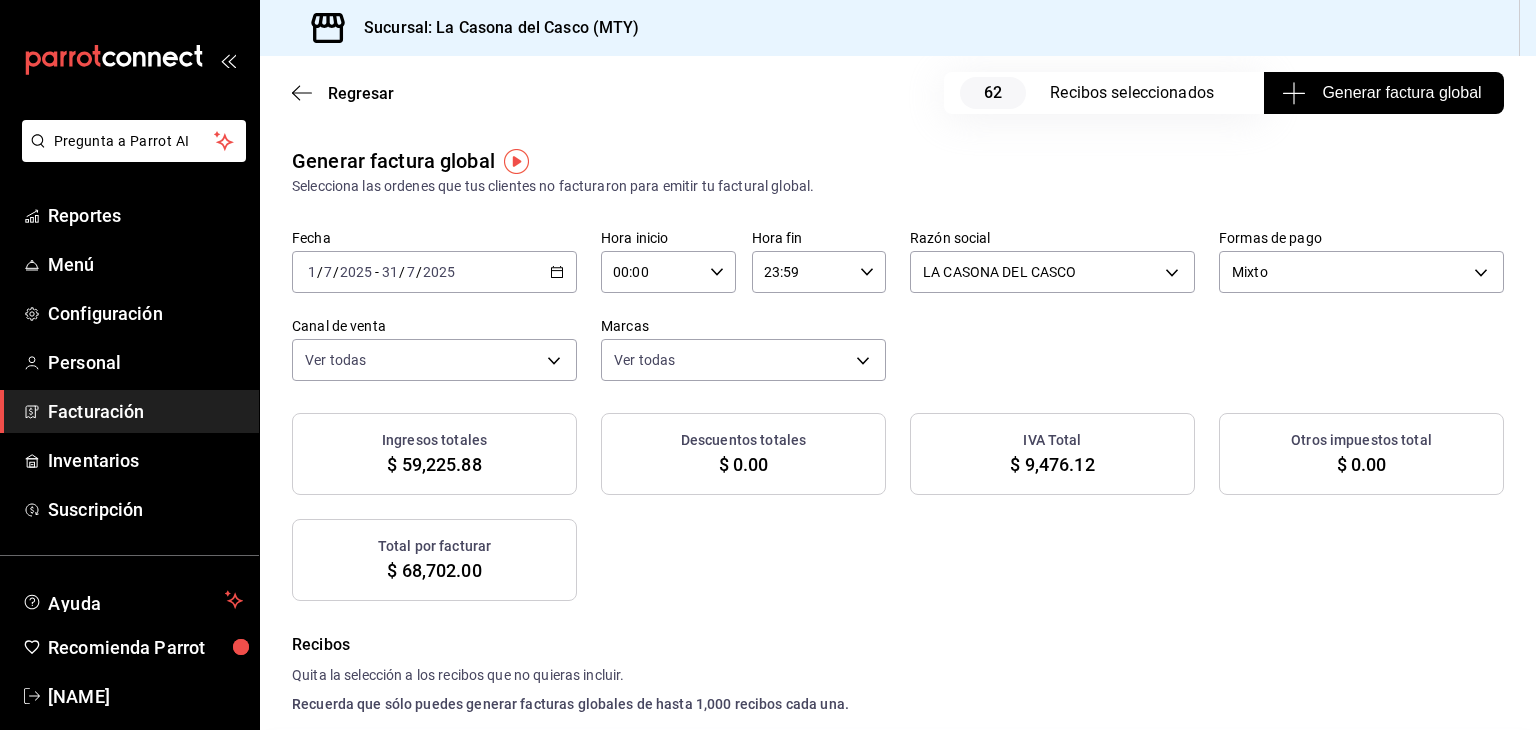 click on "Fecha [DATE] [TIME] - [DATE] [TIME] Hora inicio [TIME] Hora inicio Hora fin [TIME] Hora fin Razón social [COMPANY_NAME] [UUID] Formas de pago Mixto MIXED Canal de venta Ver todas PARROT,UBER_EATS,RAPPI,DIDI_FOOD,ONLINE Marcas Ver todas [UUID]" at bounding box center (898, 305) 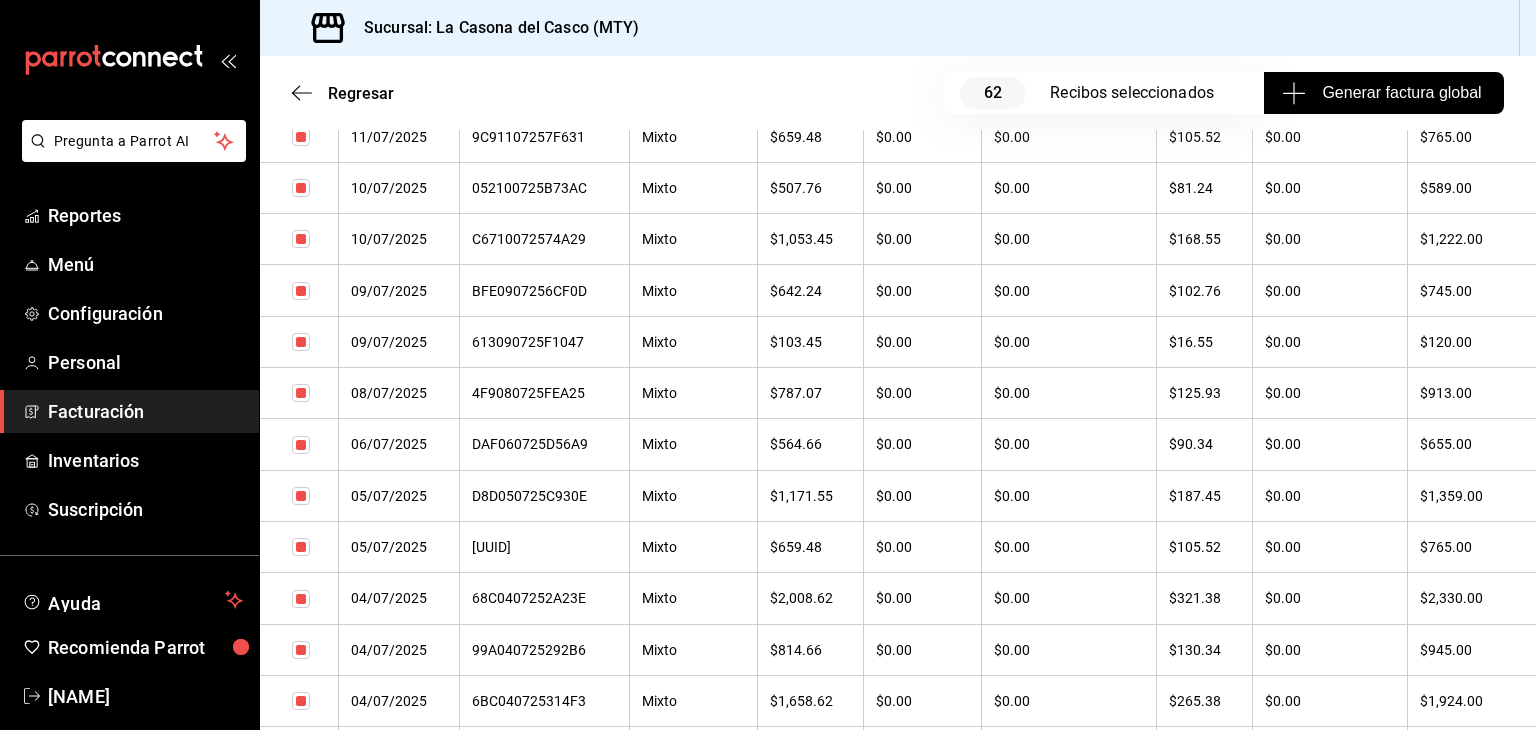 scroll, scrollTop: 3384, scrollLeft: 0, axis: vertical 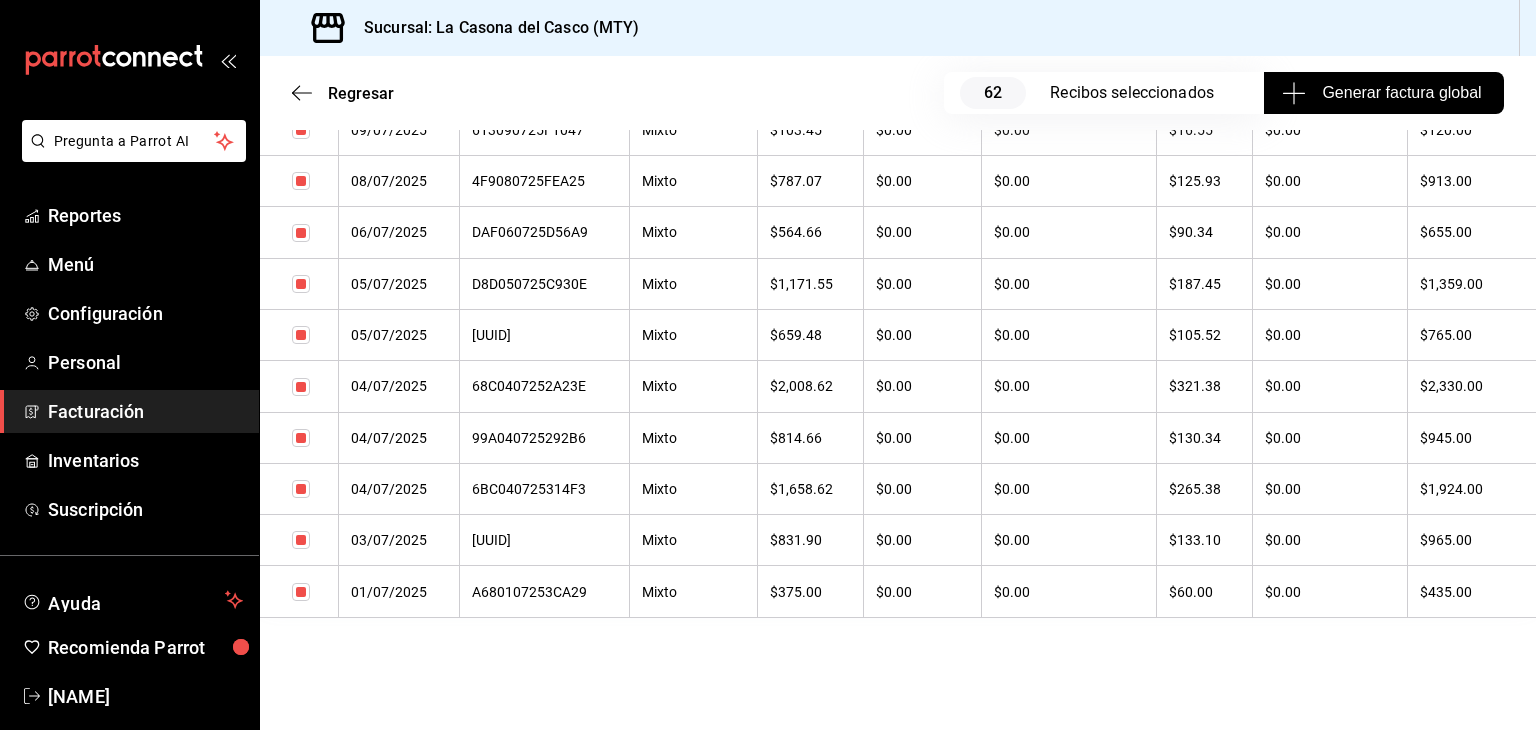 click on "Generar factura global" at bounding box center [1383, 93] 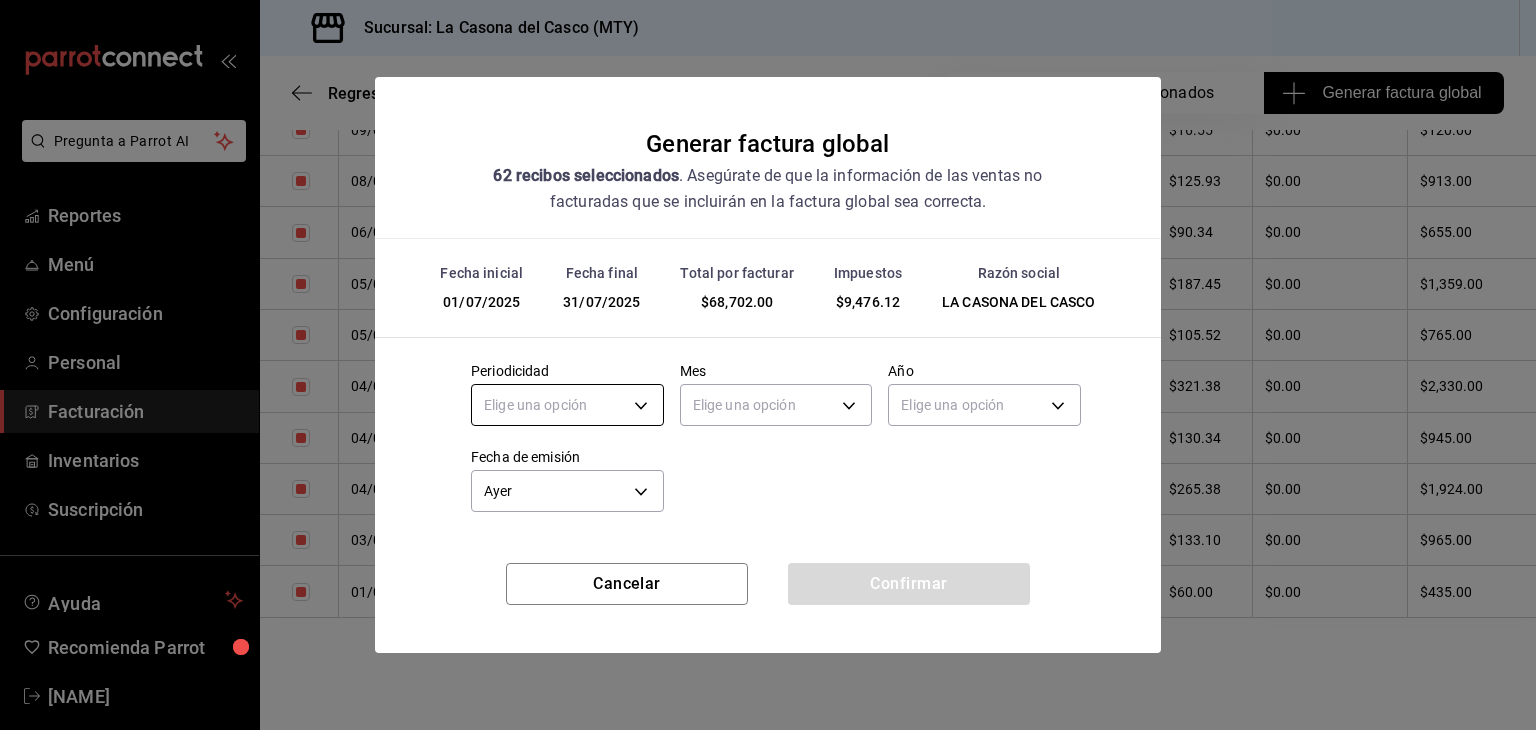 click on "Pregunta a Parrot AI Reportes   Menú   Configuración   Personal   Facturación   Inventarios   Suscripción   Ayuda Recomienda Parrot   [NAME] Lic   Sugerir nueva función   Sucursal: La Casona del Casco (MTY) Regresar 62 Recibos seleccionados Generar factura global Generar factura global Selecciona las ordenes que tus clientes no facturaron para emitir tu factural global. Fecha 2025-07-01 1 / 7 / 2025 - 2025-07-31 31 / 7 / 2025 Hora inicio 00:00 Hora inicio Hora fin 23:59 Hora fin Razón social LA CASONA DEL CASCO 20f3d072-ecd1-42c6-bb81-a9496340bef7 Formas de pago Mixto MIXED Canal de venta Ver todas PARROT,UBER_EATS,RAPPI,DIDI_FOOD,ONLINE Marcas Ver todas 7e4e7643-bc2c-442b-8a2a-9b04da6139a5 Ingresos totales $ 59,225.88 Descuentos totales $ 0.00 IVA Total $ 9,476.12 Otros impuestos total $ 0.00 Total por facturar $ 68,702.00 Recibos Quita la selección a los recibos que no quieras incluir. Recuerda que sólo puedes generar facturas globales de hasta 1,000 recibos cada una. Fecha # de recibo Tipo de pago" at bounding box center [768, 365] 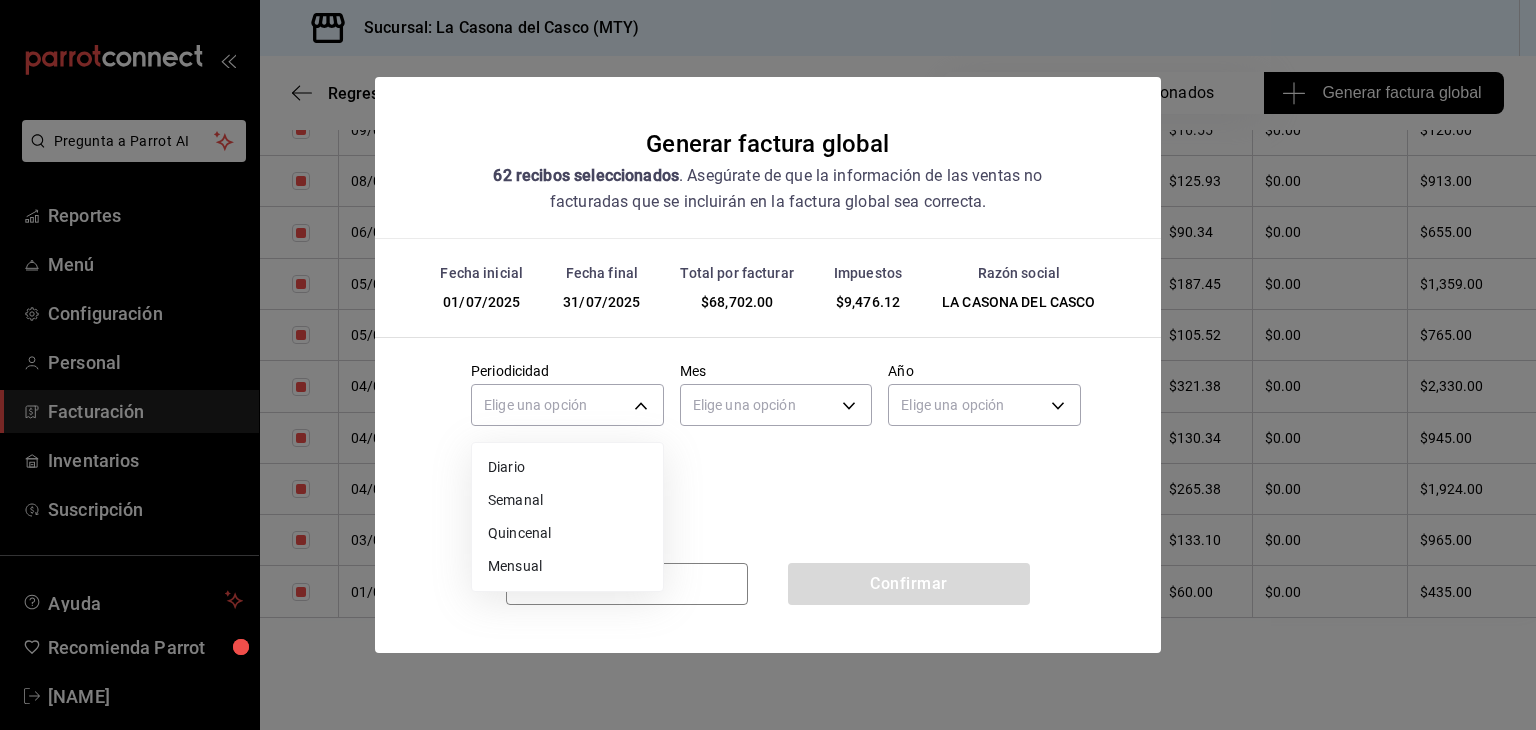 click on "Mensual" at bounding box center (567, 566) 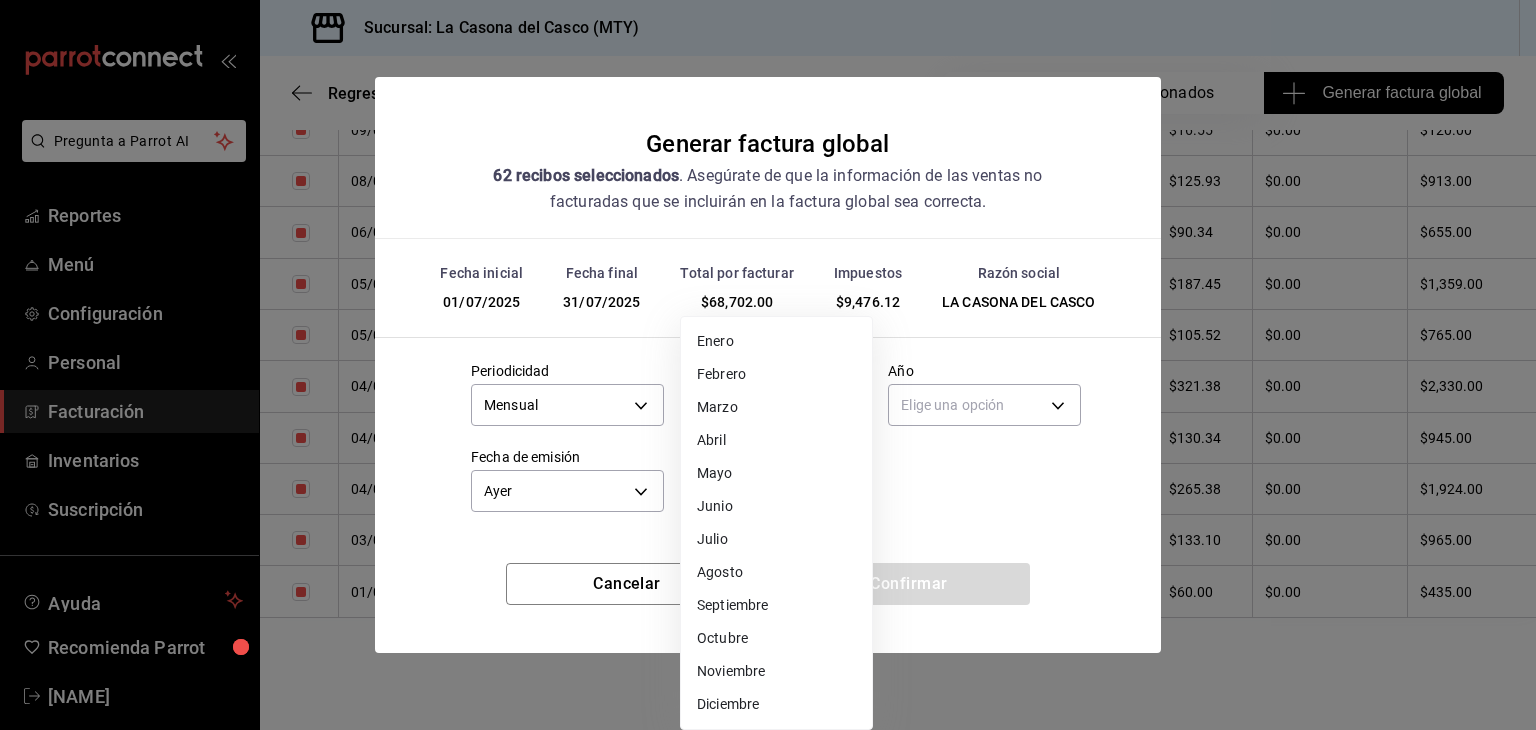 click on "Pregunta a Parrot AI Reportes   Menú   Configuración   Personal   Facturación   Inventarios   Suscripción   Ayuda Recomienda Parrot   [NAME] Lic   Sugerir nueva función   Sucursal: La Casona del Casco (MTY) Regresar 62 Recibos seleccionados Generar factura global Generar factura global Selecciona las ordenes que tus clientes no facturaron para emitir tu factural global. Fecha 2025-07-01 1 / 7 / 2025 - 2025-07-31 31 / 7 / 2025 Hora inicio 00:00 Hora inicio Hora fin 23:59 Hora fin Razón social LA CASONA DEL CASCO 20f3d072-ecd1-42c6-bb81-a9496340bef7 Formas de pago Mixto MIXED Canal de venta Ver todas PARROT,UBER_EATS,RAPPI,DIDI_FOOD,ONLINE Marcas Ver todas 7e4e7643-bc2c-442b-8a2a-9b04da6139a5 Ingresos totales $ 59,225.88 Descuentos totales $ 0.00 IVA Total $ 9,476.12 Otros impuestos total $ 0.00 Total por facturar $ 68,702.00 Recibos Quita la selección a los recibos que no quieras incluir. Recuerda que sólo puedes generar facturas globales de hasta 1,000 recibos cada una. Fecha # de recibo Tipo de pago" at bounding box center [768, 365] 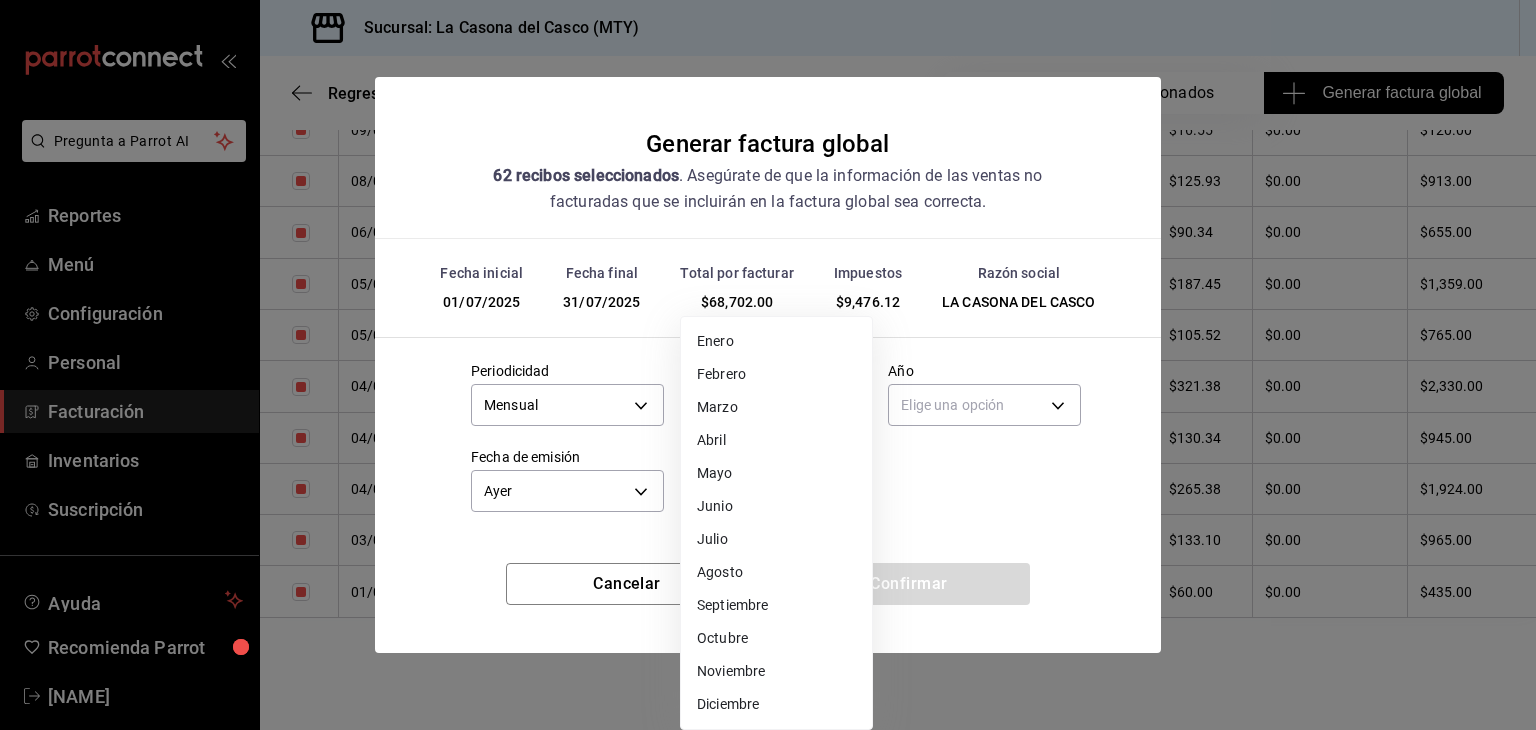 click on "Julio" at bounding box center [776, 539] 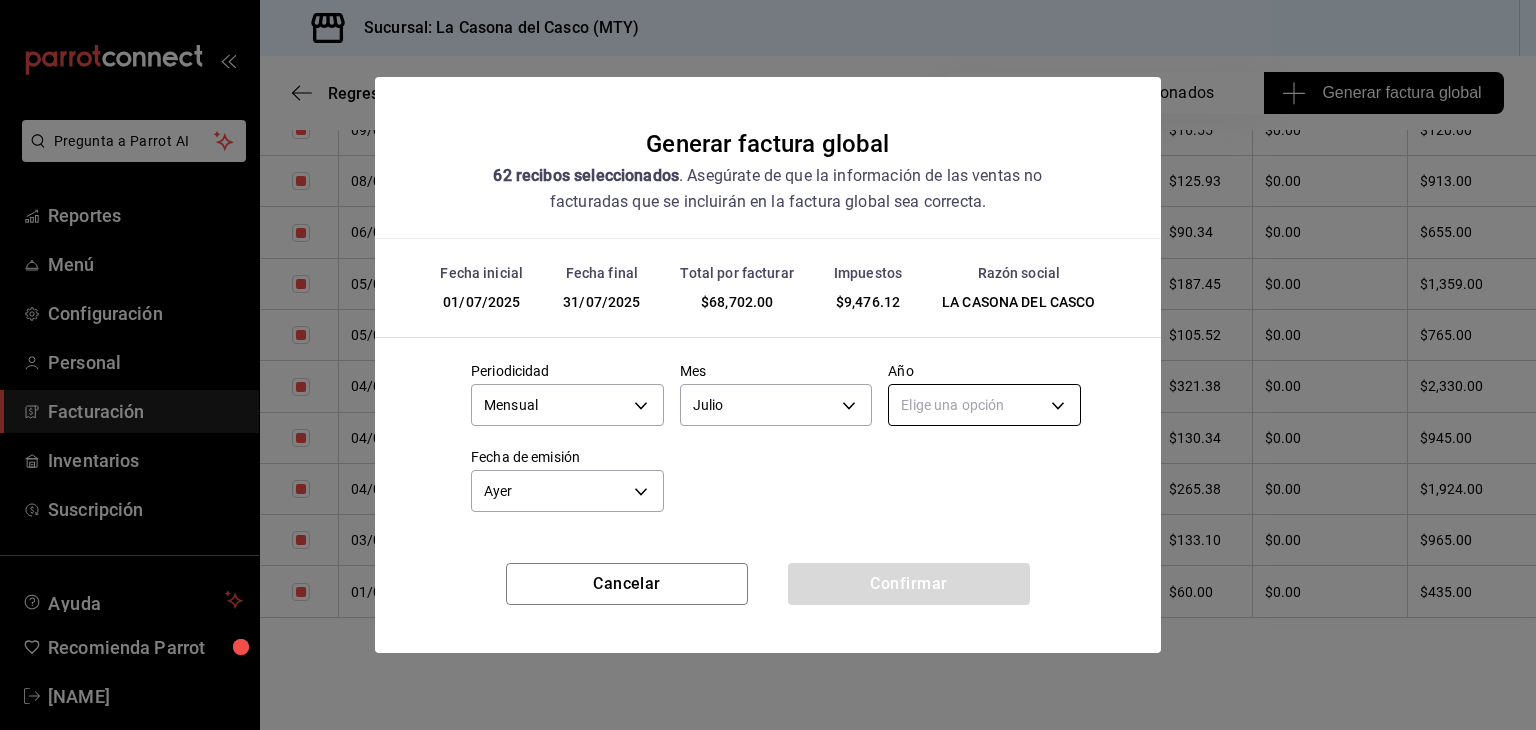 click on "Pregunta a Parrot AI Reportes   Menú   Configuración   Personal   Facturación   Inventarios   Suscripción   Ayuda Recomienda Parrot   [NAME] Lic   Sugerir nueva función   Sucursal: La Casona del Casco (MTY) Regresar 62 Recibos seleccionados Generar factura global Generar factura global Selecciona las ordenes que tus clientes no facturaron para emitir tu factural global. Fecha 2025-07-01 1 / 7 / 2025 - 2025-07-31 31 / 7 / 2025 Hora inicio 00:00 Hora inicio Hora fin 23:59 Hora fin Razón social LA CASONA DEL CASCO 20f3d072-ecd1-42c6-bb81-a9496340bef7 Formas de pago Mixto MIXED Canal de venta Ver todas PARROT,UBER_EATS,RAPPI,DIDI_FOOD,ONLINE Marcas Ver todas 7e4e7643-bc2c-442b-8a2a-9b04da6139a5 Ingresos totales $ 59,225.88 Descuentos totales $ 0.00 IVA Total $ 9,476.12 Otros impuestos total $ 0.00 Total por facturar $ 68,702.00 Recibos Quita la selección a los recibos que no quieras incluir. Recuerda que sólo puedes generar facturas globales de hasta 1,000 recibos cada una. Fecha # de recibo Tipo de pago" at bounding box center [768, 365] 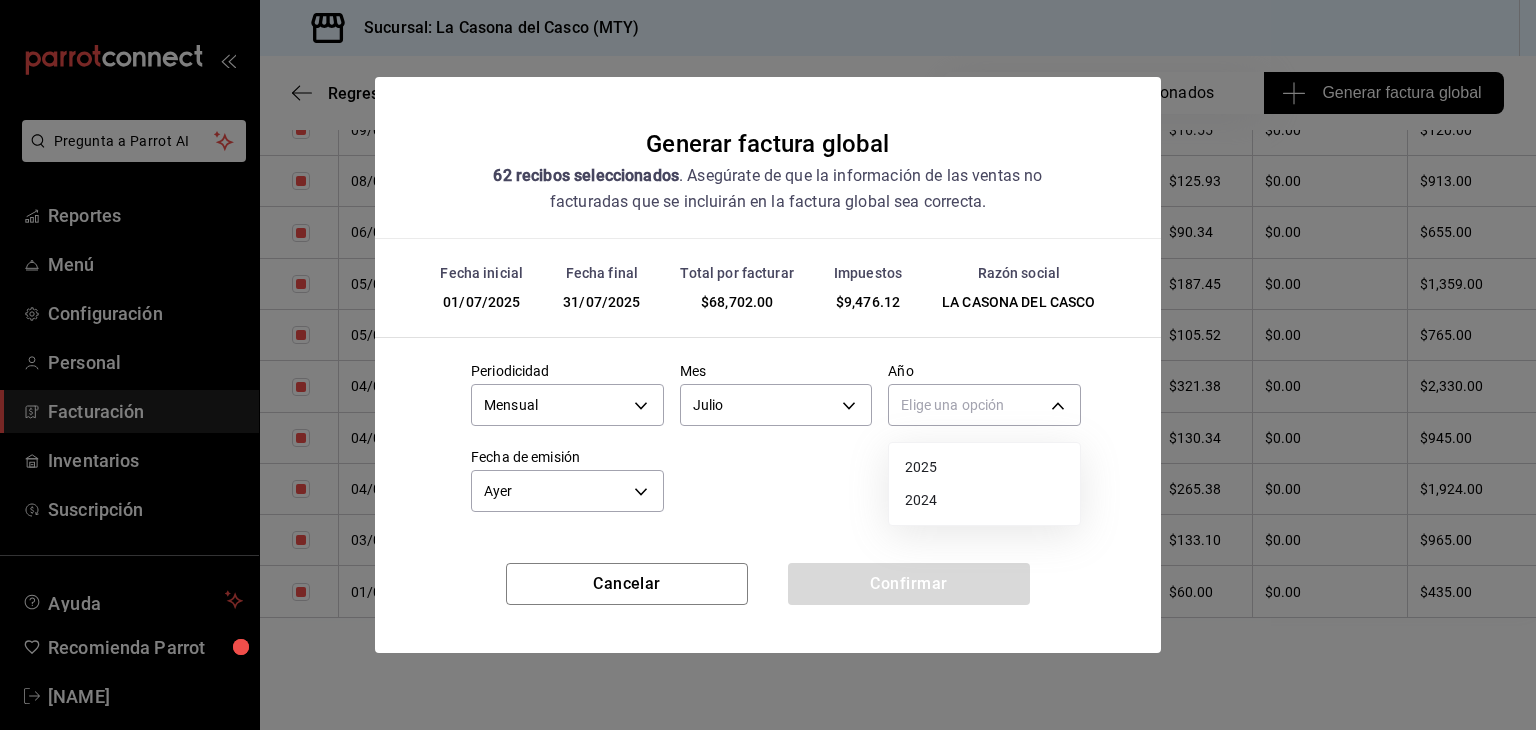 click on "2025" at bounding box center [984, 467] 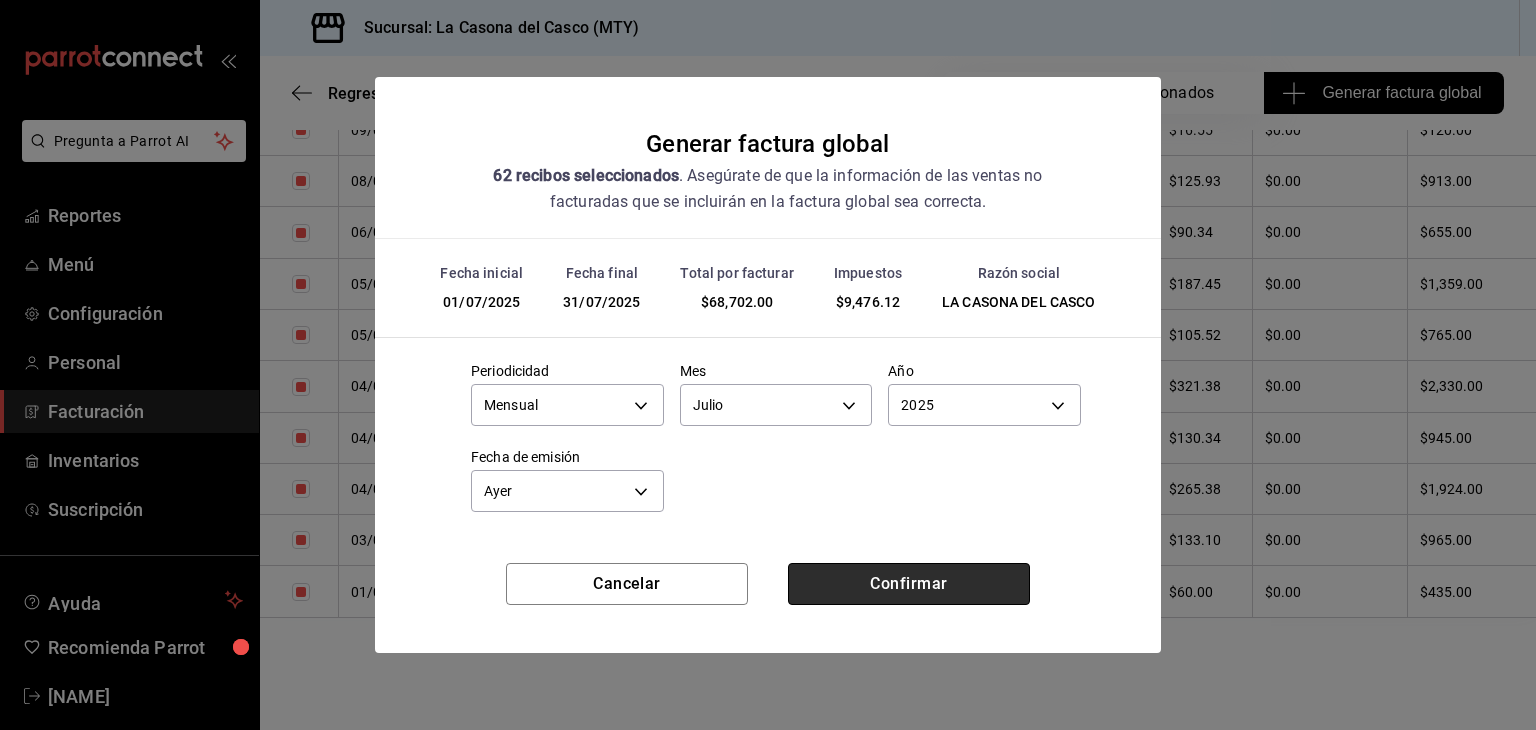 click on "Confirmar" at bounding box center (909, 584) 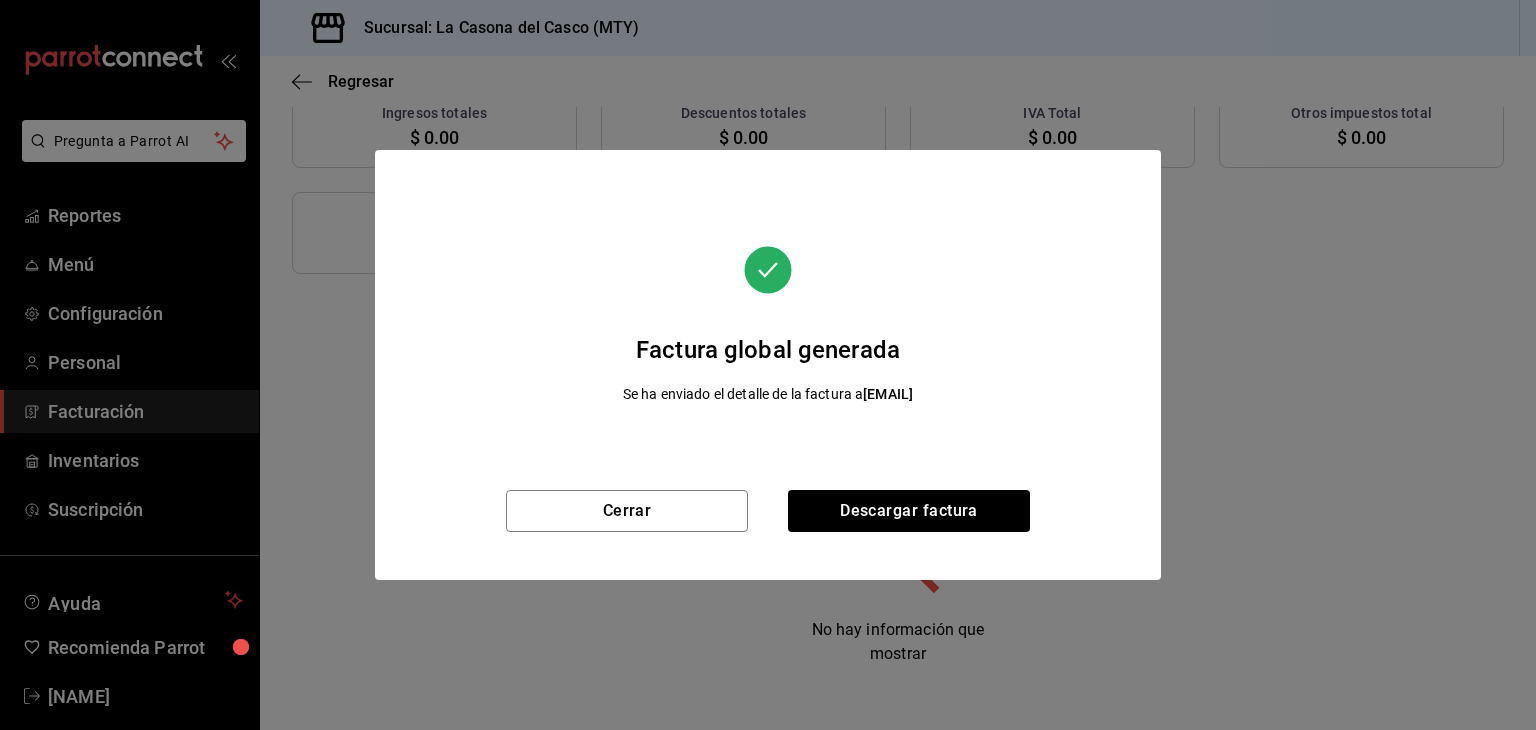 scroll, scrollTop: 304, scrollLeft: 0, axis: vertical 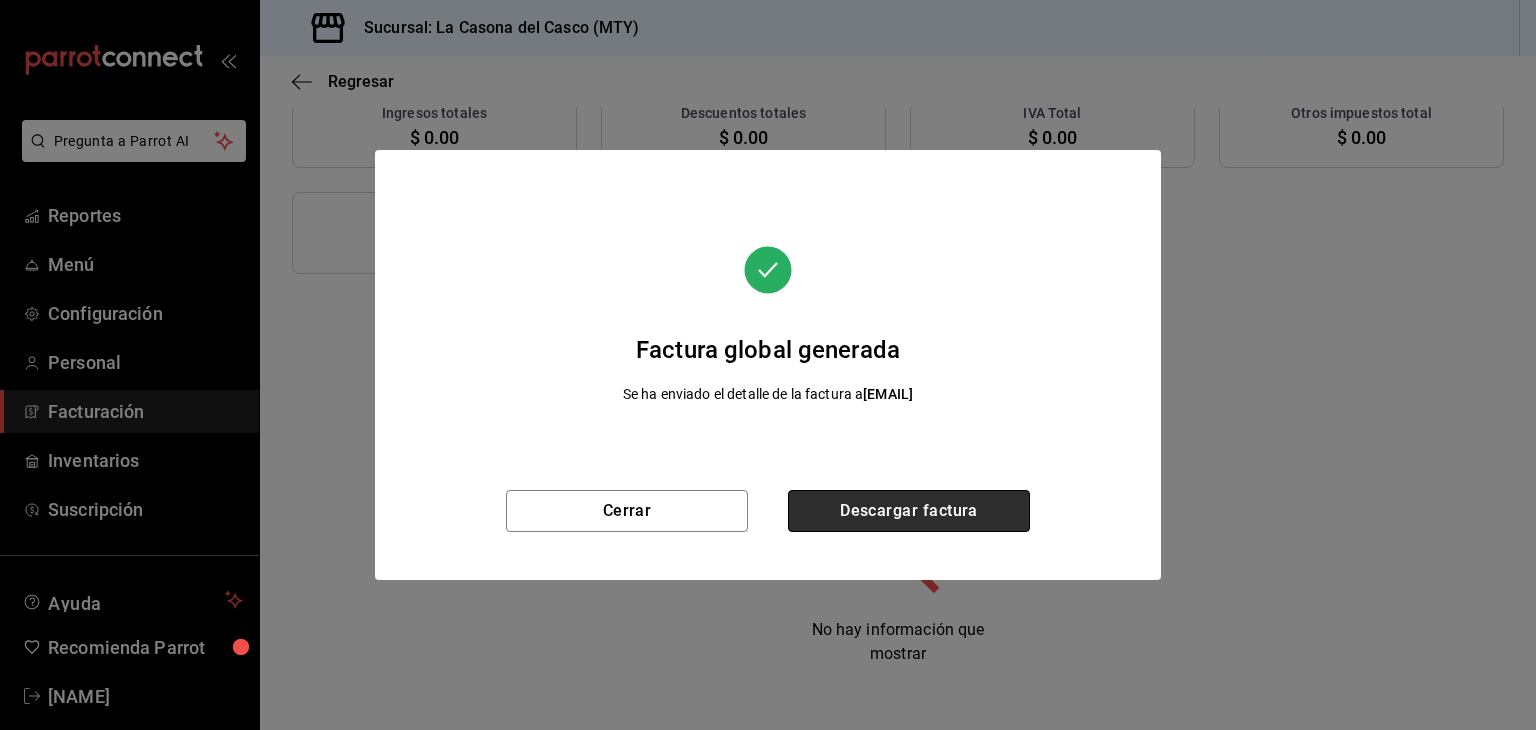 click on "Descargar factura" at bounding box center (909, 511) 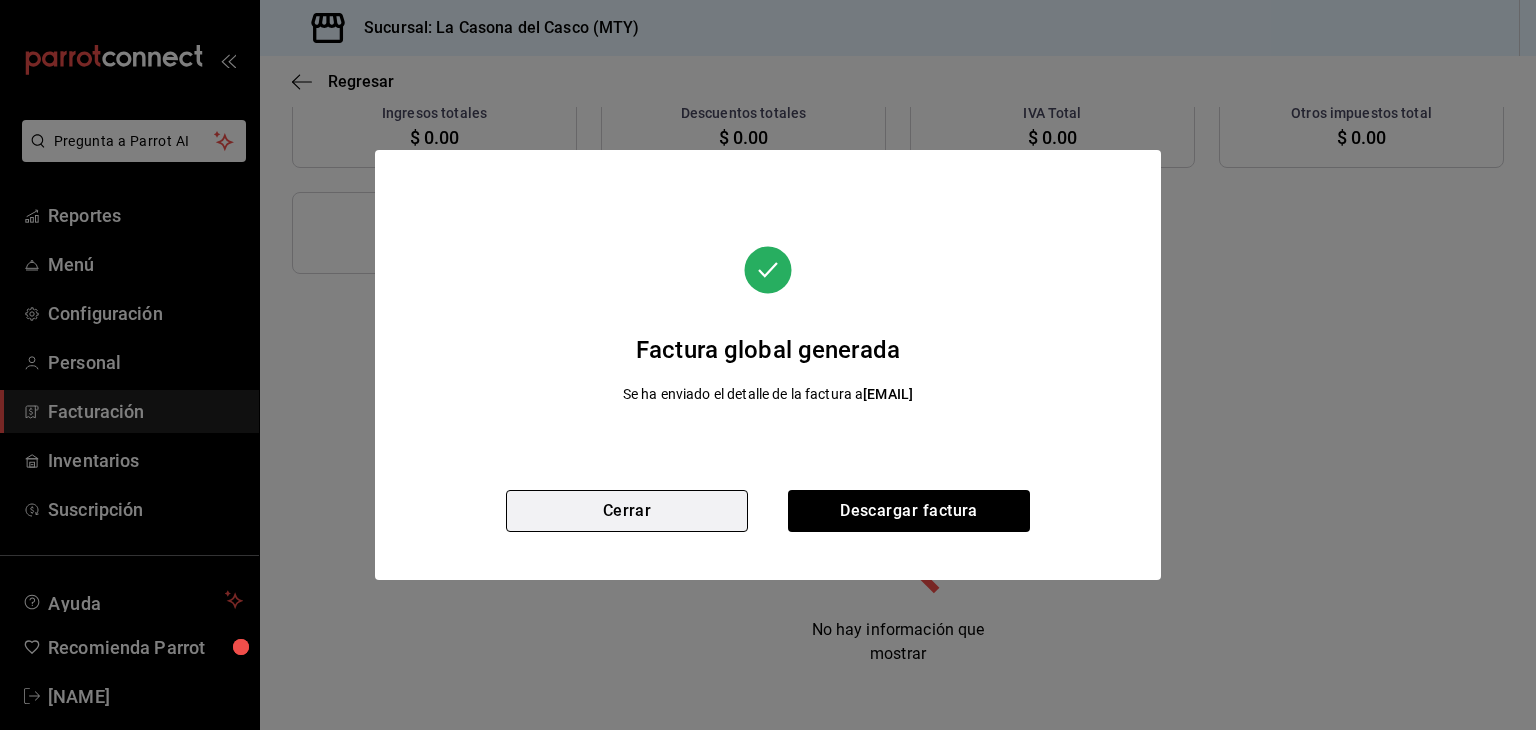 click on "Cerrar" at bounding box center (627, 511) 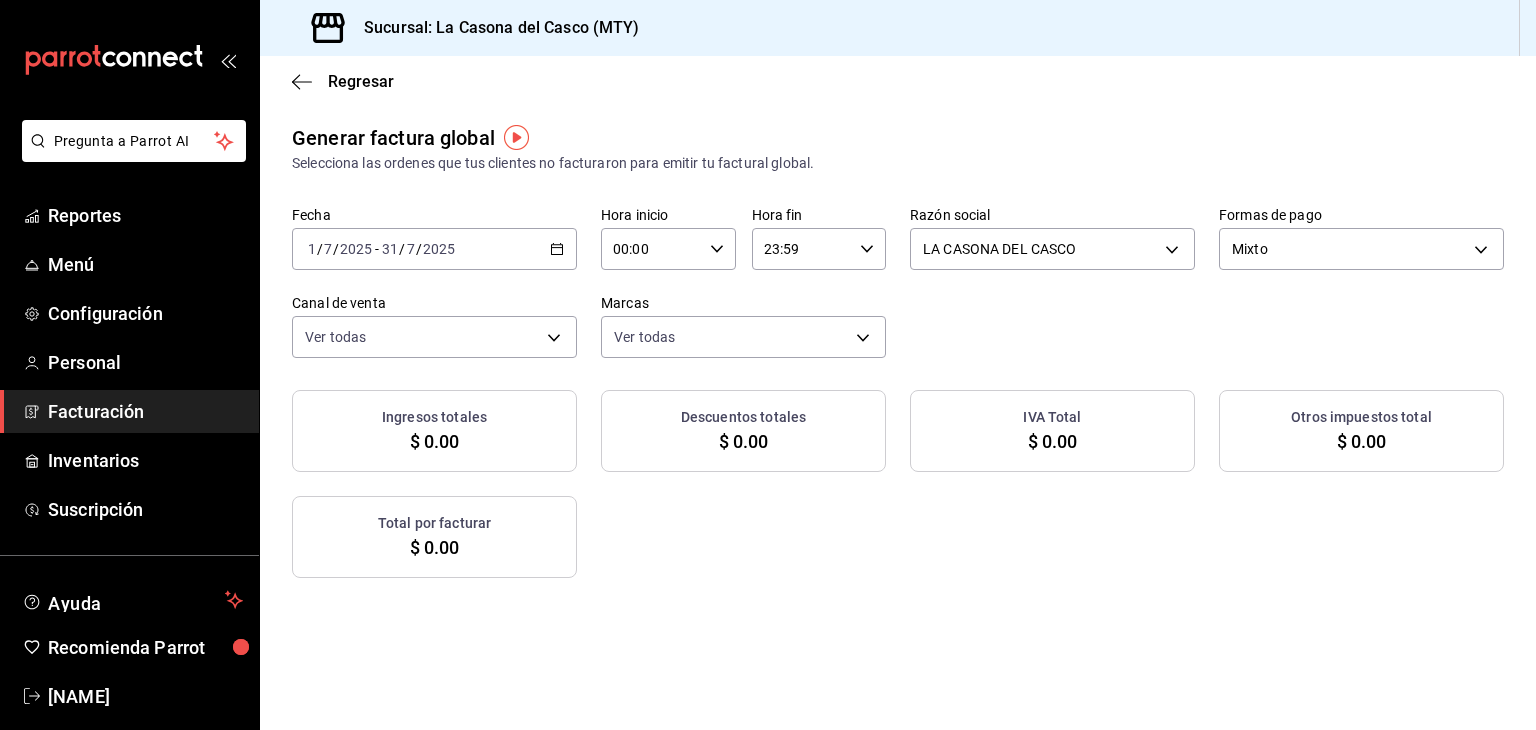 scroll, scrollTop: 0, scrollLeft: 0, axis: both 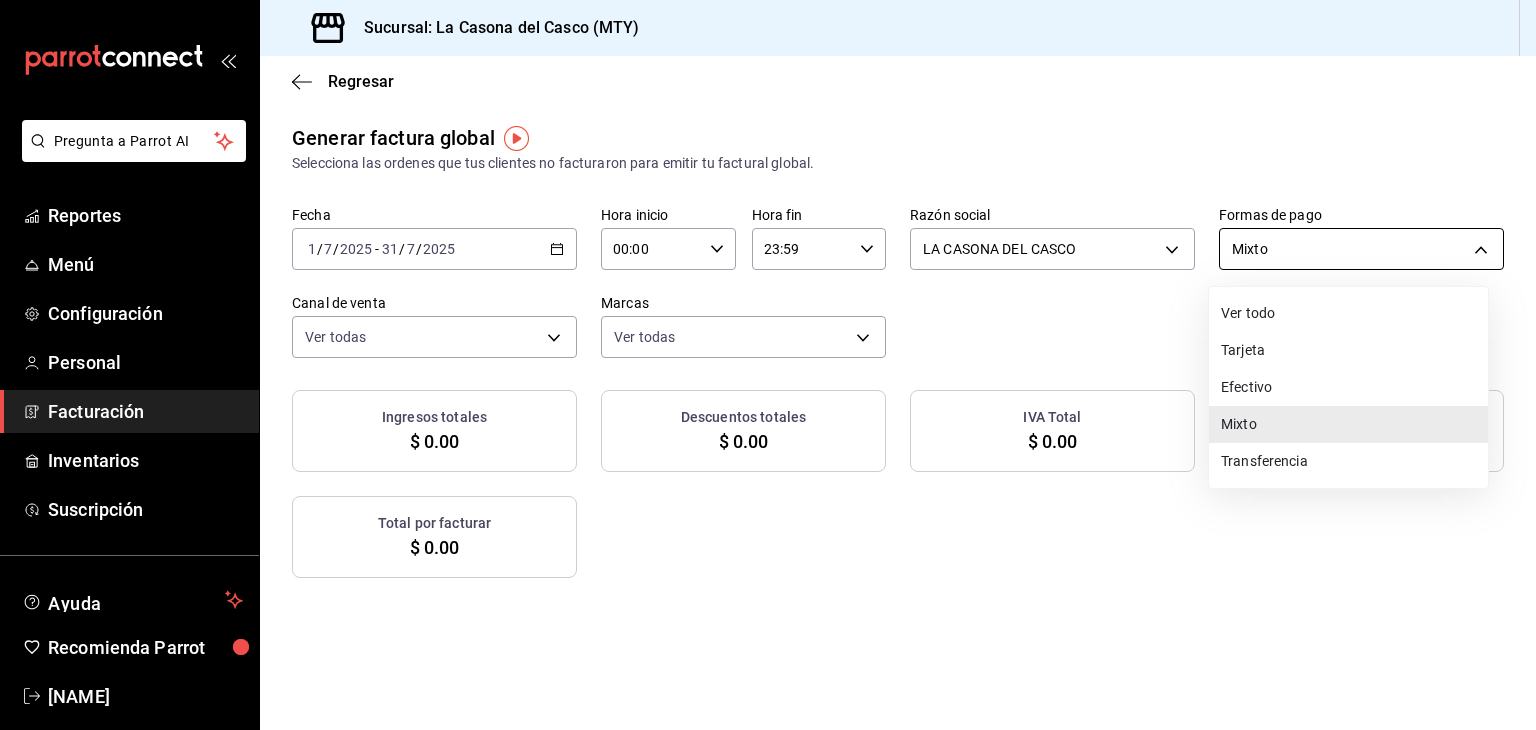 click on "Pregunta a Parrot AI Reportes   Menú   Configuración   Personal   Facturación   Inventarios   Suscripción   Ayuda Recomienda Parrot   [NAME] Lic   Sugerir nueva función   Sucursal: La Casona del Casco (MTY) Regresar Generar factura global Selecciona las ordenes que tus clientes no facturaron para emitir tu factural global. Fecha 2025-07-01 1 / 7 / 2025 - 2025-07-31 31 / 7 / 2025 Hora inicio 00:00 Hora inicio Hora fin 23:59 Hora fin Razón social LA CASONA DEL CASCO [UUID] Formas de pago Mixto MIXED Canal de venta Ver todas PARROT,UBER_EATS,RAPPI,DIDI_FOOD,ONLINE Marcas Ver todas [UUID] Ingresos totales $ 0.00 Descuentos totales $ 0.00 IVA Total $ 0.00 Otros impuestos total $ 0.00 Total por facturar $ 0.00 No hay información que mostrar GANA 1 MES GRATIS EN TU SUSCRIPCIÓN AQUÍ Ver video tutorial Ir a video Pregunta a Parrot AI Reportes   Menú   Configuración   Personal   Facturación   Inventarios   Suscripción   Ayuda Recomienda Parrot" at bounding box center [768, 365] 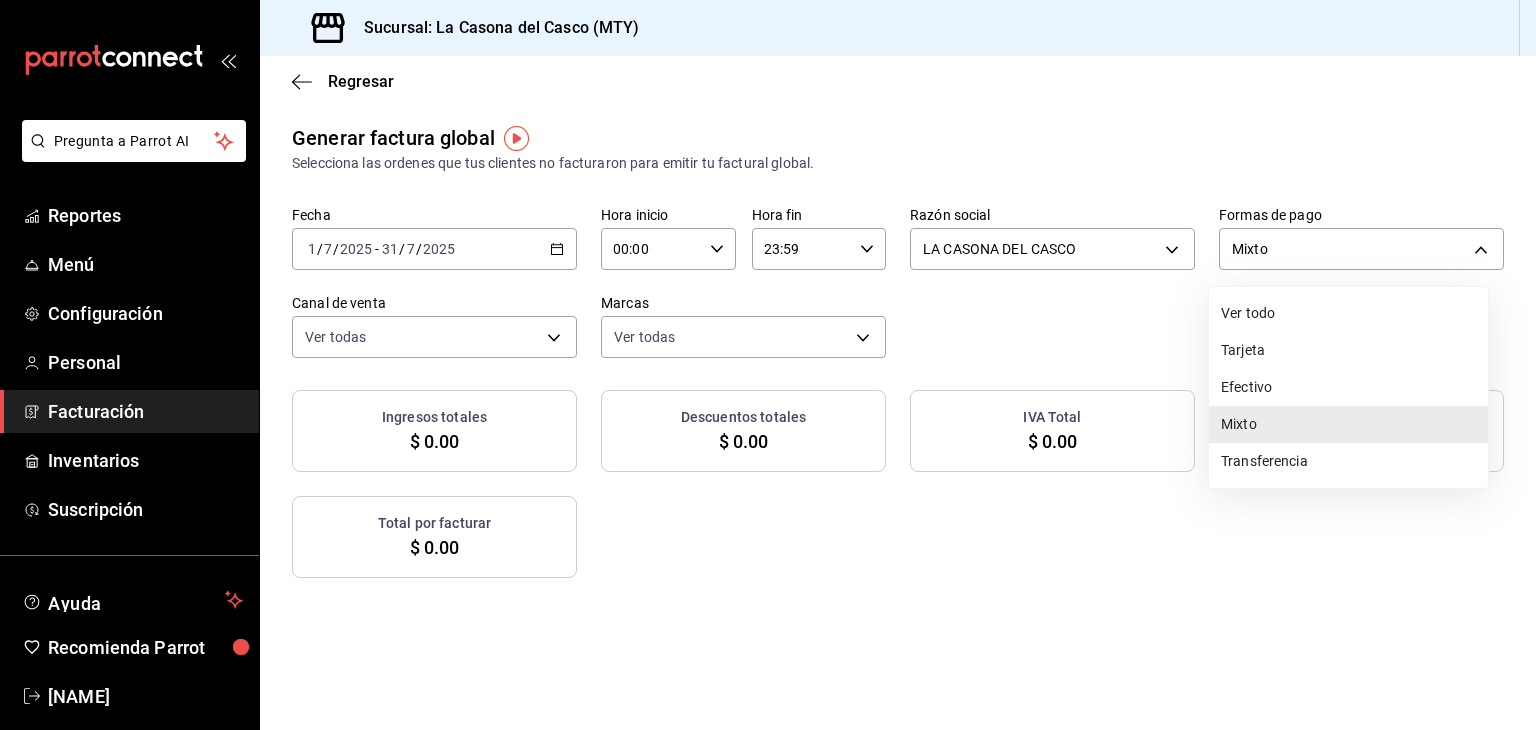 click on "Tarjeta" at bounding box center (1348, 350) 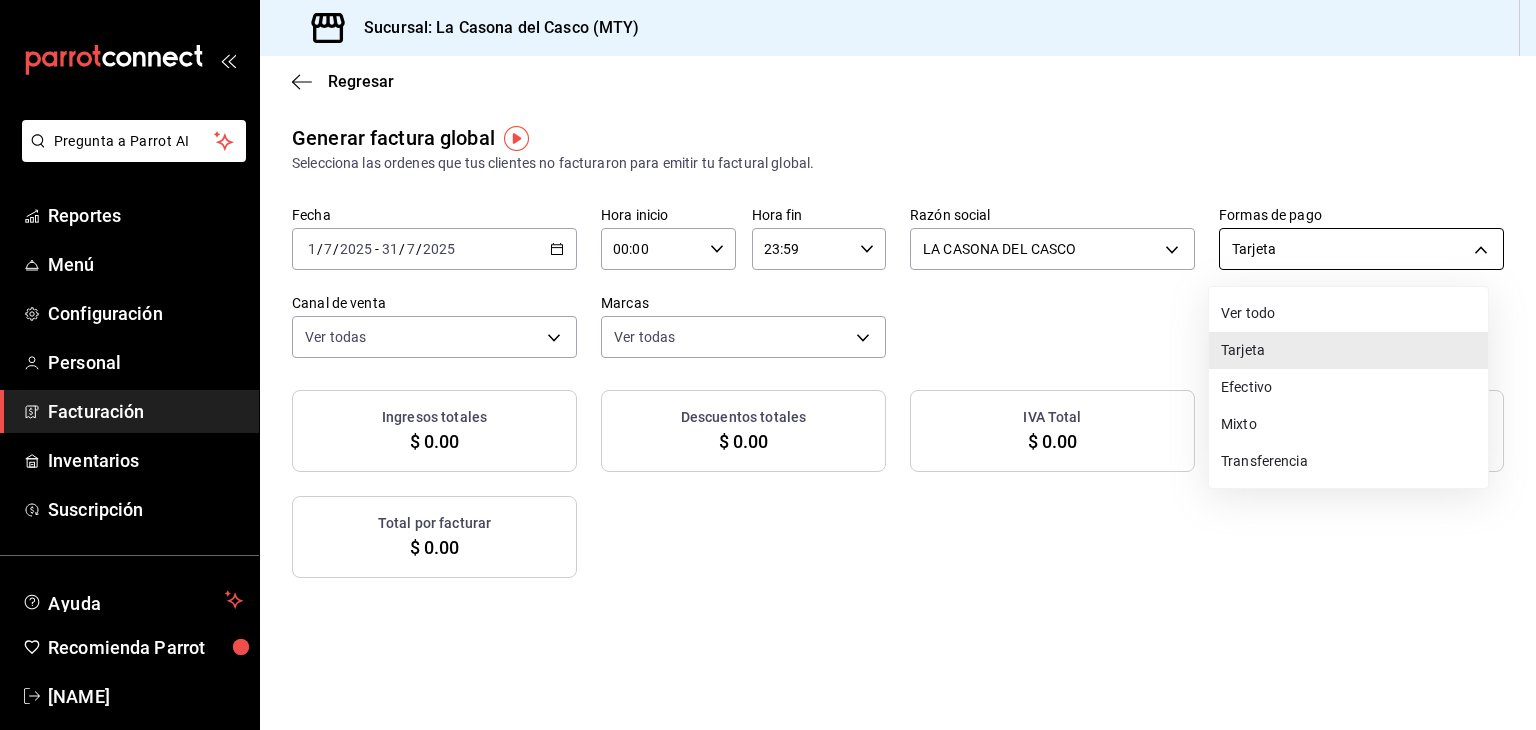 click on "Pregunta a Parrot AI Reportes   Menú   Configuración   Personal   Facturación   Inventarios   Suscripción   Ayuda Recomienda Parrot   Daniel Lic   Sugerir nueva función   Sucursal: La Casona del Casco (MTY) Regresar Generar factura global Selecciona las ordenes que tus clientes no facturaron para emitir tu factural global. Fecha [DATE] [DATE] - [DATE] [DATE] Hora inicio 00:00 Hora inicio Hora fin 23:59 Hora fin Razón social LA CASONA DEL CASCO [UUID] Formas de pago Tarjeta CARD Canal de venta Ver todas PARROT,UBER_EATS,RAPPI,DIDI_FOOD,ONLINE Marcas Ver todas [UUID] Ingresos totales $ 0.00 Descuentos totales $ 0.00 IVA Total $ 0.00 Otros impuestos total $ 0.00 Total por facturar $ 0.00 No hay información que mostrar GANA 1 MES GRATIS EN TU SUSCRIPCIÓN AQUÍ Ver video tutorial Ir a video Pregunta a Parrot AI Reportes   Menú   Configuración   Personal   Facturación   Inventarios   Suscripción   Ayuda Recomienda Parrot" at bounding box center (768, 365) 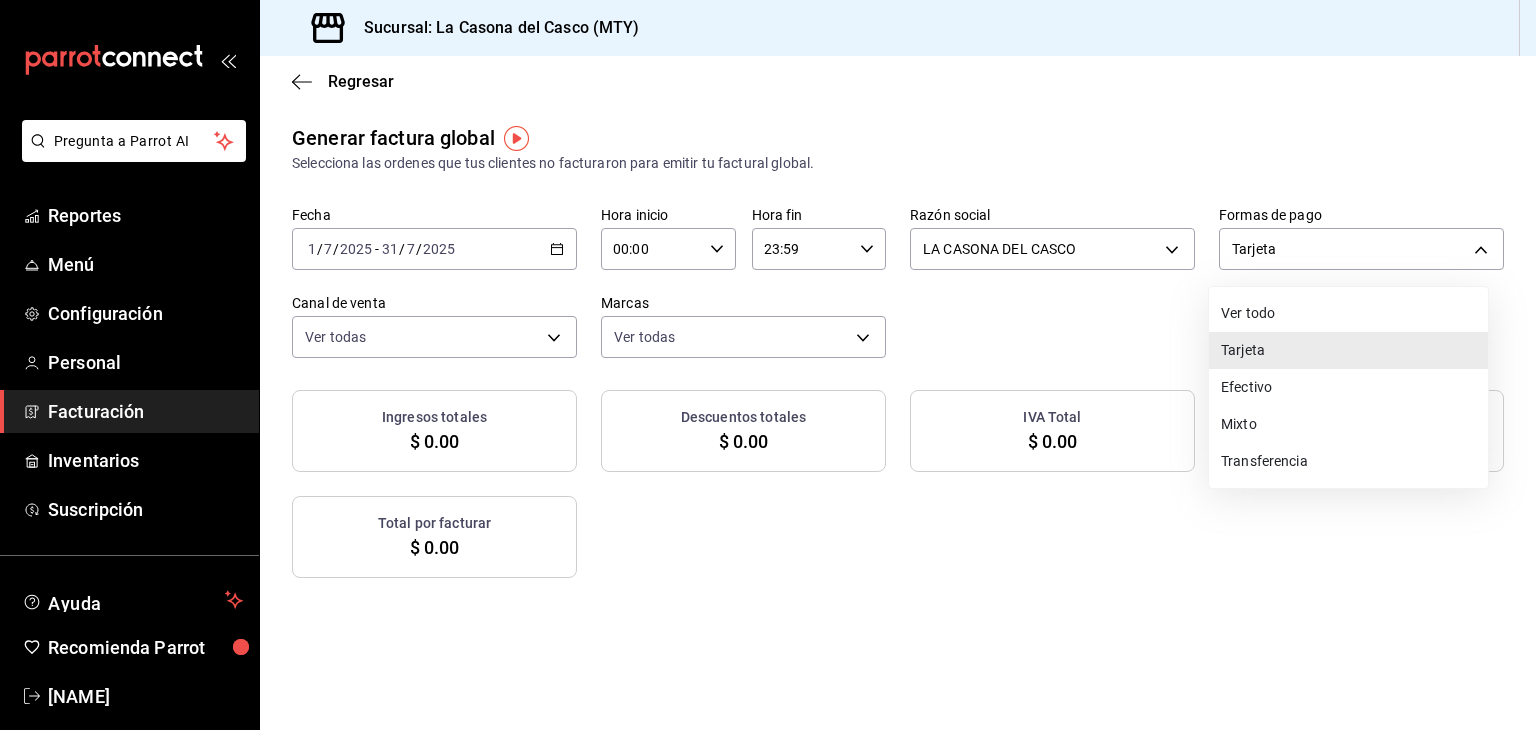 click on "Efectivo" at bounding box center (1348, 387) 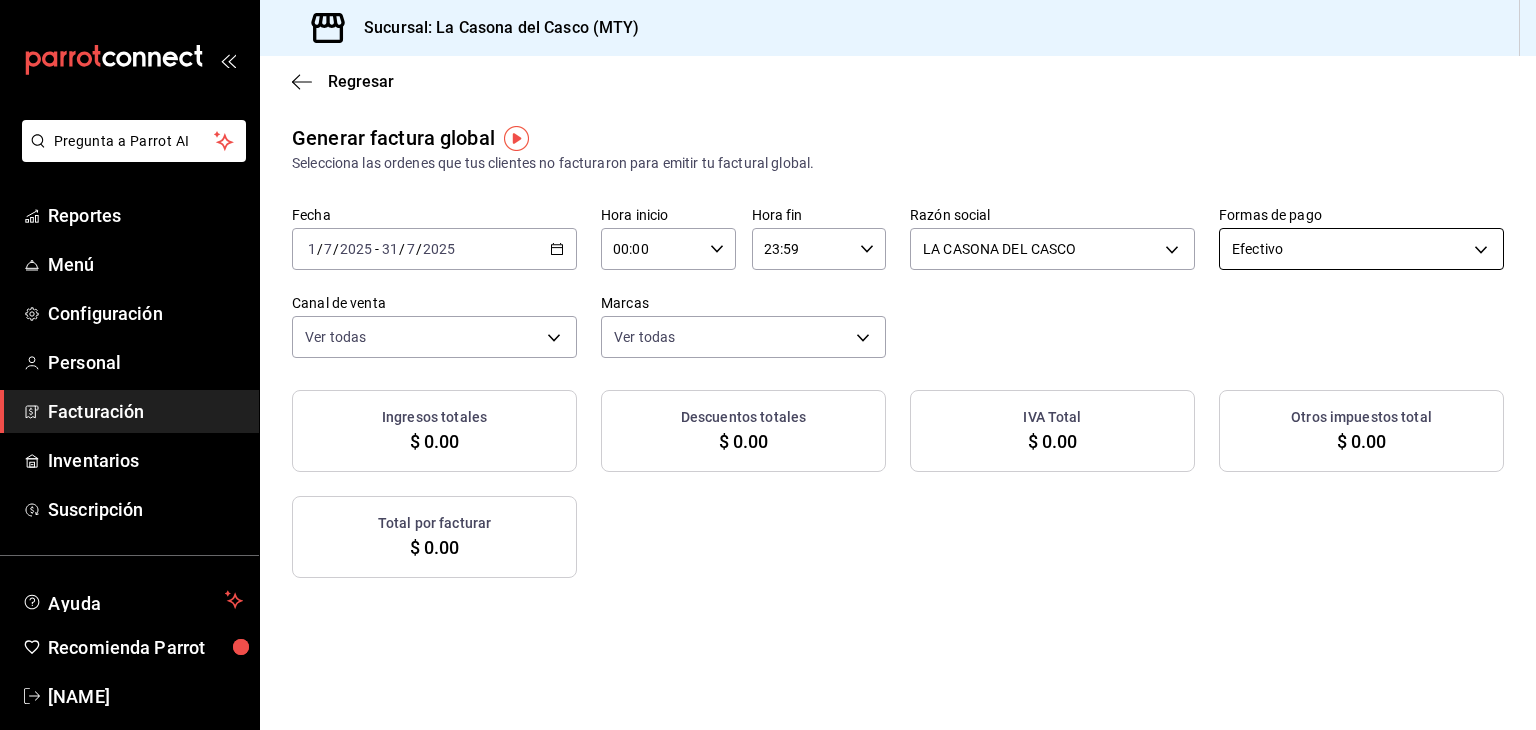 click on "Pregunta a Parrot AI Reportes   Menú   Configuración   Personal   Facturación   Inventarios   Suscripción   Ayuda Recomienda Parrot   Daniel Lic   Sugerir nueva función   Sucursal: La Casona del Casco (MTY) Regresar Generar factura global Selecciona las ordenes que tus clientes no facturaron para emitir tu factural global. Fecha 2025-07-01 1 / 7 / 2025 - 2025-07-31 31 / 7 / 2025 Hora inicio 00:00 Hora inicio Hora fin 23:59 Hora fin Razón social LA CASONA DEL CASCO 20f3d072-ecd1-42c6-bb81-a9496340bef7 Formas de pago Efectivo CASH Canal de venta Ver todas PARROT,UBER_EATS,RAPPI,DIDI_FOOD,ONLINE Marcas Ver todas 7e4e7643-bc2c-442b-8a2a-9b04da6139a5 Ingresos totales $ 0.00 Descuentos totales $ 0.00 IVA Total $ 0.00 Otros impuestos total $ 0.00 Total por facturar $ 0.00 No hay información que mostrar GANA 1 MES GRATIS EN TU SUSCRIPCIÓN AQUÍ Ver video tutorial Ir a video Pregunta a Parrot AI Reportes   Menú   Configuración   Personal   Facturación   Inventarios   Suscripción   Ayuda Recomienda Parrot" at bounding box center [768, 365] 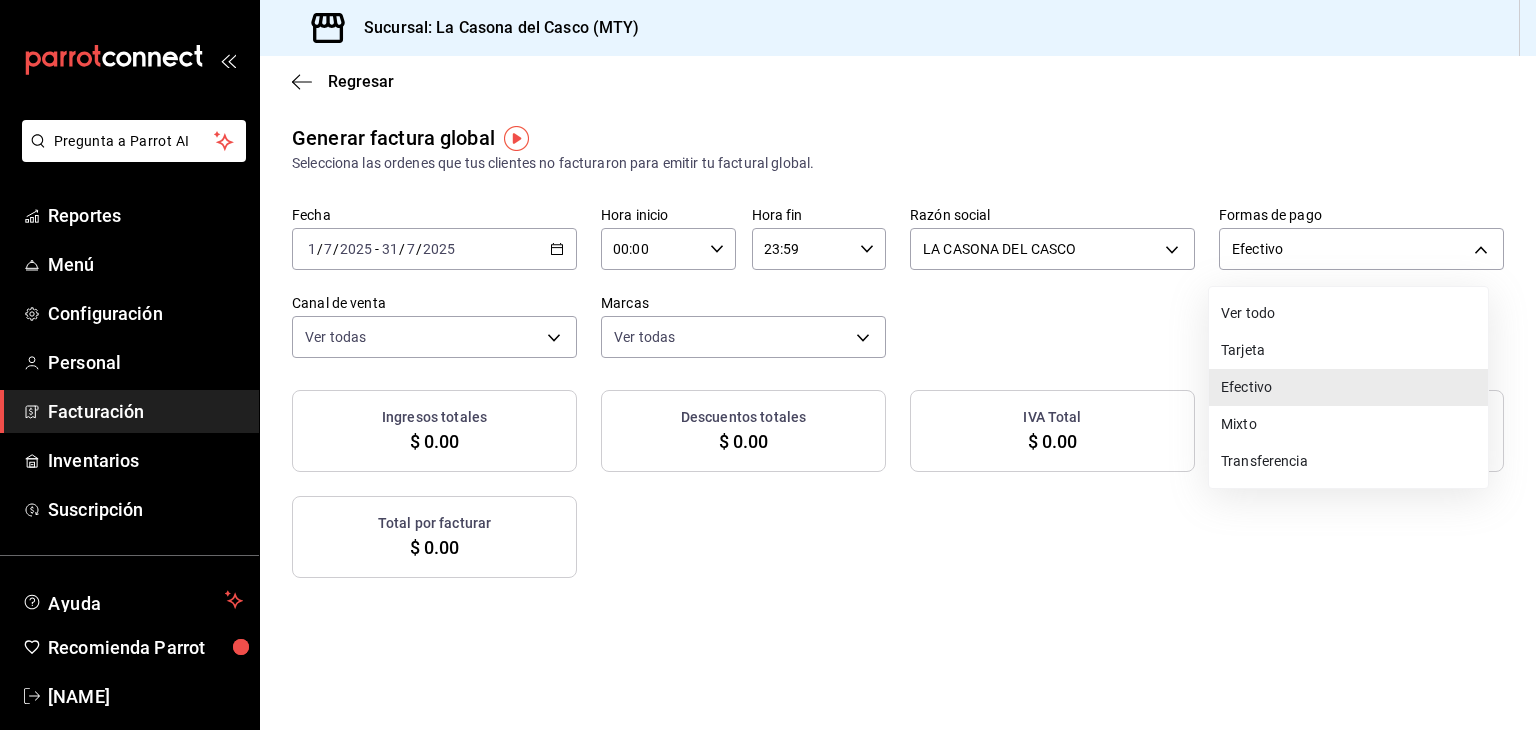 click on "Mixto" at bounding box center (1348, 424) 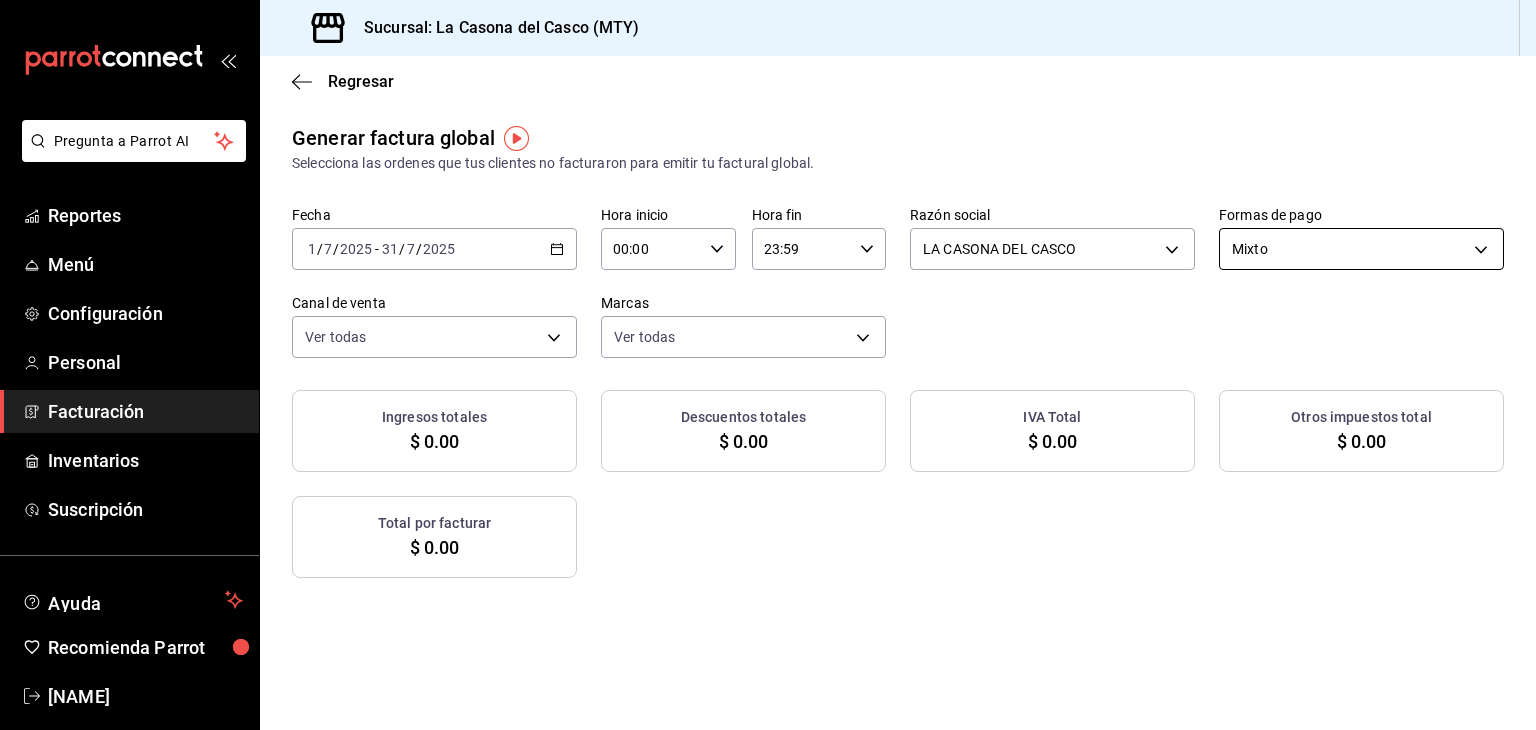 click on "Pregunta a Parrot AI Reportes   Menú   Configuración   Personal   Facturación   Inventarios   Suscripción   Ayuda Recomienda Parrot   [NAME] Lic   Sugerir nueva función   Sucursal: La Casona del Casco (MTY) Regresar Generar factura global Selecciona las ordenes que tus clientes no facturaron para emitir tu factural global. Fecha 2025-07-01 1 / 7 / 2025 - 2025-07-31 31 / 7 / 2025 Hora inicio 00:00 Hora inicio Hora fin 23:59 Hora fin Razón social LA CASONA DEL CASCO [UUID] Formas de pago Mixto MIXED Canal de venta Ver todas PARROT,UBER_EATS,RAPPI,DIDI_FOOD,ONLINE Marcas Ver todas [UUID] Ingresos totales $ 0.00 Descuentos totales $ 0.00 IVA Total $ 0.00 Otros impuestos total $ 0.00 Total por facturar $ 0.00 No hay información que mostrar GANA 1 MES GRATIS EN TU SUSCRIPCIÓN AQUÍ Ver video tutorial Ir a video Pregunta a Parrot AI Reportes   Menú   Configuración   Personal   Facturación   Inventarios   Suscripción   Ayuda Recomienda Parrot" at bounding box center [768, 365] 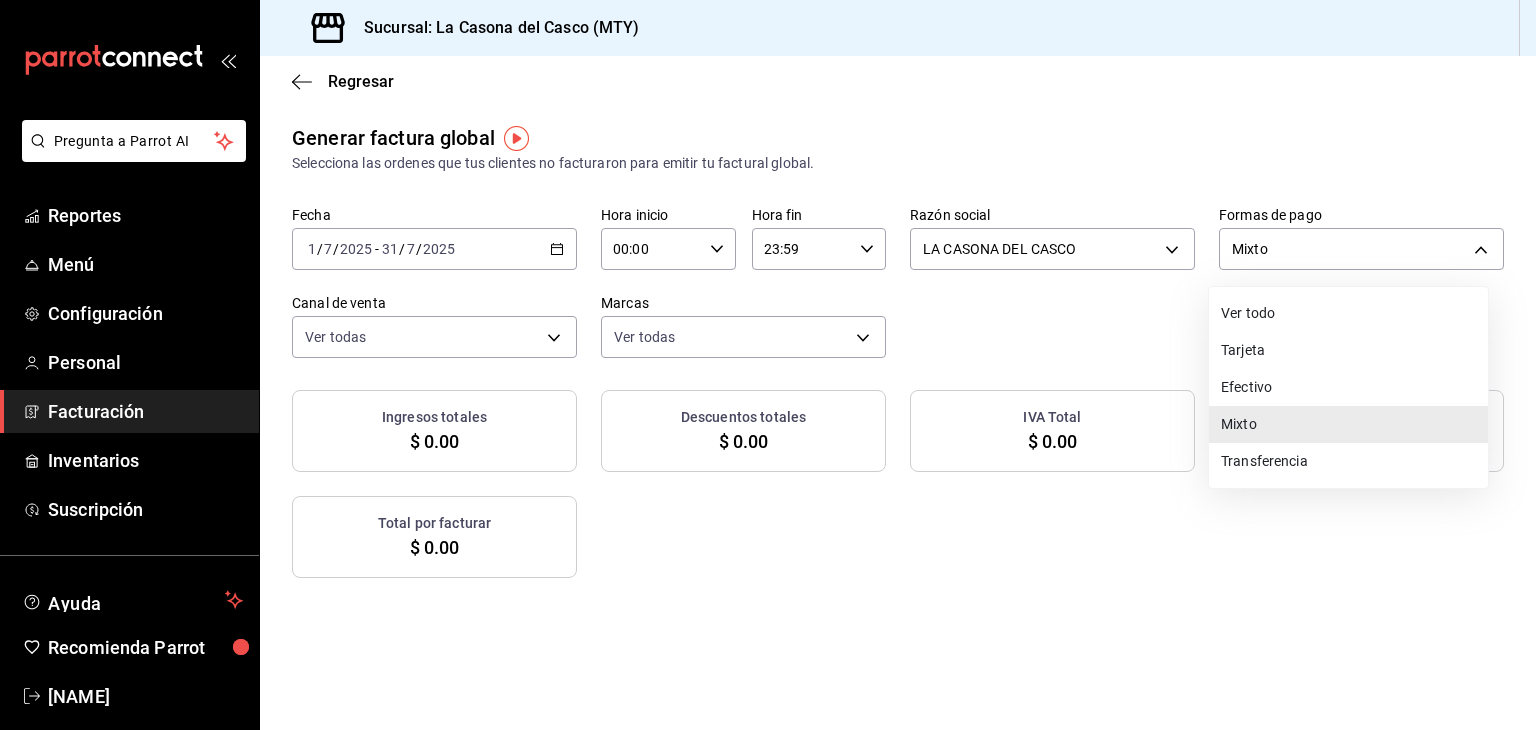 click on "Transferencia" at bounding box center (1348, 461) 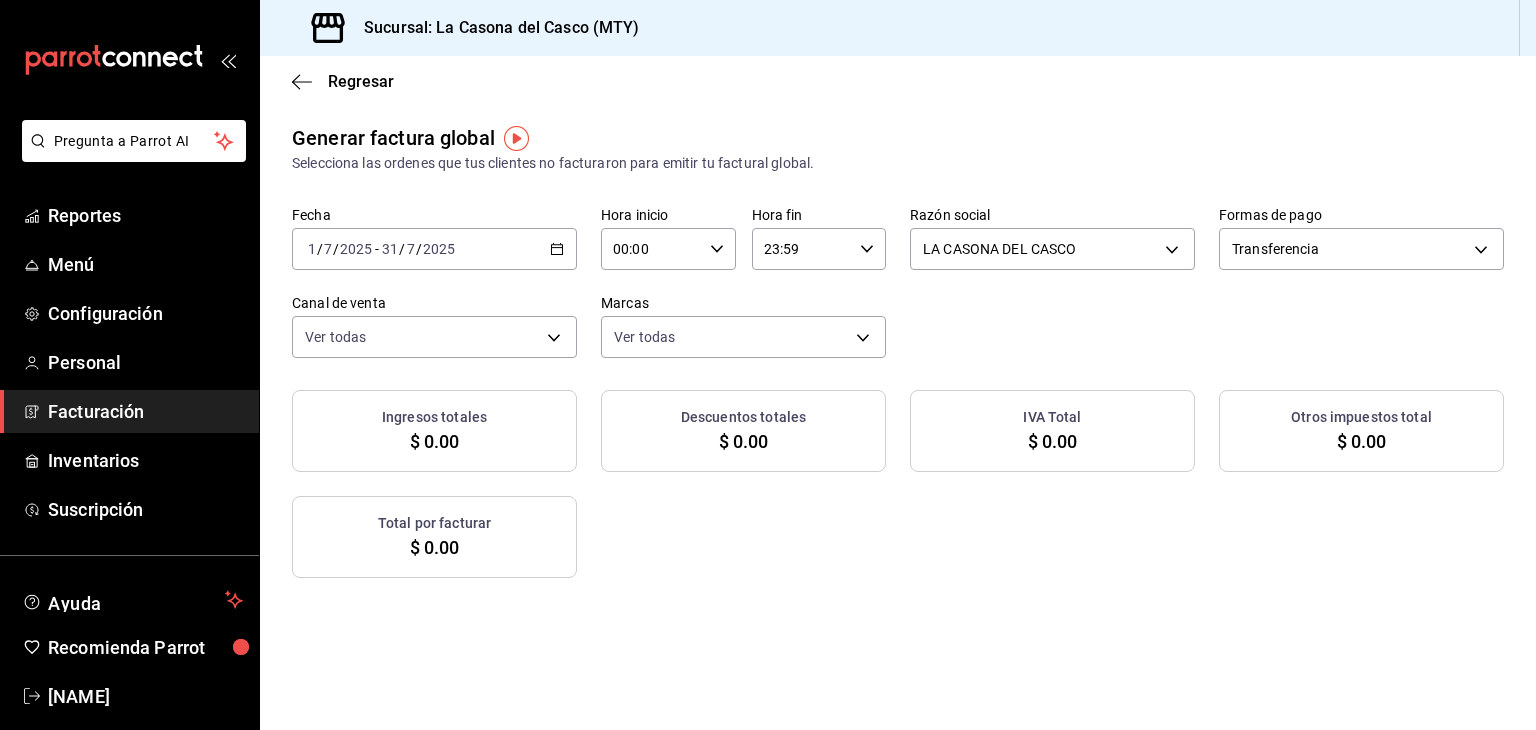 click on "Facturación" at bounding box center [145, 411] 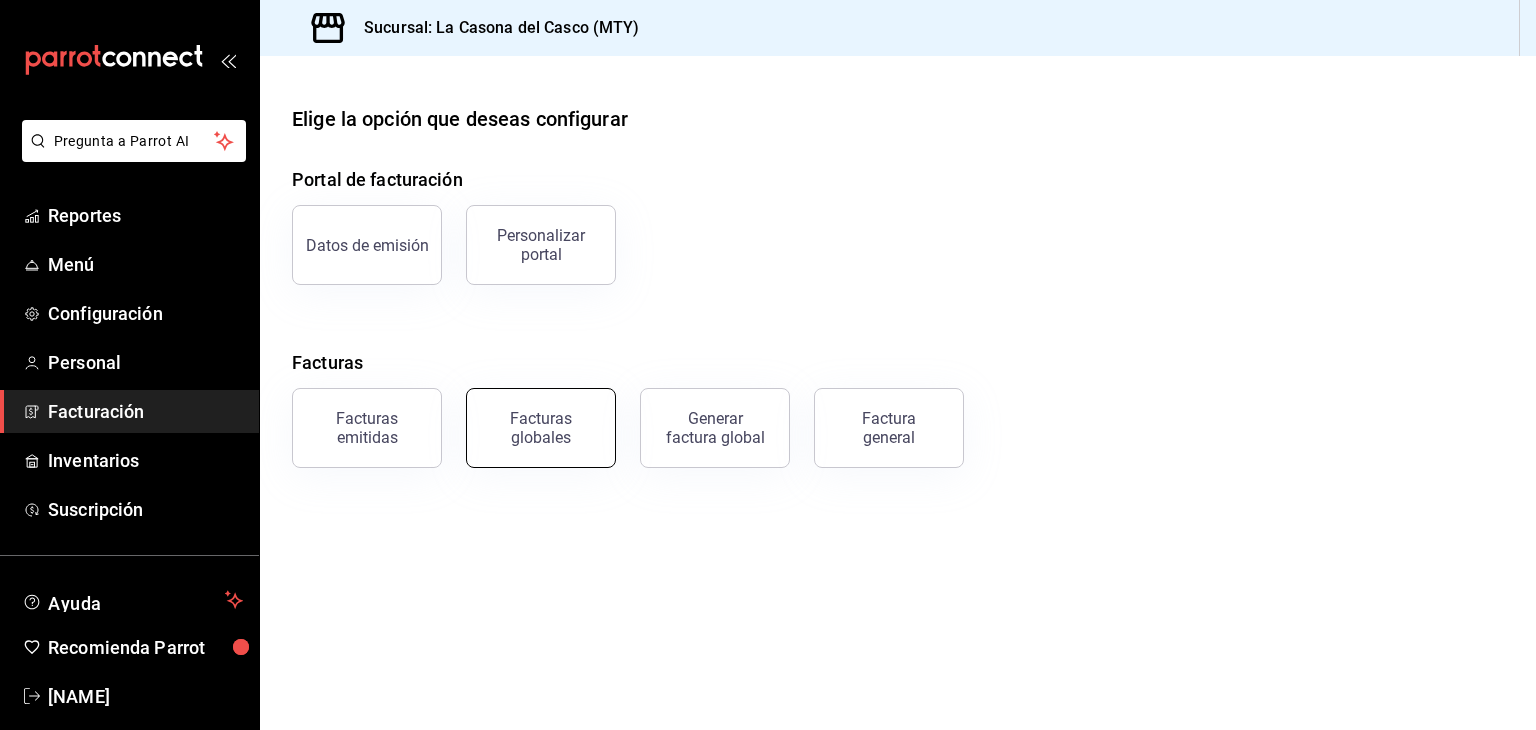 click on "Facturas globales" at bounding box center [541, 428] 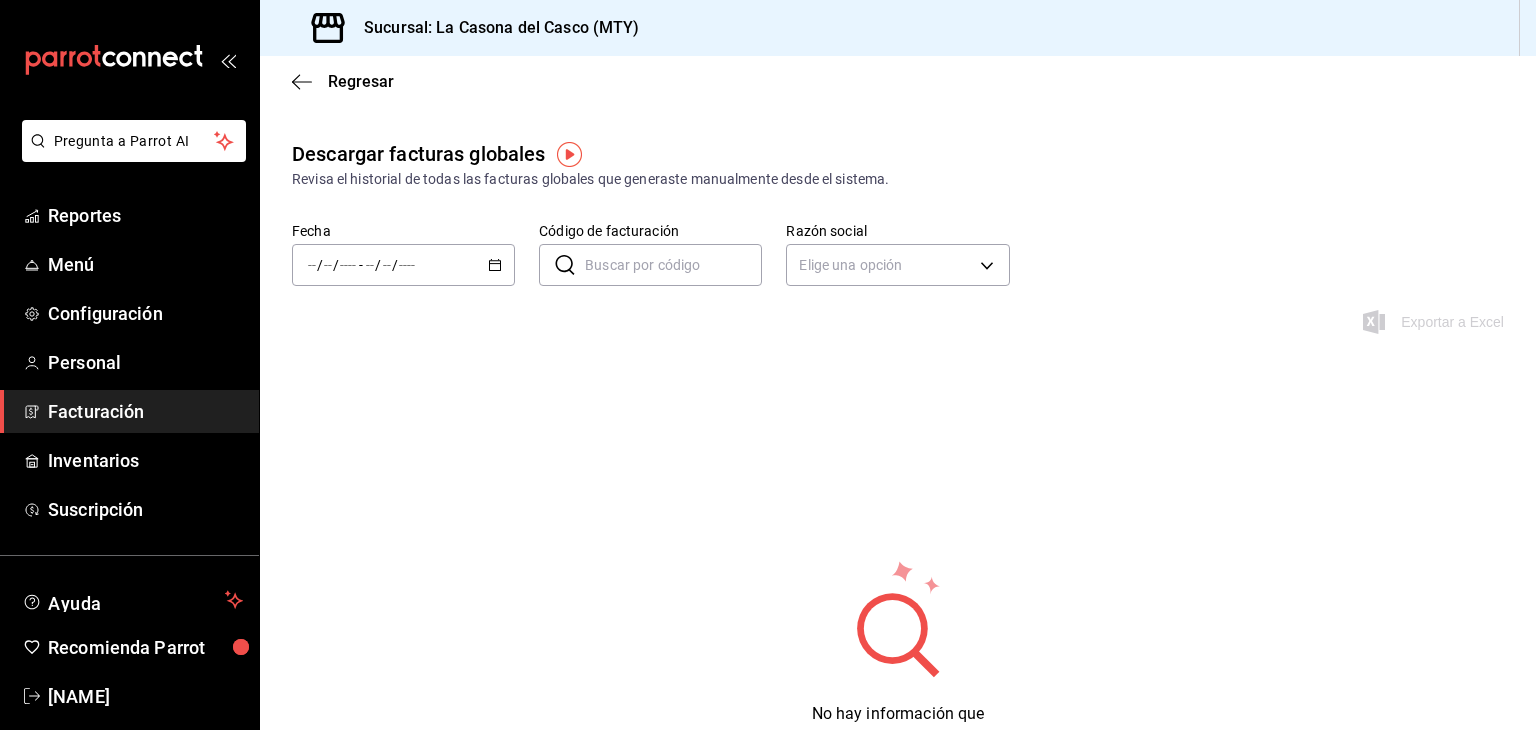 click 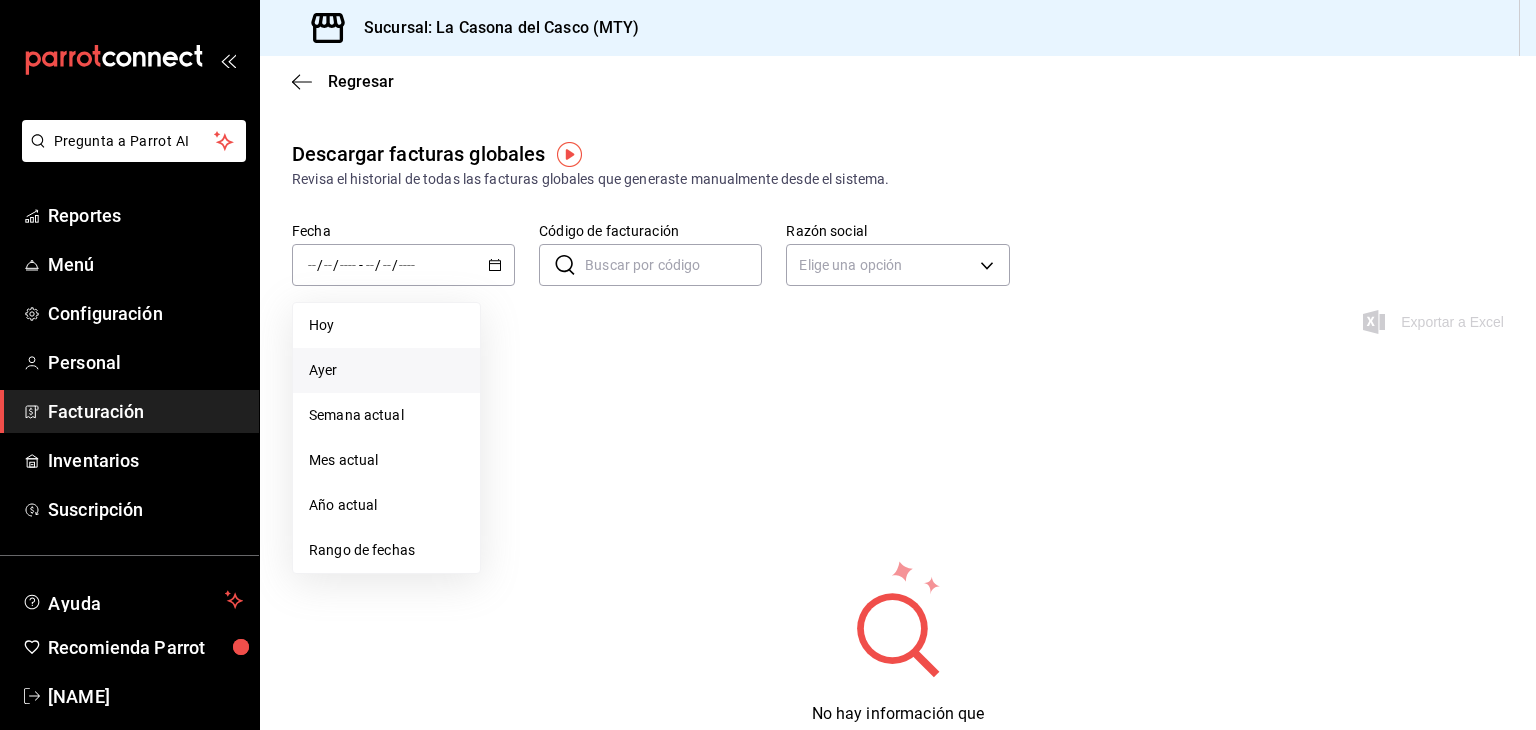 click on "Ayer" at bounding box center (386, 370) 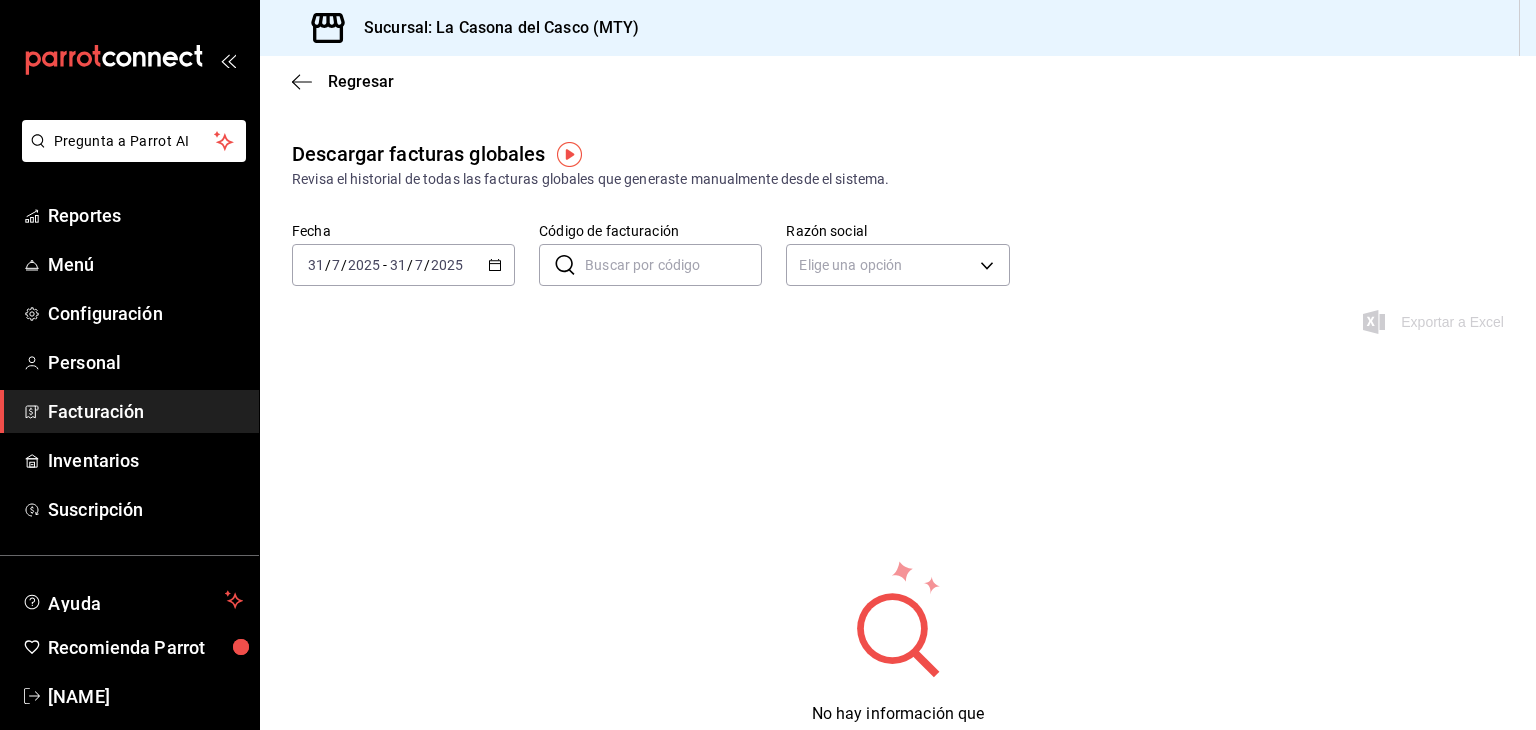 click on "Código de facturación" at bounding box center (673, 265) 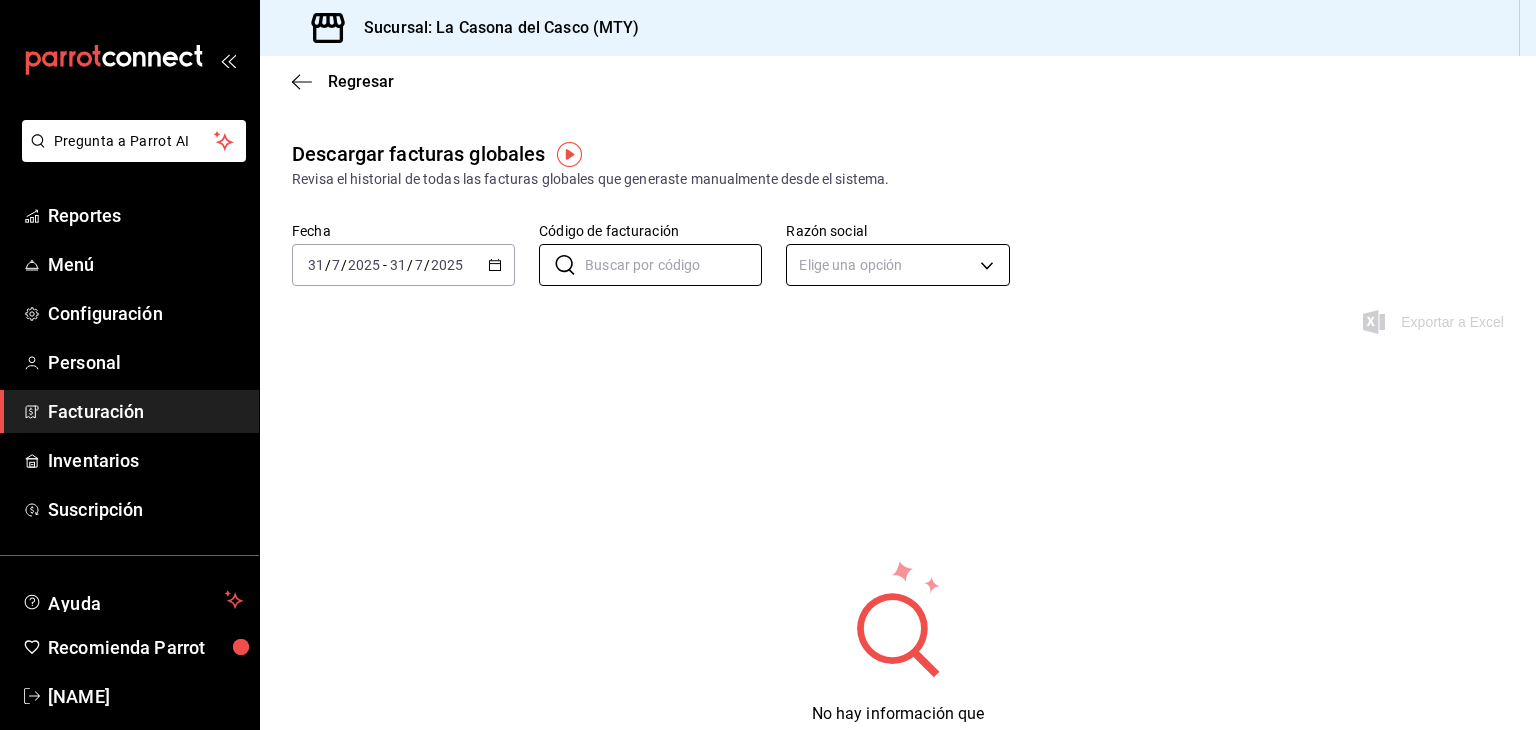 click on "Pregunta a Parrot AI Reportes   Menú   Configuración   Personal   Facturación   Inventarios   Suscripción   Ayuda Recomienda Parrot   Daniel Lic   Sugerir nueva función   Sucursal: La Casona del Casco (MTY) Regresar Descargar facturas globales Revisa el historial de todas las facturas globales que generaste manualmente desde el sistema. Fecha [DATE] [DATE] - [DATE] [DATE] Código de facturación ​ Código de facturación Razón social Elige una opción Exportar a Excel No hay información que mostrar GANA 1 MES GRATIS EN TU SUSCRIPCIÓN AQUÍ ¿Recuerdas cómo empezó tu restaurante?
Hoy puedes ayudar a un colega a tener el mismo cambio que tú viviste.
Recomienda Parrot directamente desde tu Portal Administrador.
Es fácil y rápido.
🎁 Por cada restaurante que se una, ganas 1 mes gratis. Ver video tutorial Ir a video Pregunta a Parrot AI Reportes   Menú   Configuración   Personal   Facturación   Inventarios   Suscripción   Ayuda Recomienda Parrot   Daniel Lic" at bounding box center (768, 365) 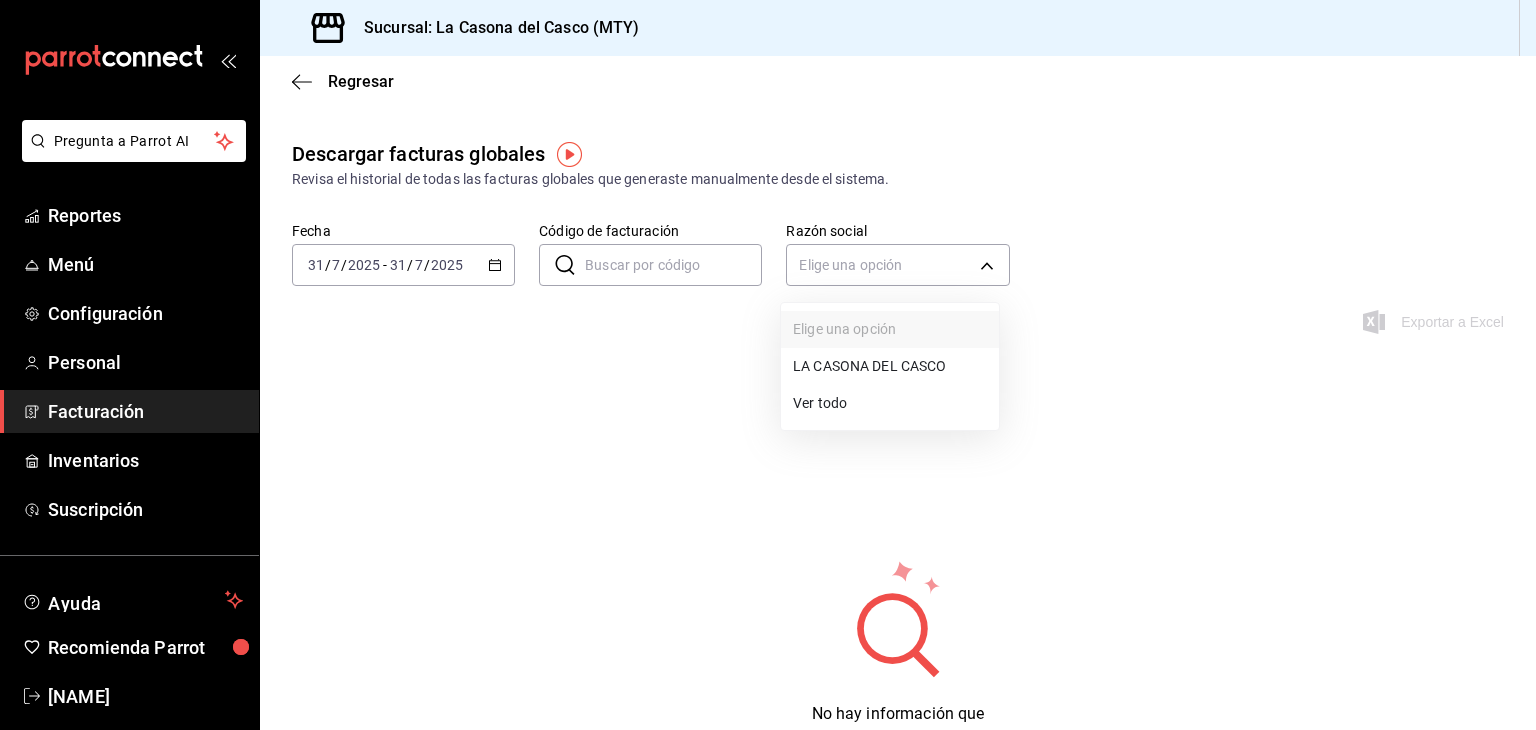 click on "LA CASONA DEL CASCO" at bounding box center (890, 366) 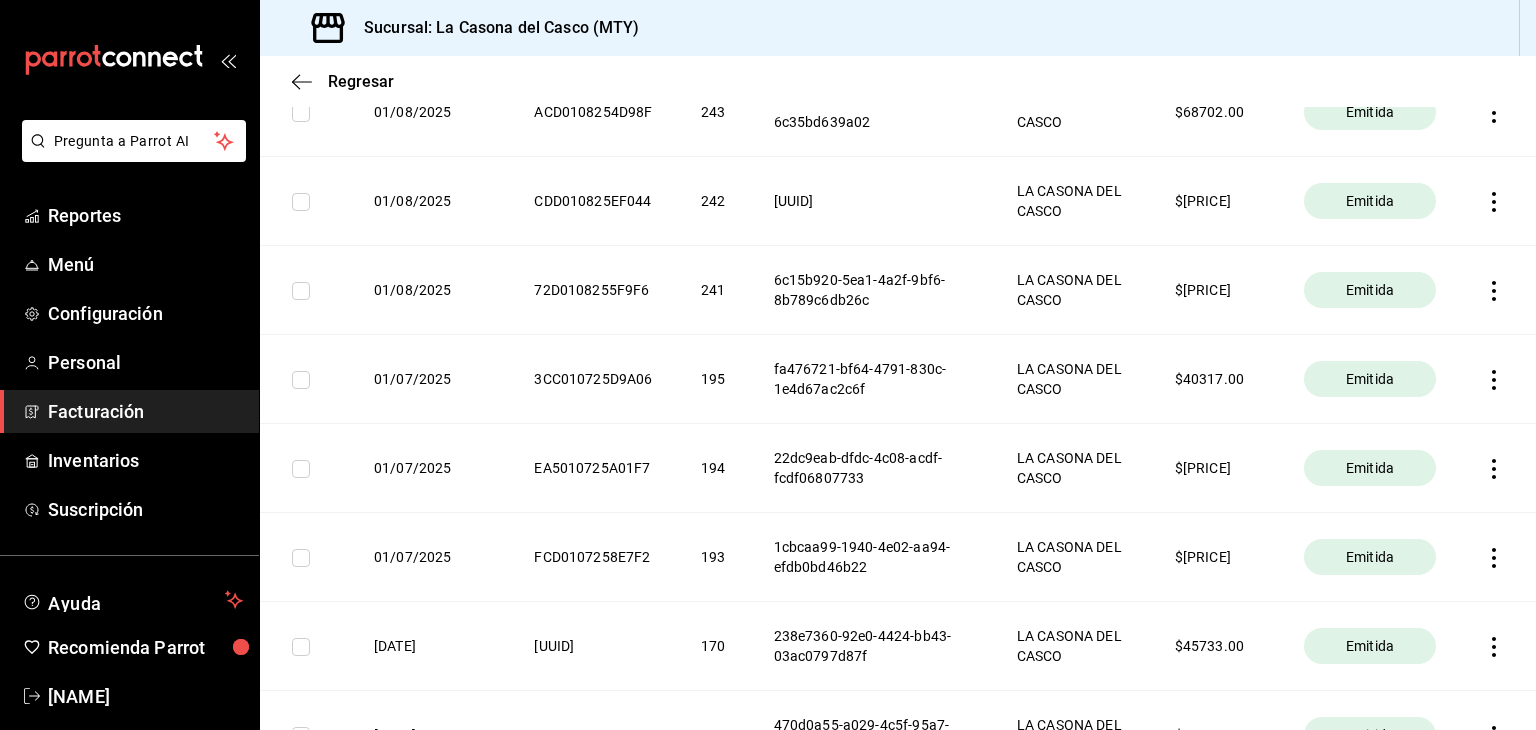 scroll, scrollTop: 300, scrollLeft: 0, axis: vertical 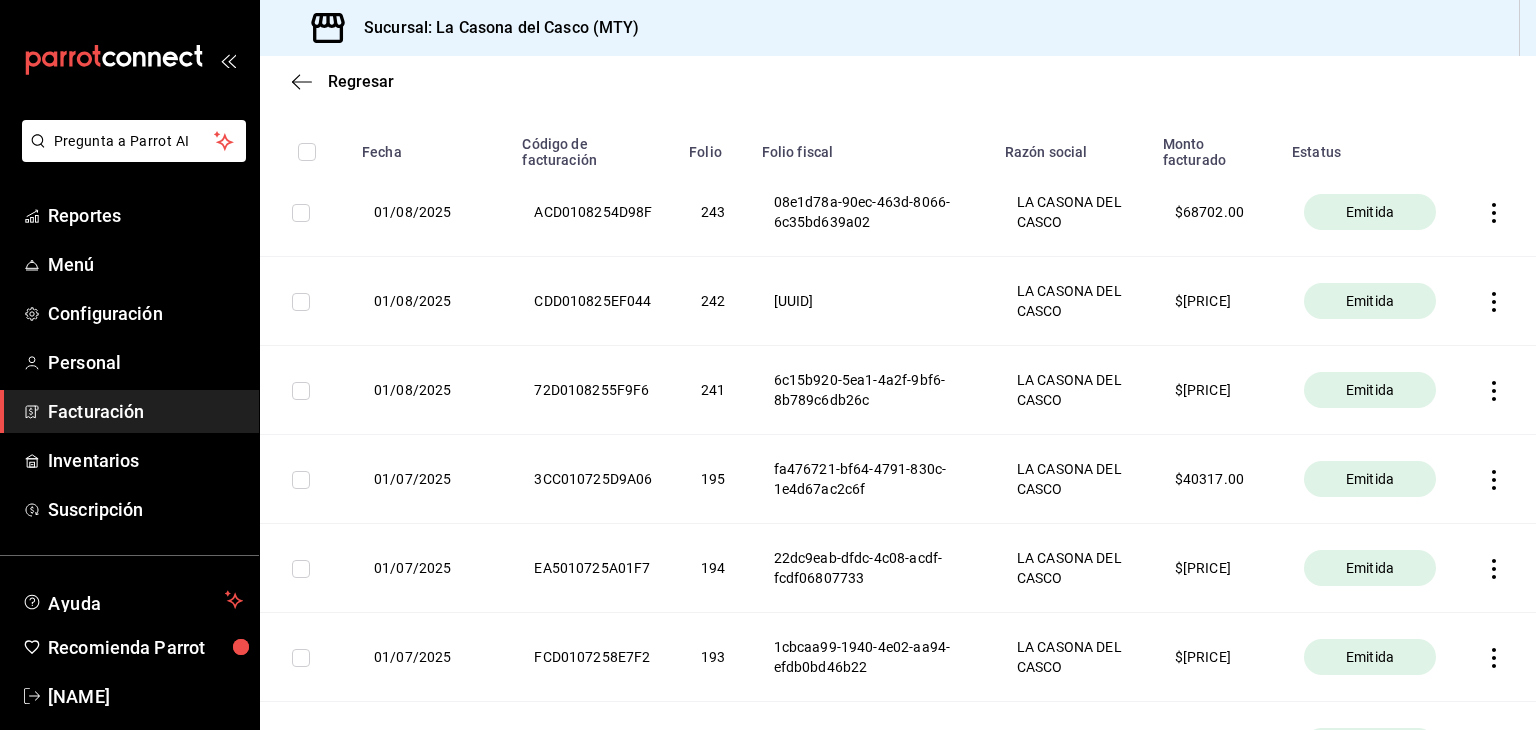 click at bounding box center (301, 391) 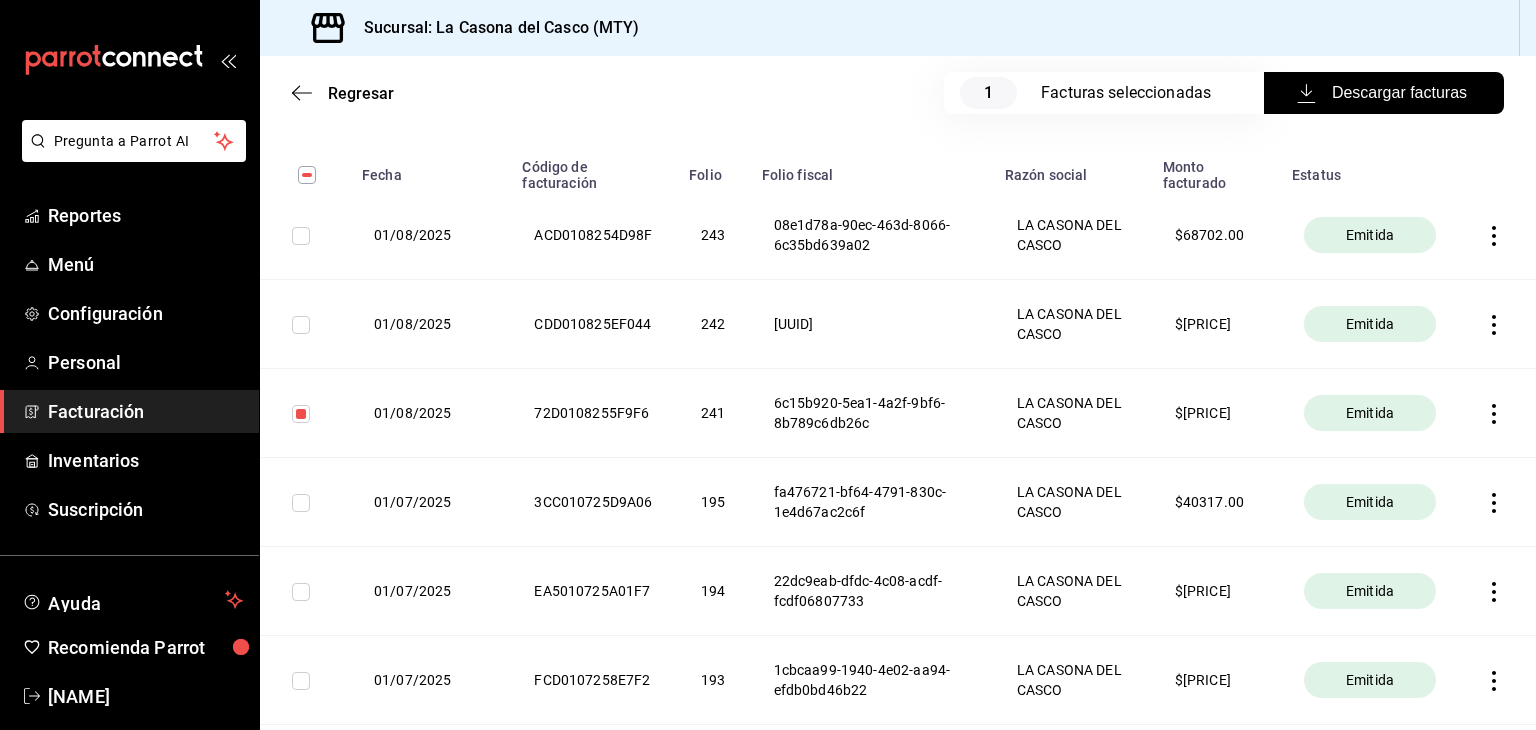 scroll, scrollTop: 323, scrollLeft: 0, axis: vertical 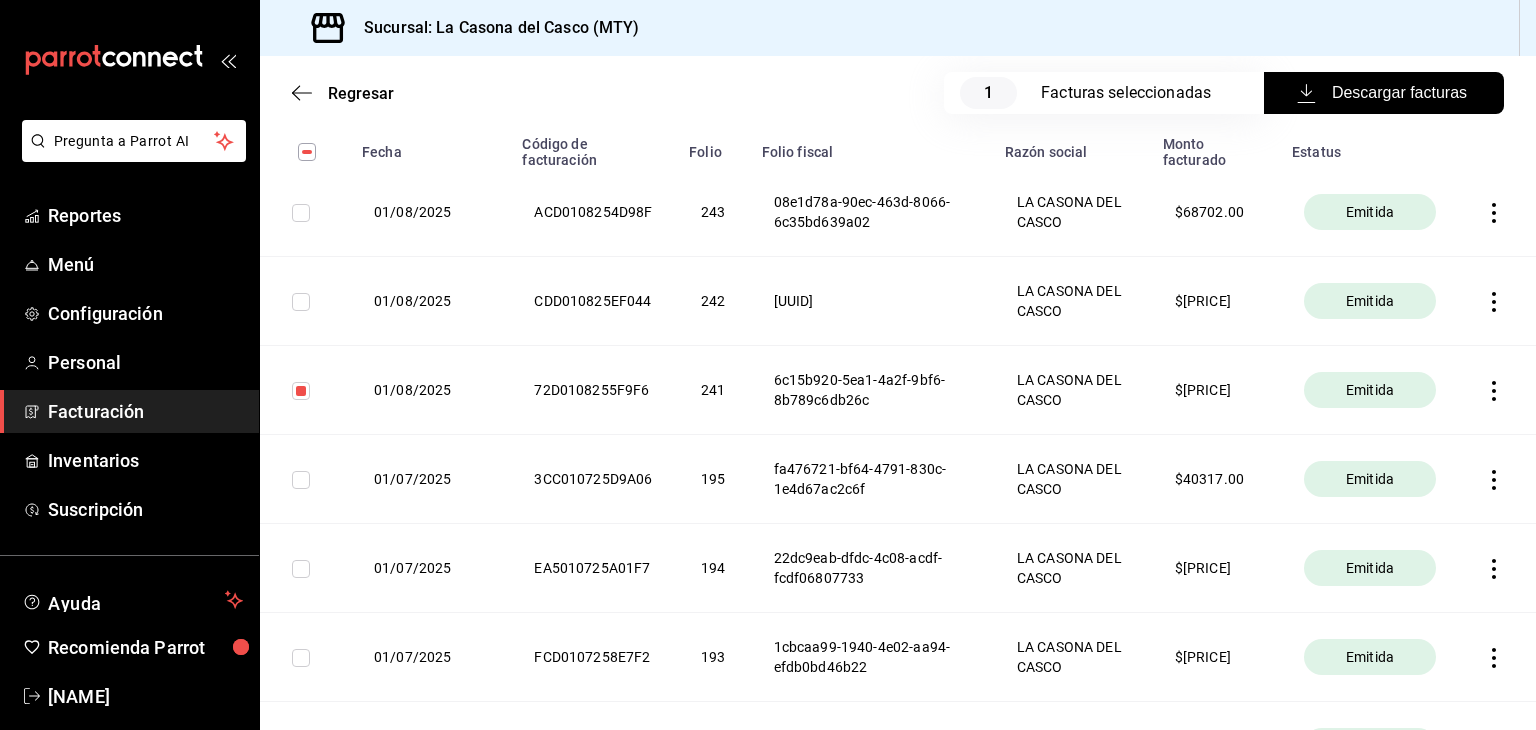 click at bounding box center (301, 302) 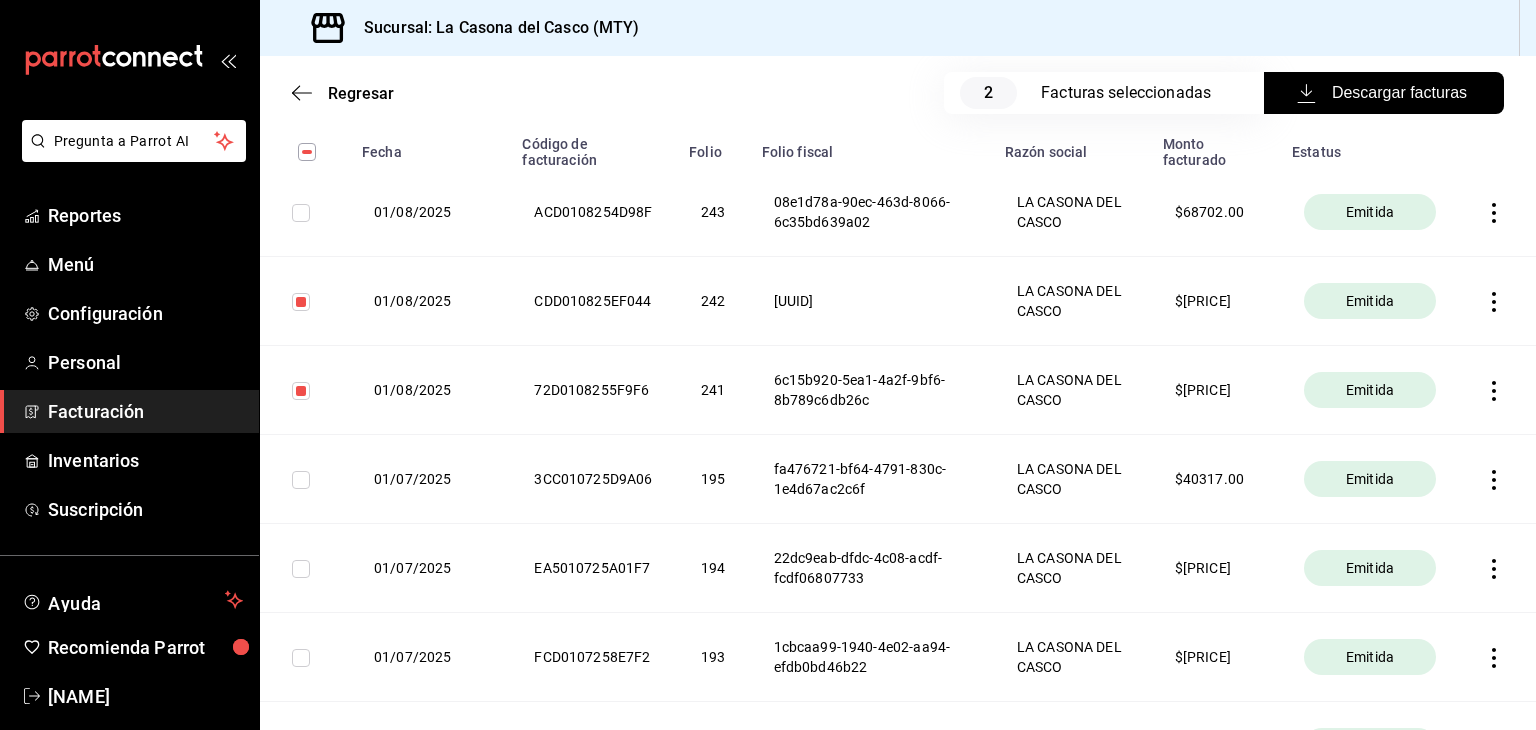 click at bounding box center [301, 213] 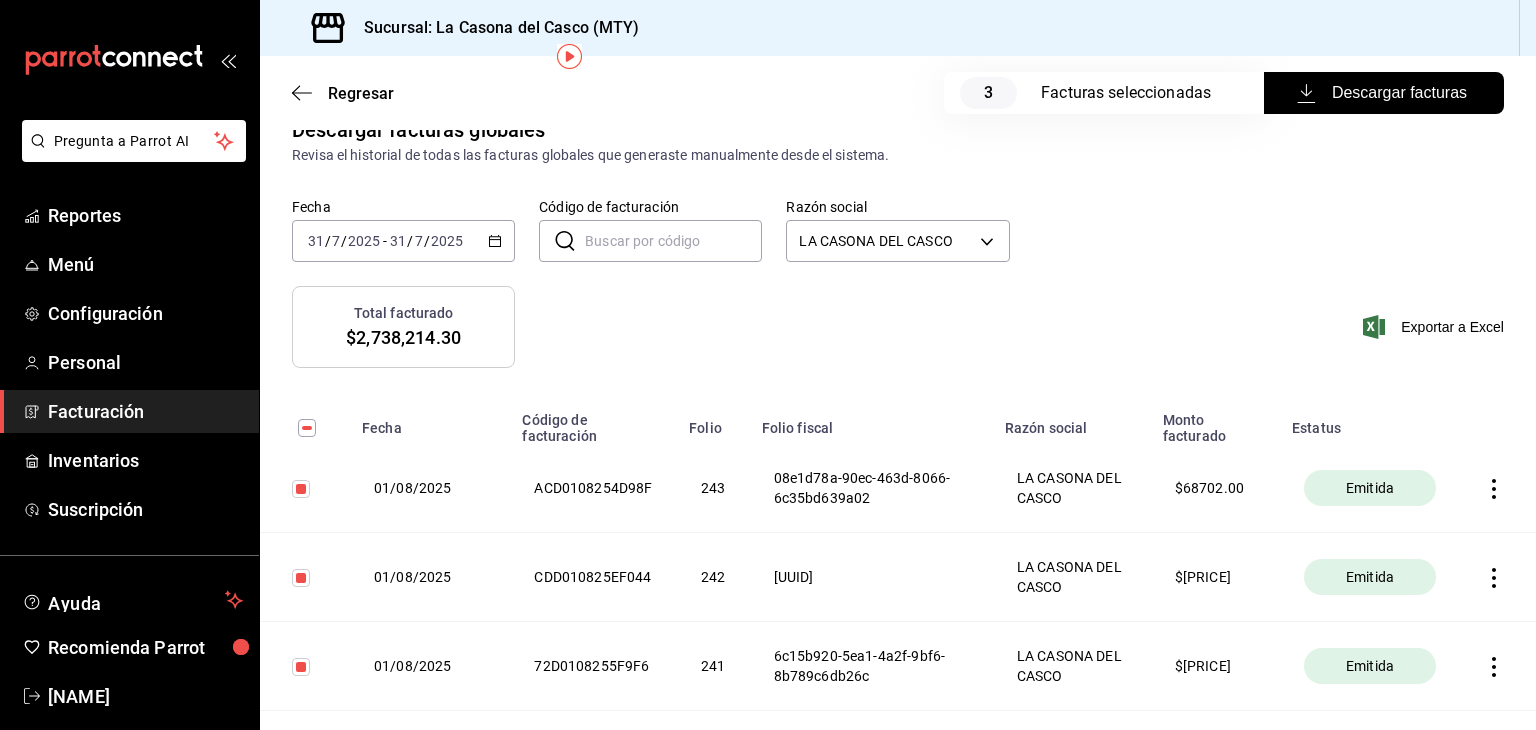scroll, scrollTop: 23, scrollLeft: 0, axis: vertical 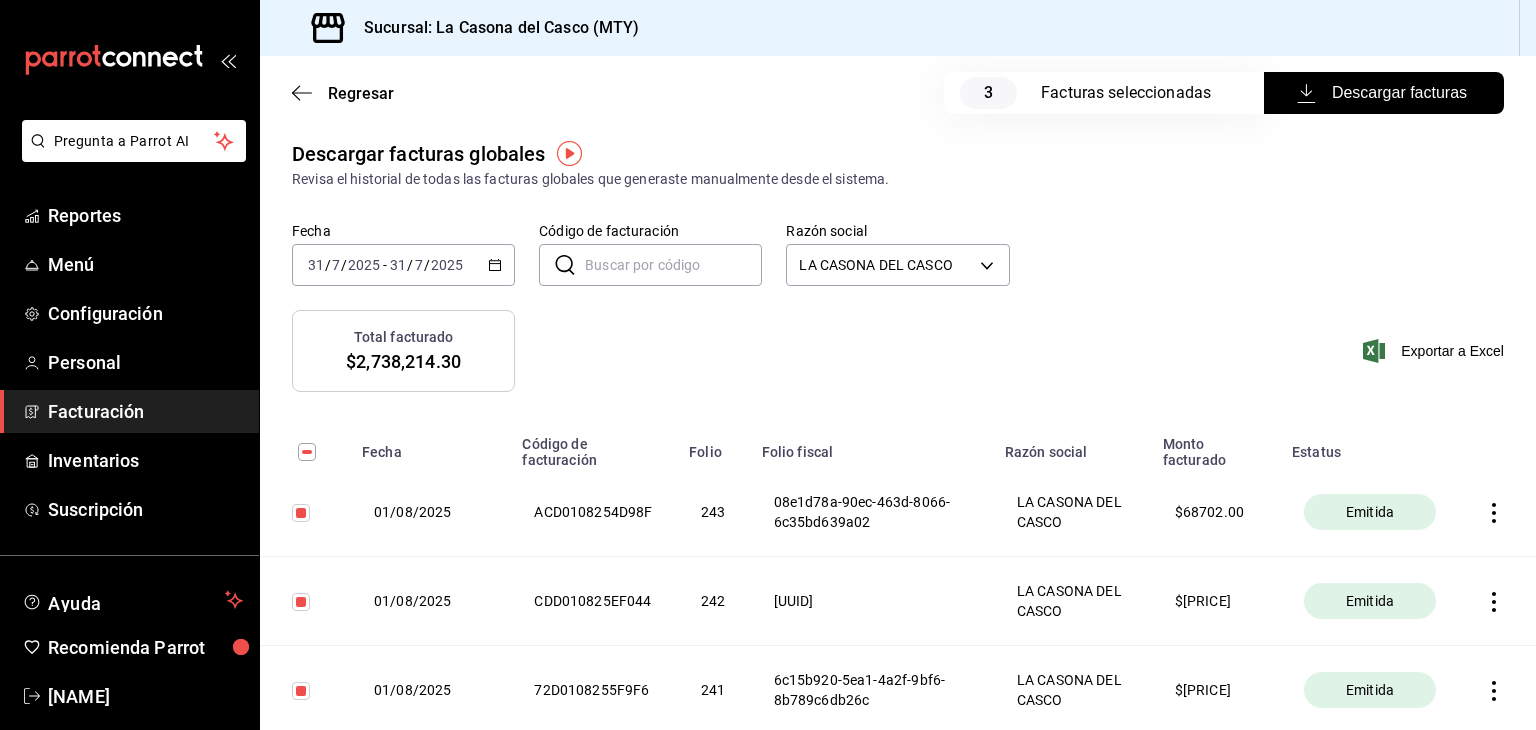 click 